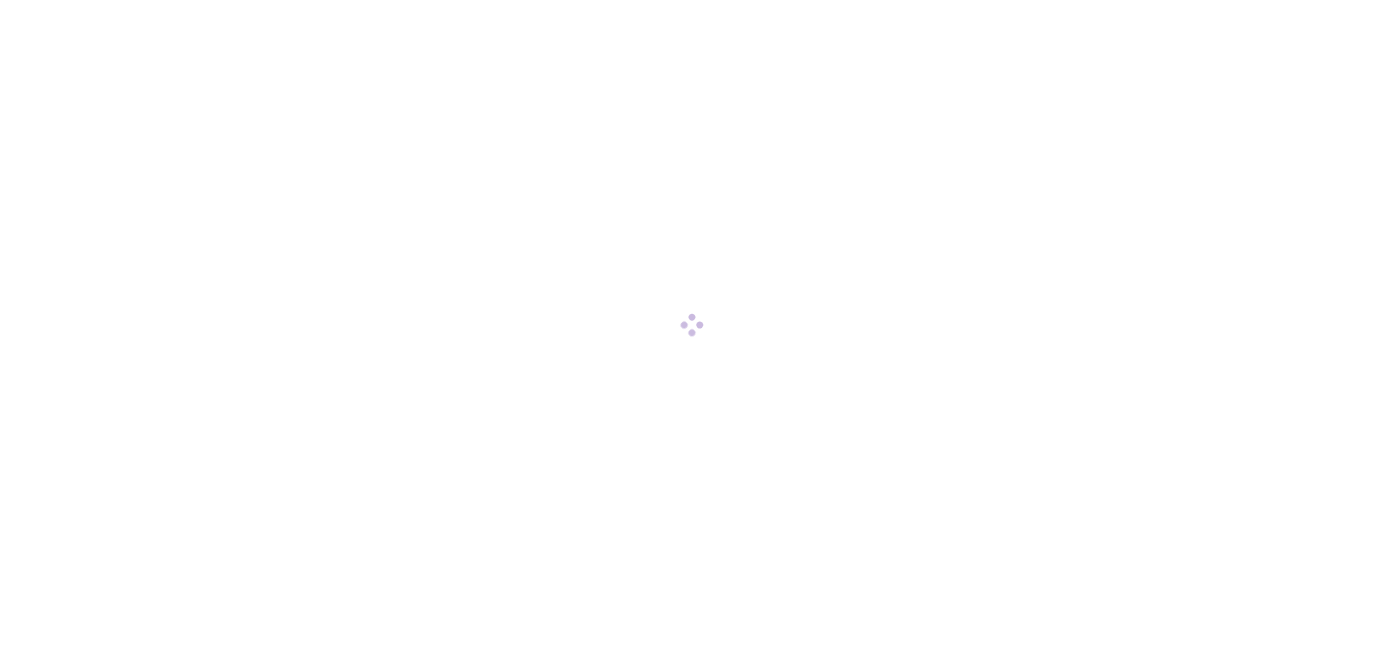 scroll, scrollTop: 0, scrollLeft: 0, axis: both 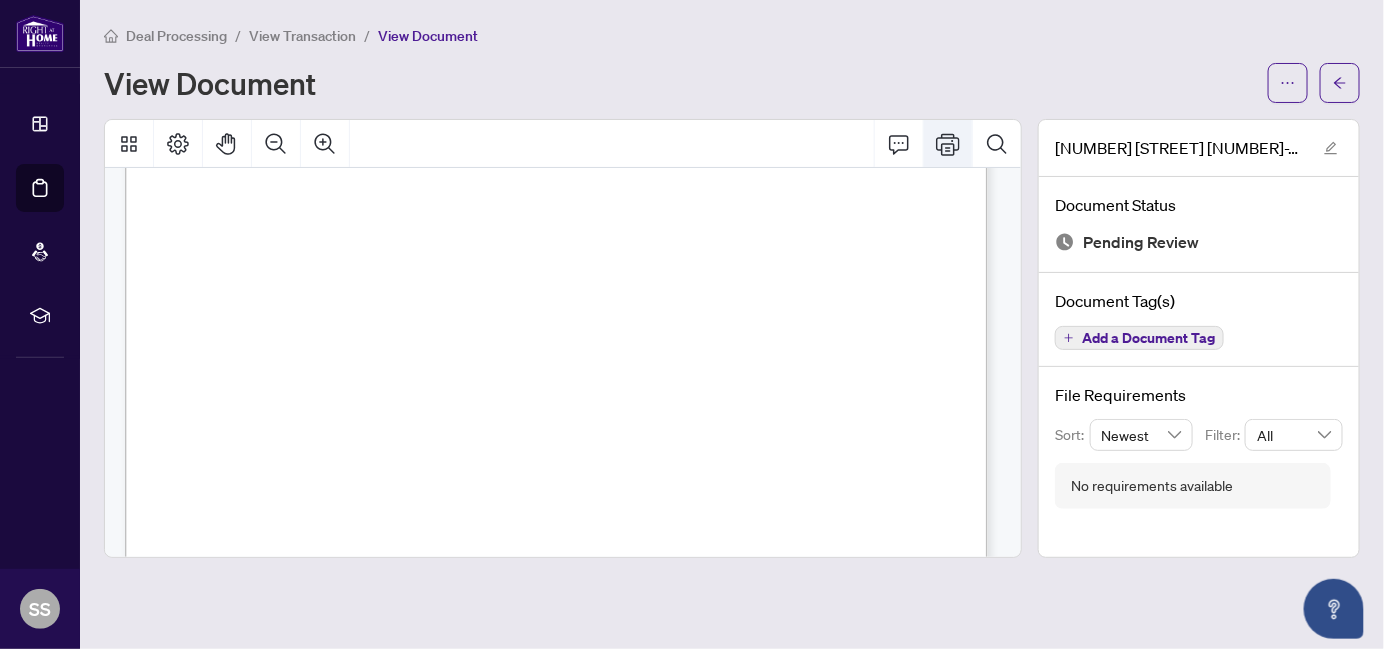 click 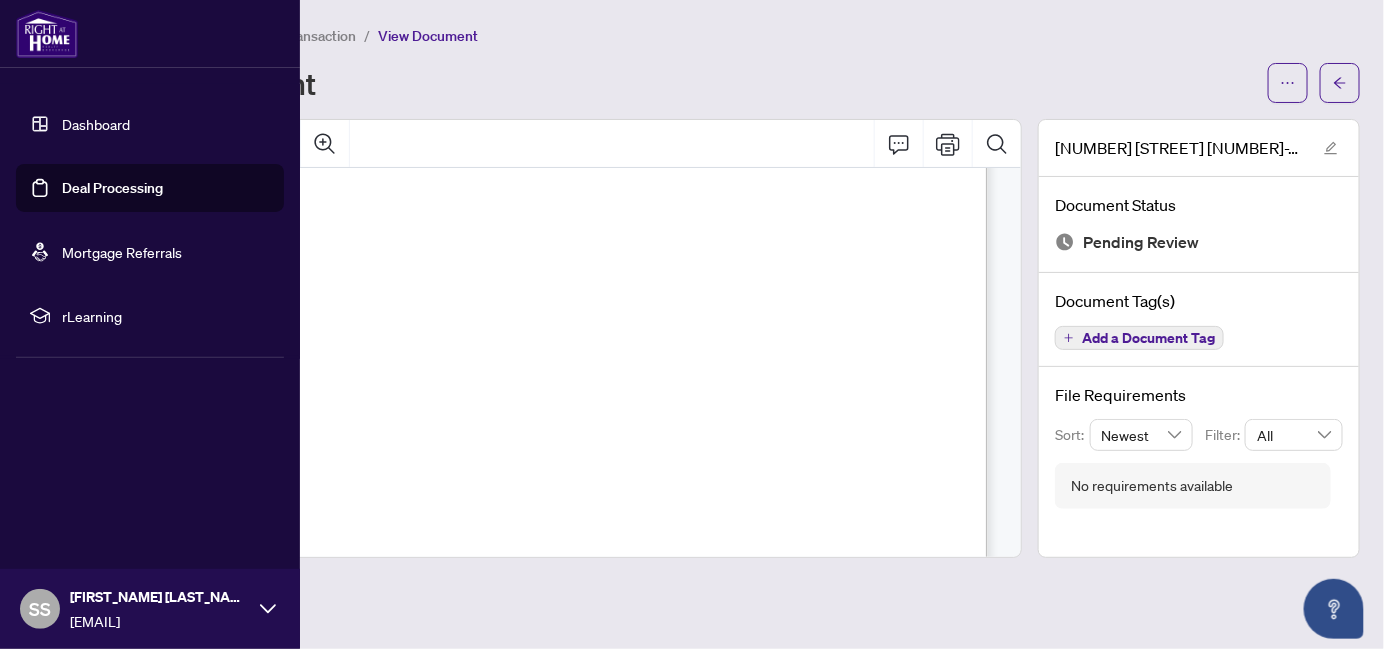 click on "Dashboard" at bounding box center [96, 124] 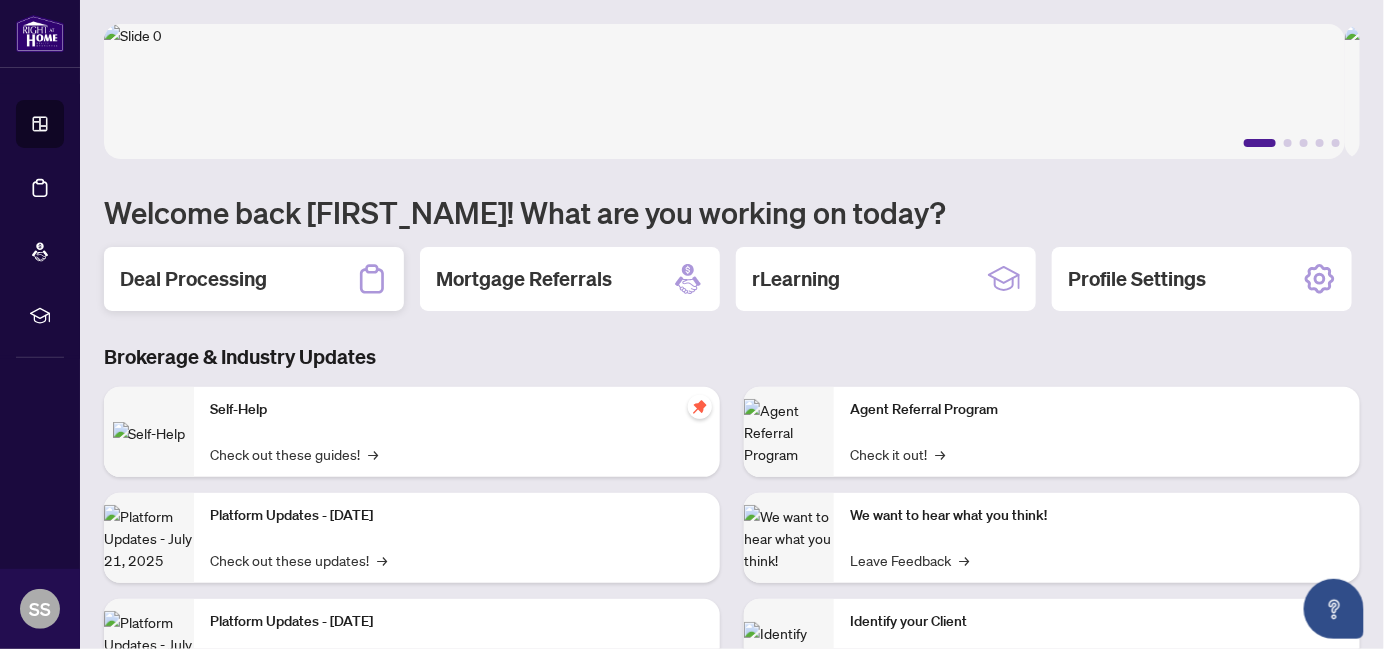 click on "Deal Processing" at bounding box center [254, 279] 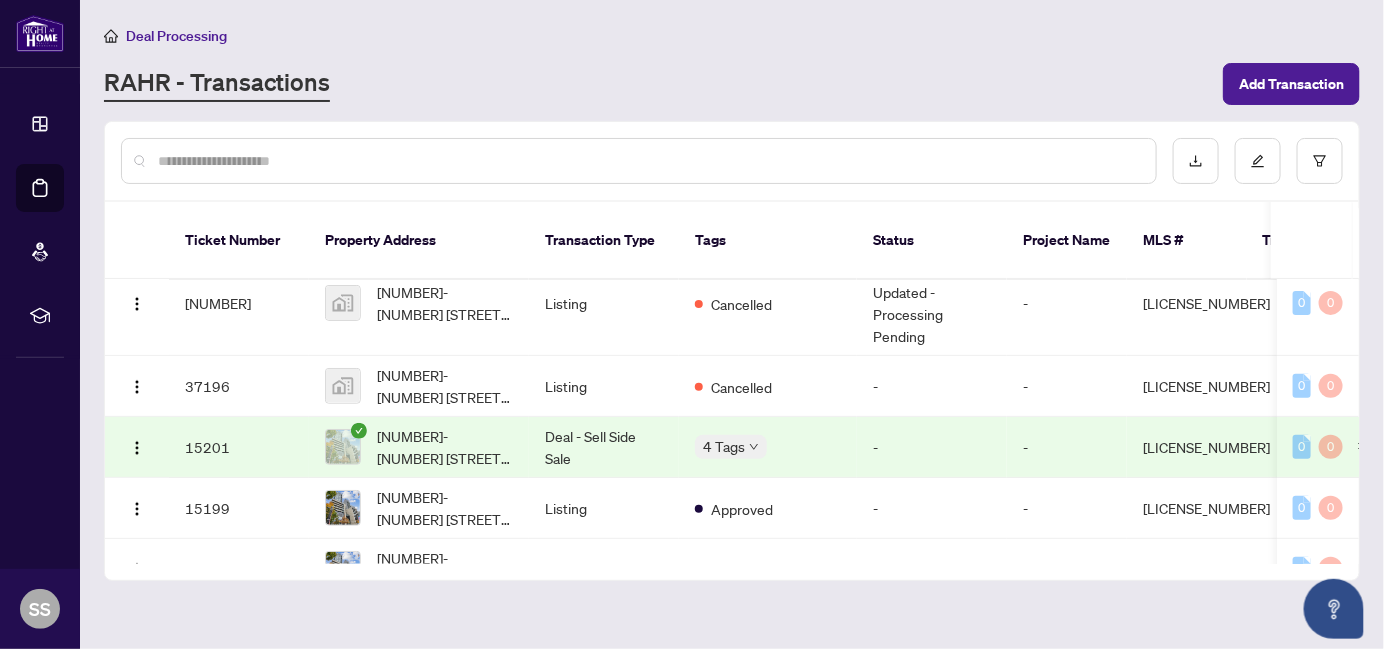 scroll, scrollTop: 0, scrollLeft: 0, axis: both 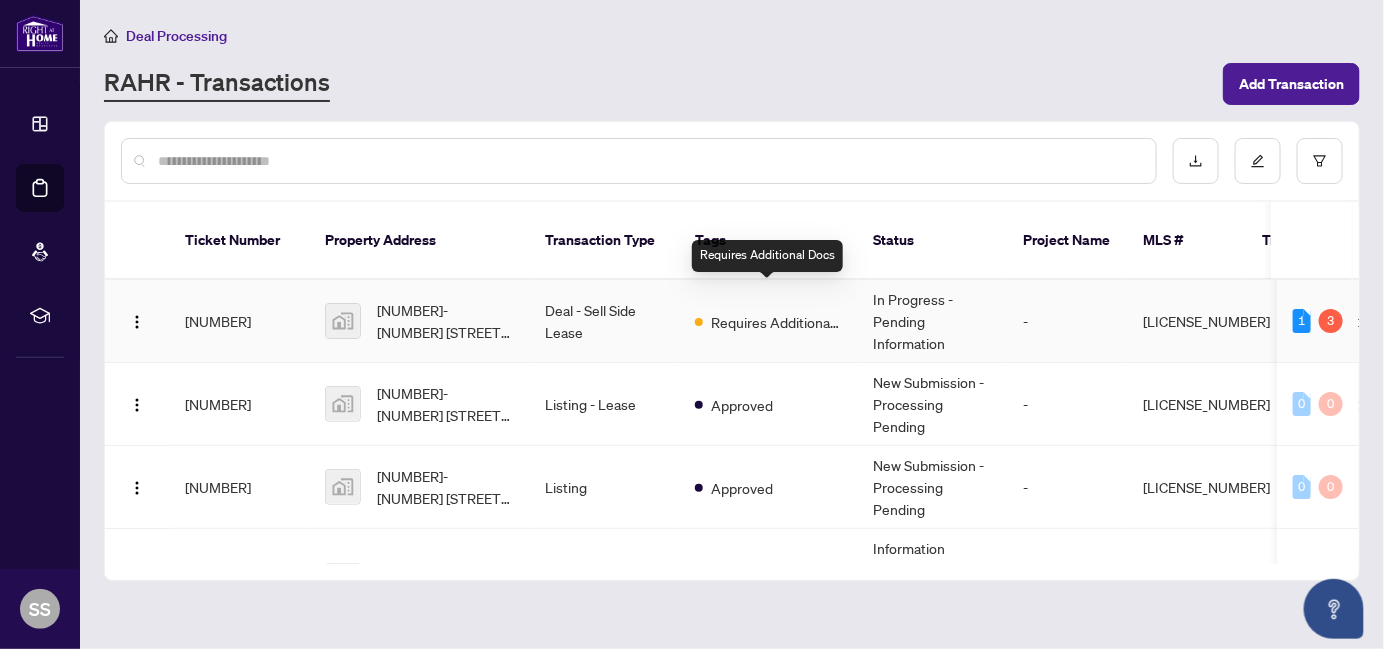 click on "Requires Additional Docs" at bounding box center (776, 322) 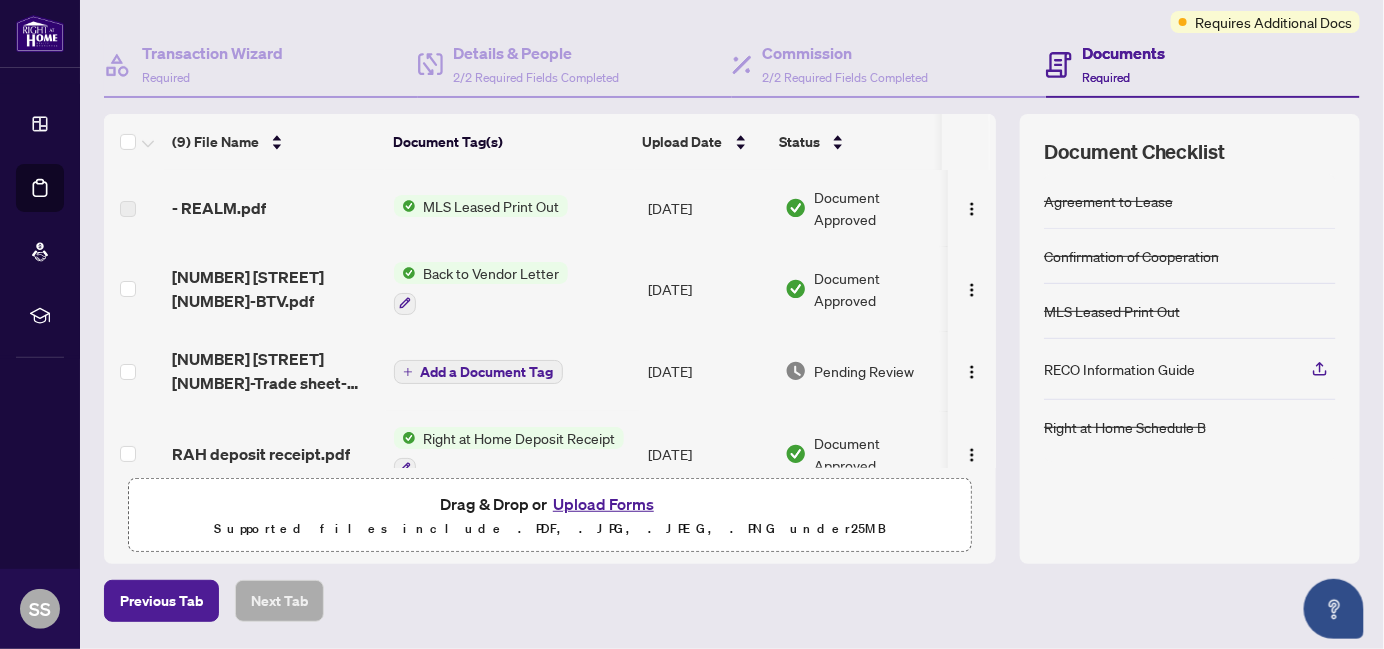 scroll, scrollTop: 163, scrollLeft: 0, axis: vertical 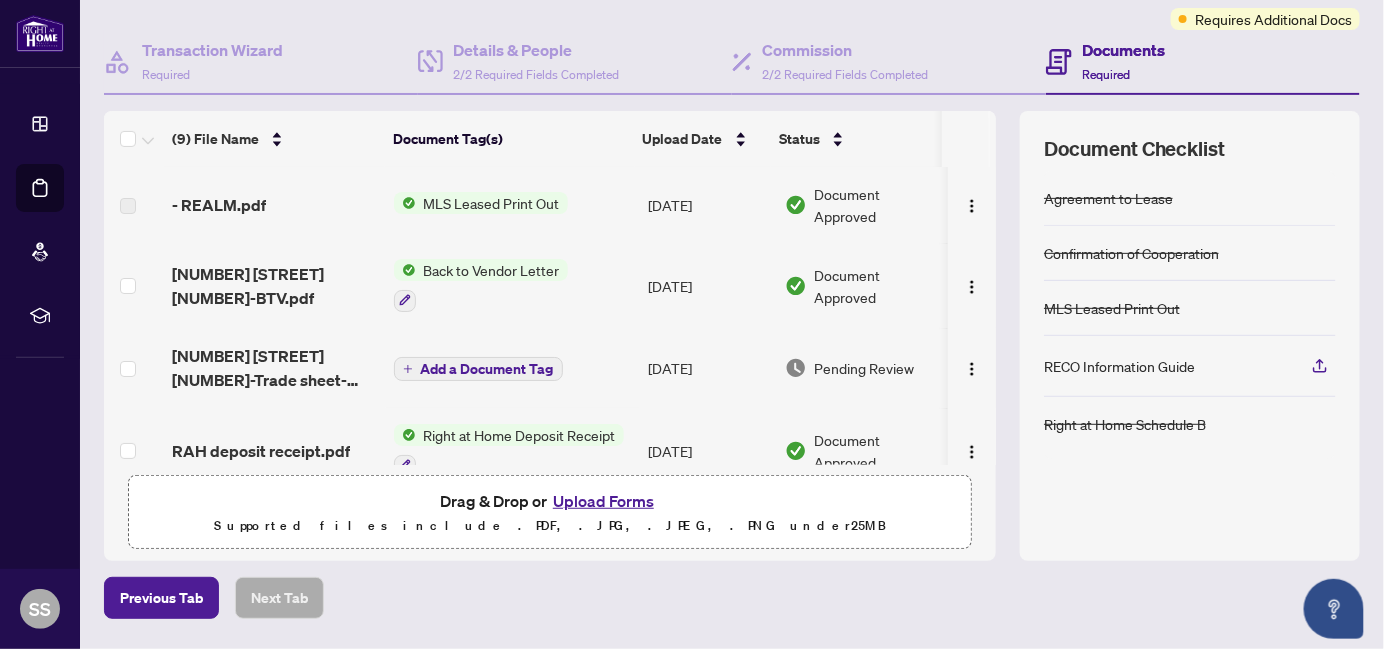 click on "Upload Forms" at bounding box center [603, 501] 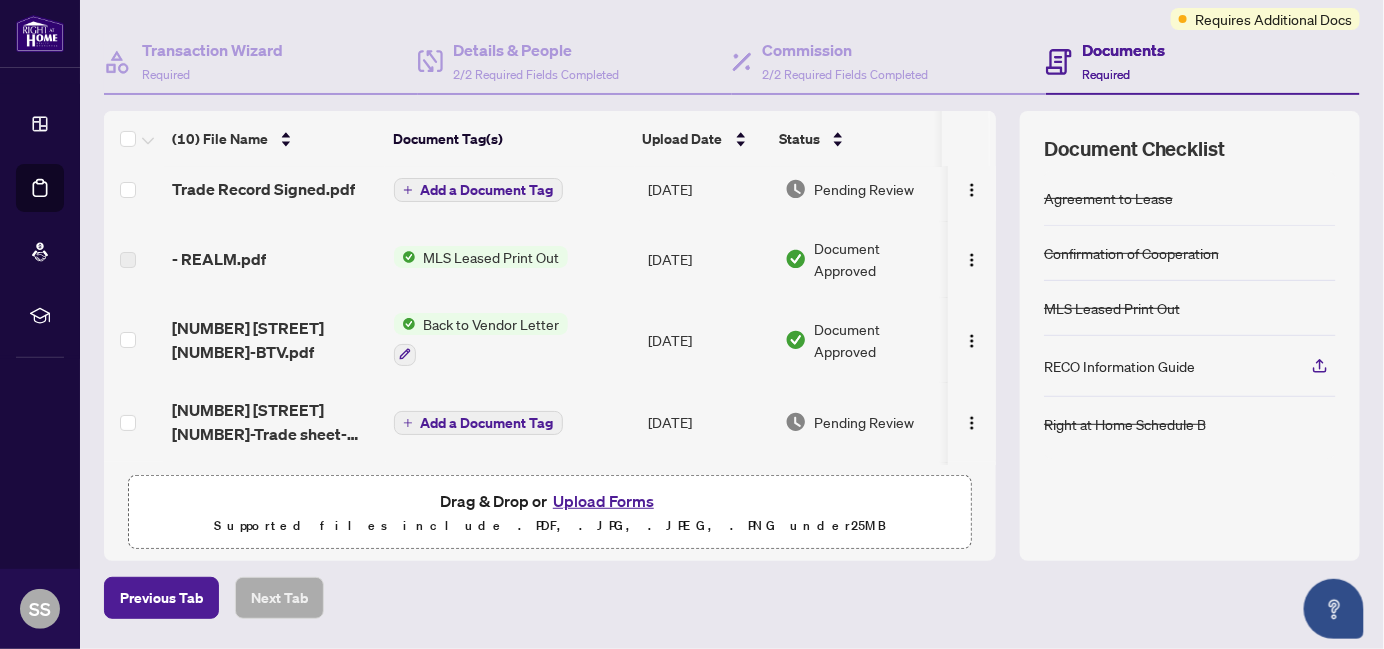scroll, scrollTop: 0, scrollLeft: 0, axis: both 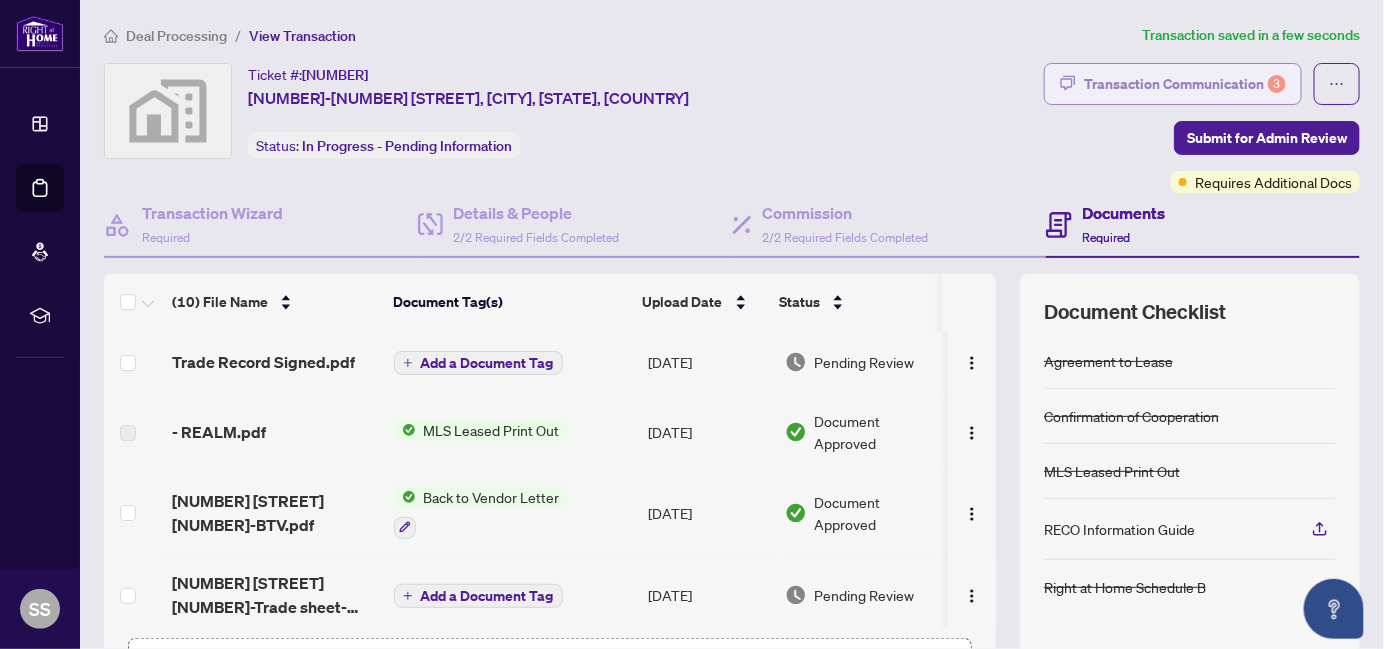 click on "Transaction Communication 3" at bounding box center (1185, 84) 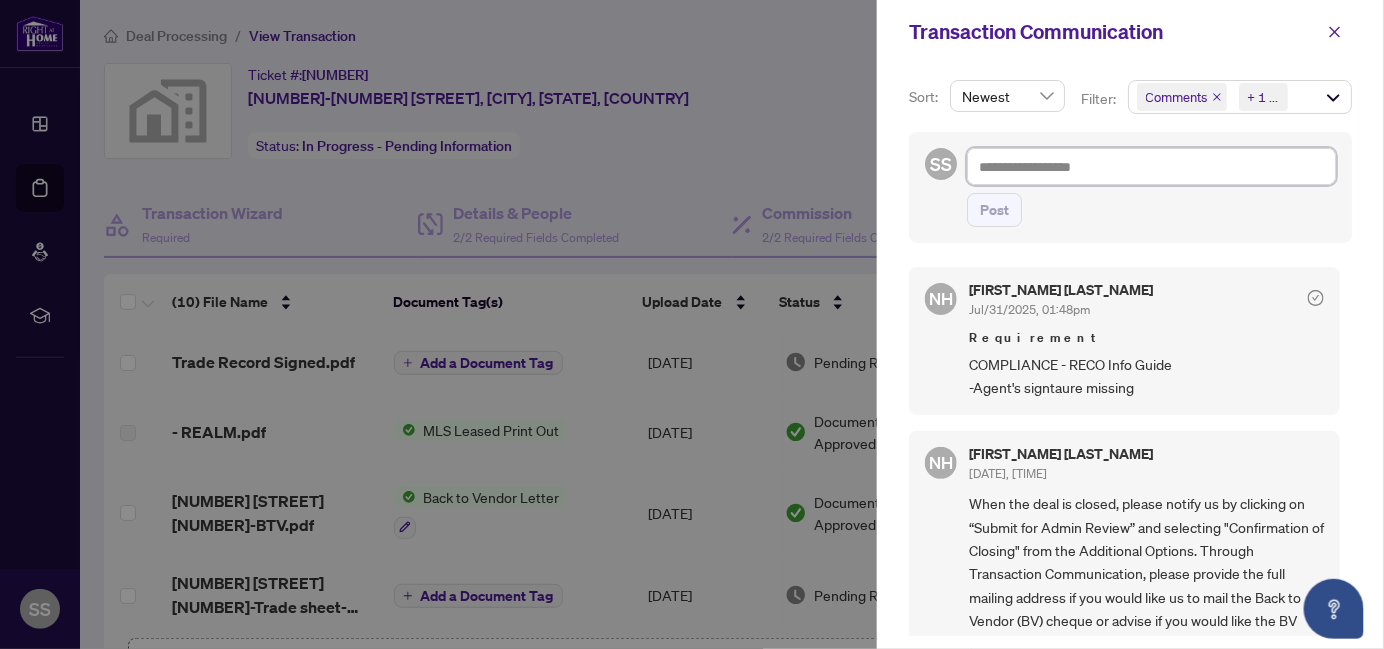 click at bounding box center (1151, 166) 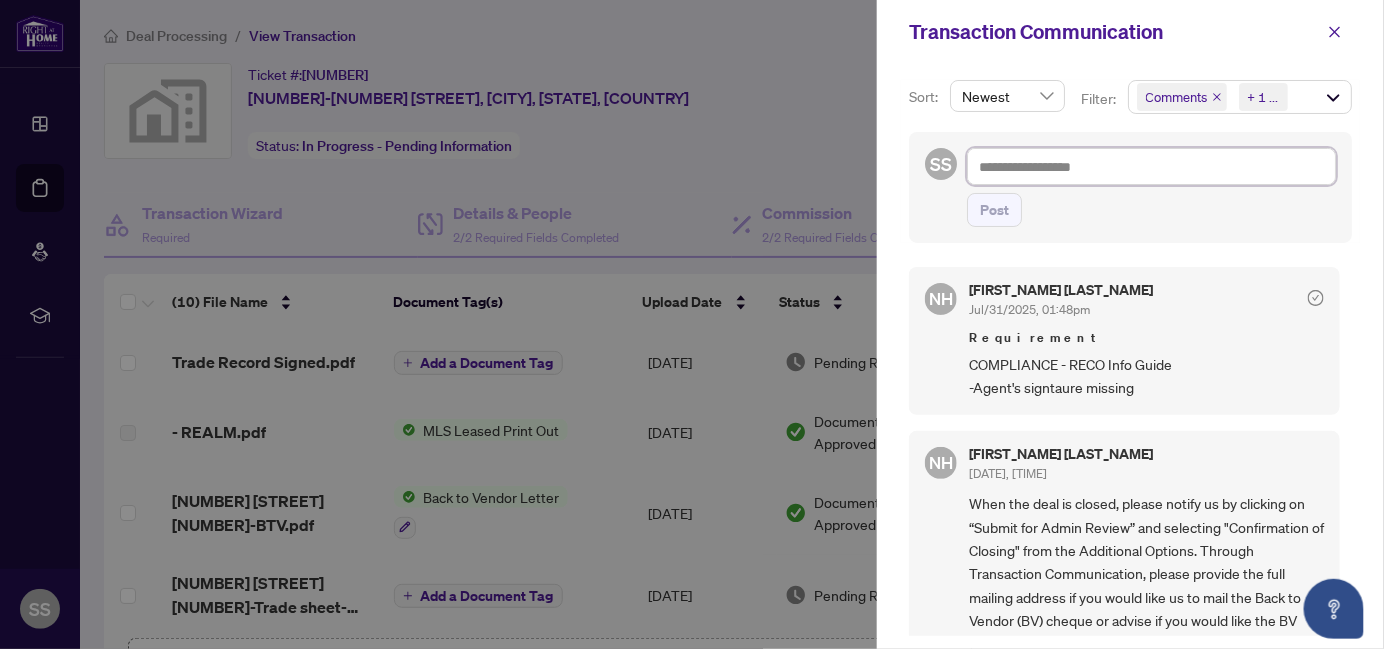type on "*" 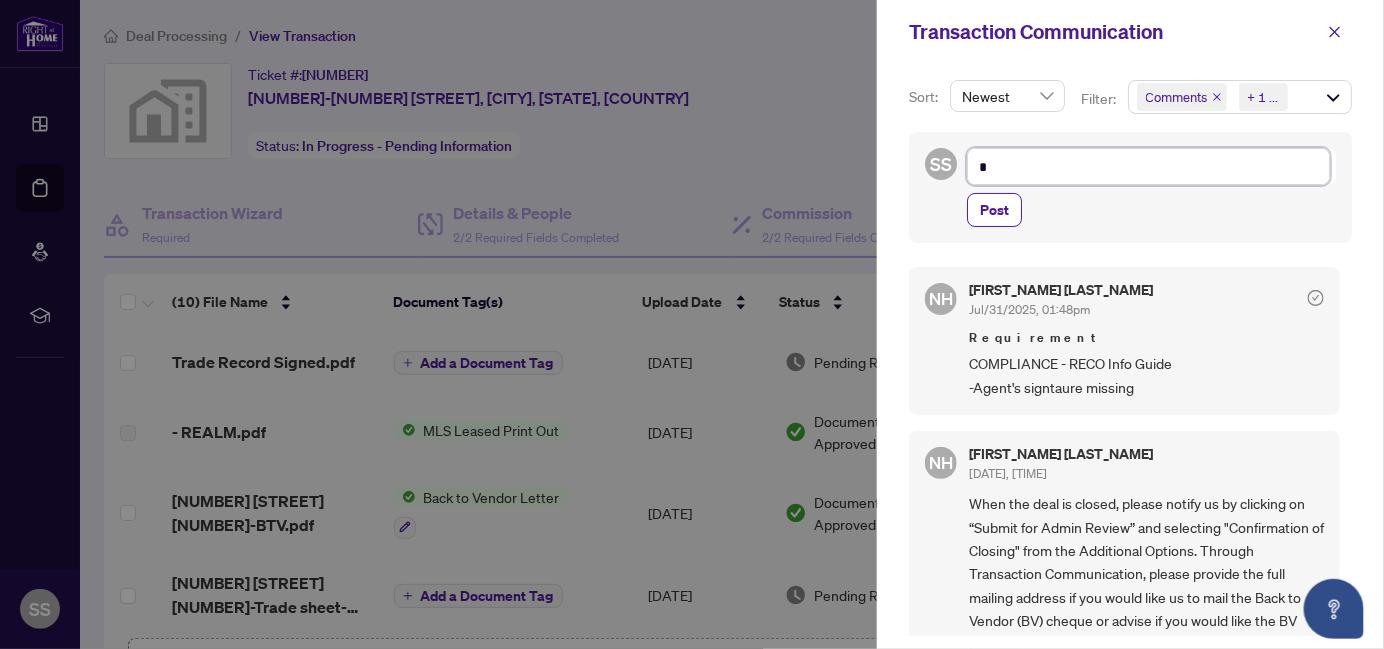 type on "**" 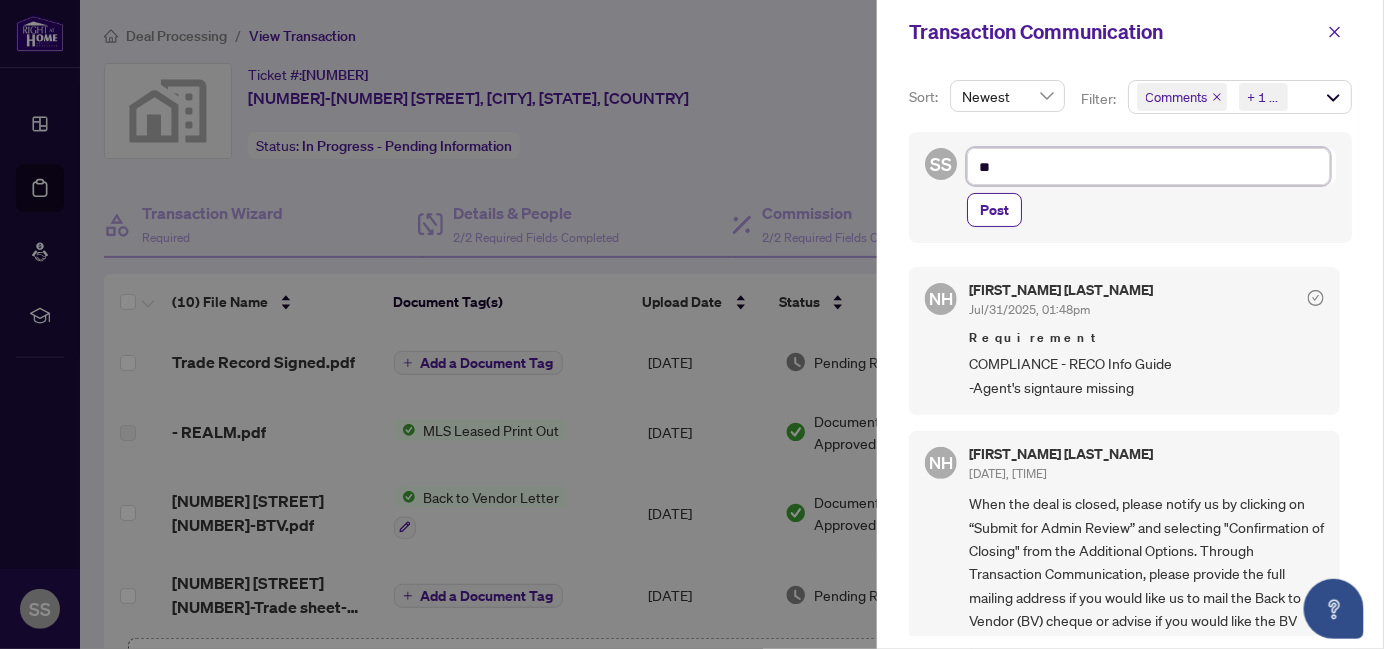 type on "***" 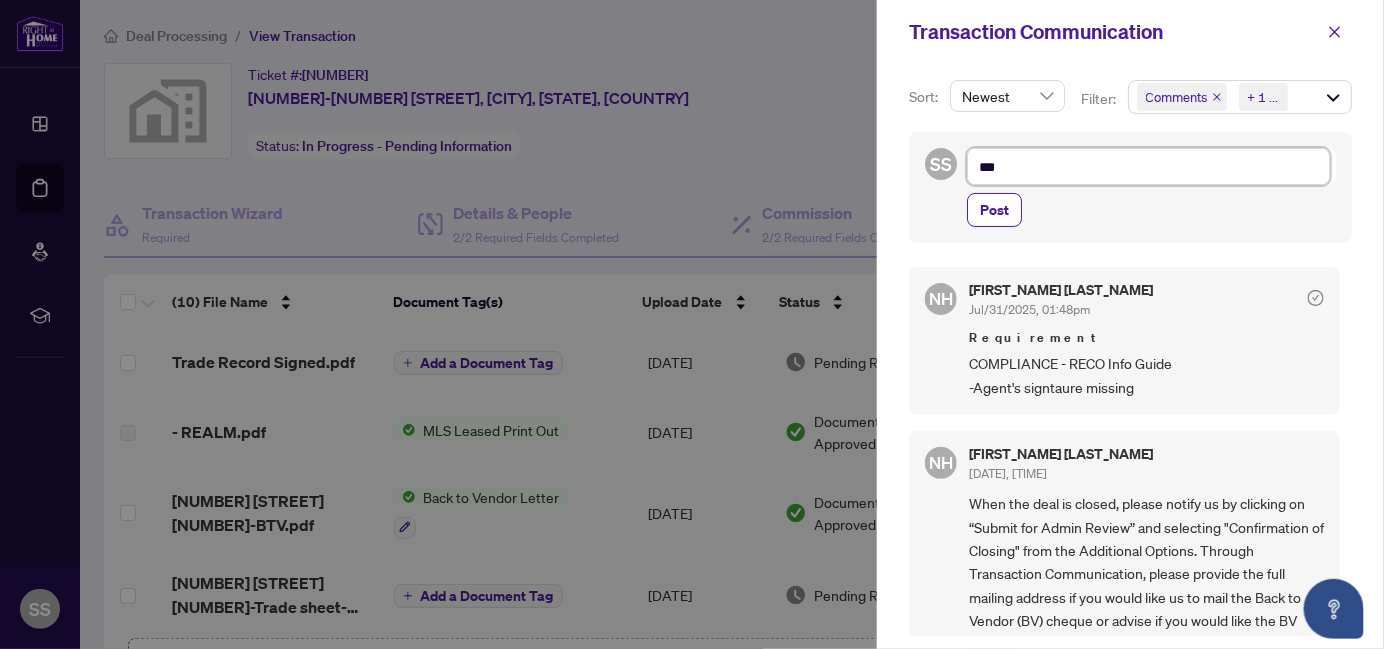 type on "****" 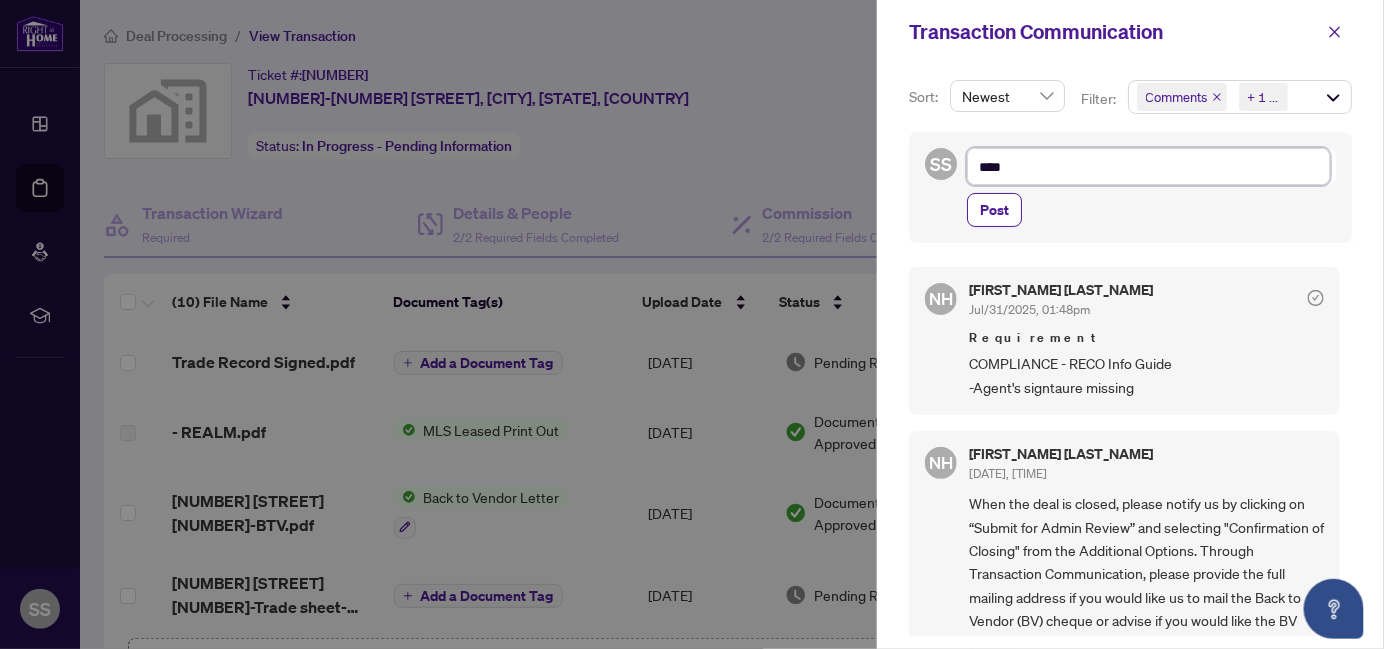 type on "*****" 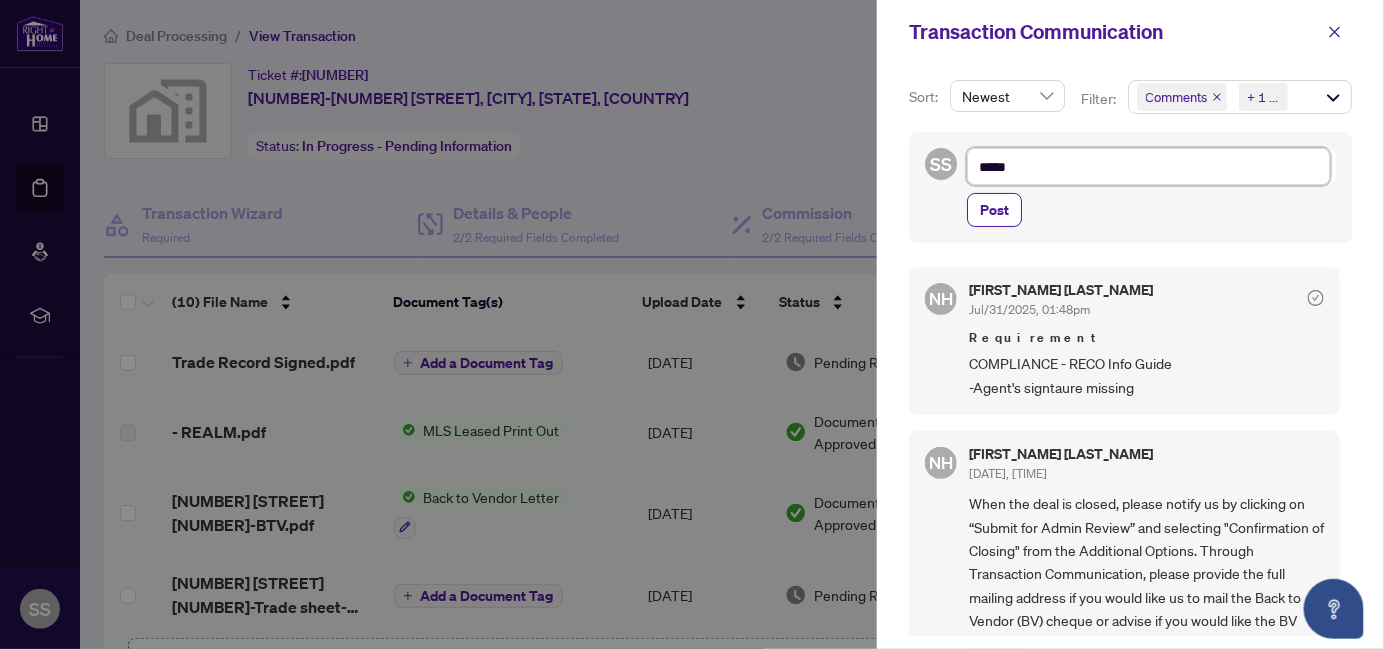 type on "******" 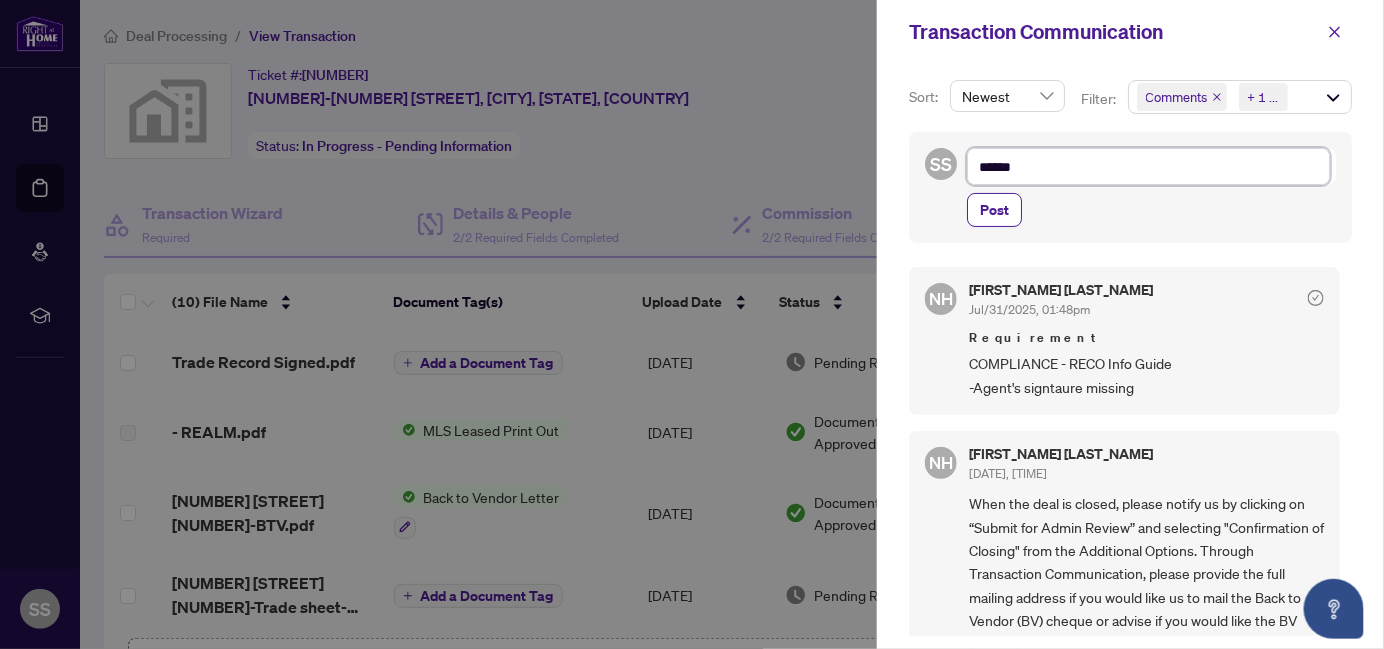 type on "******" 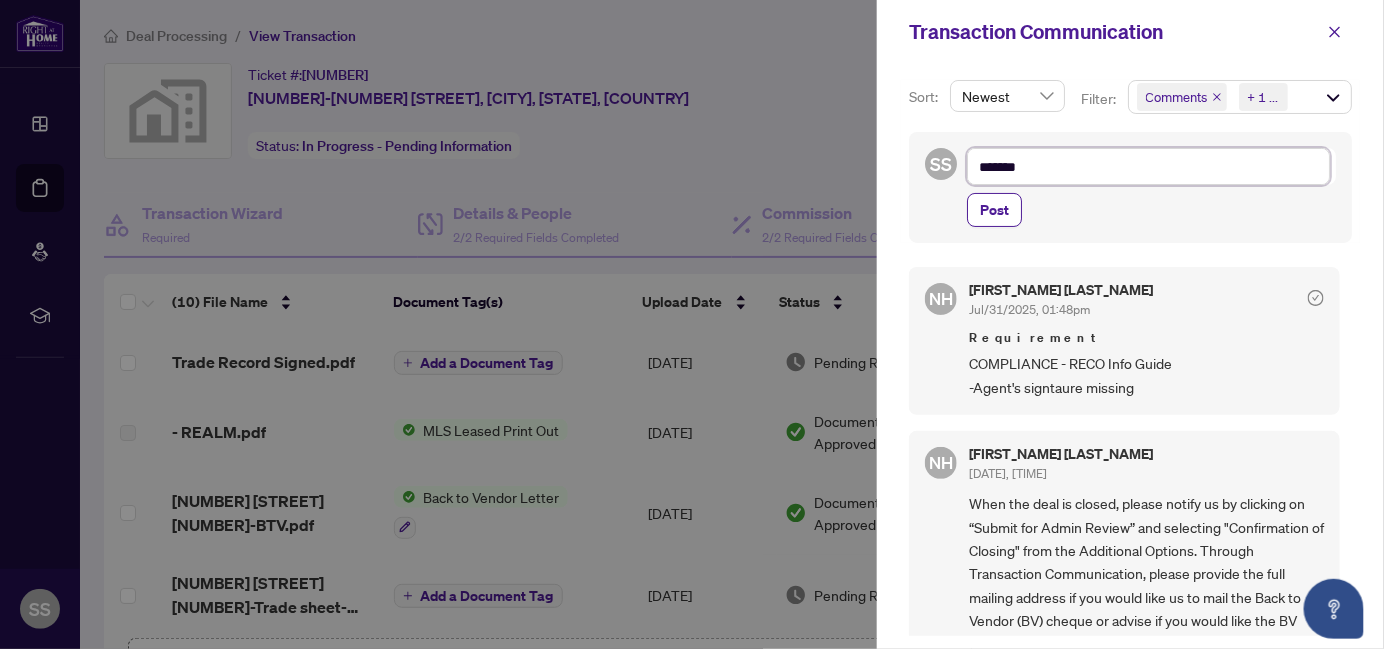 type on "********" 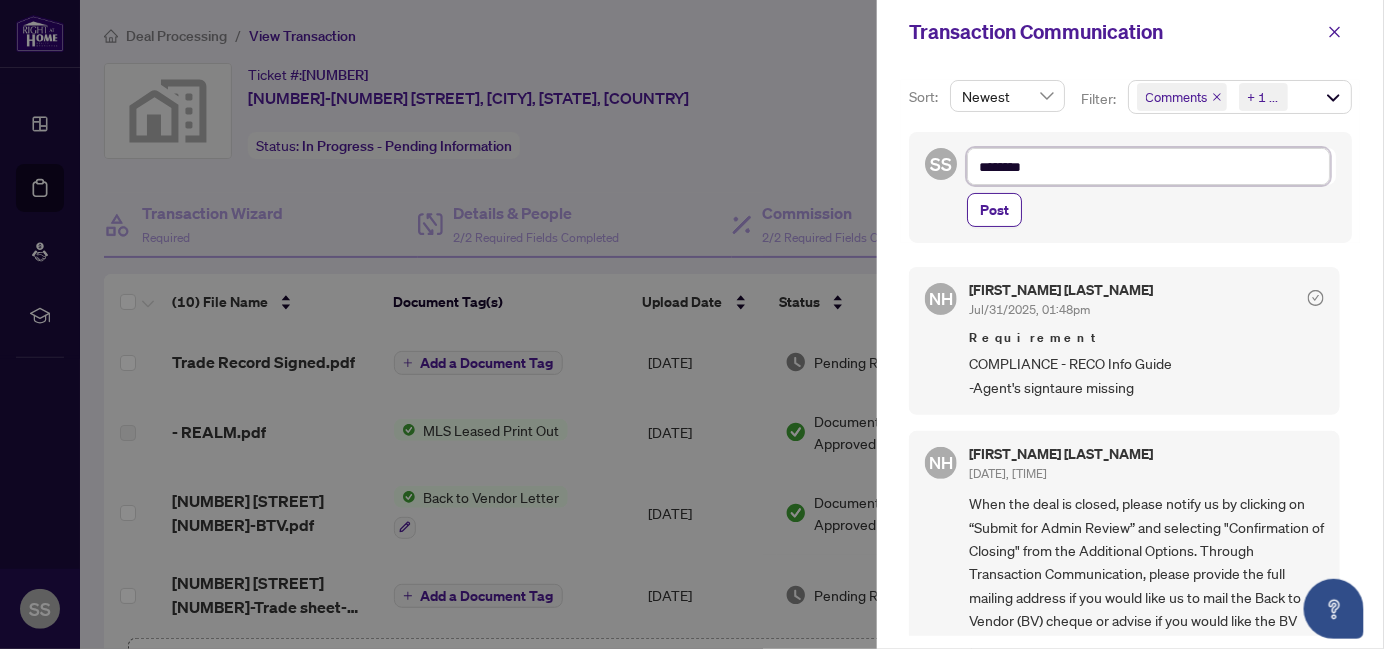 type on "*********" 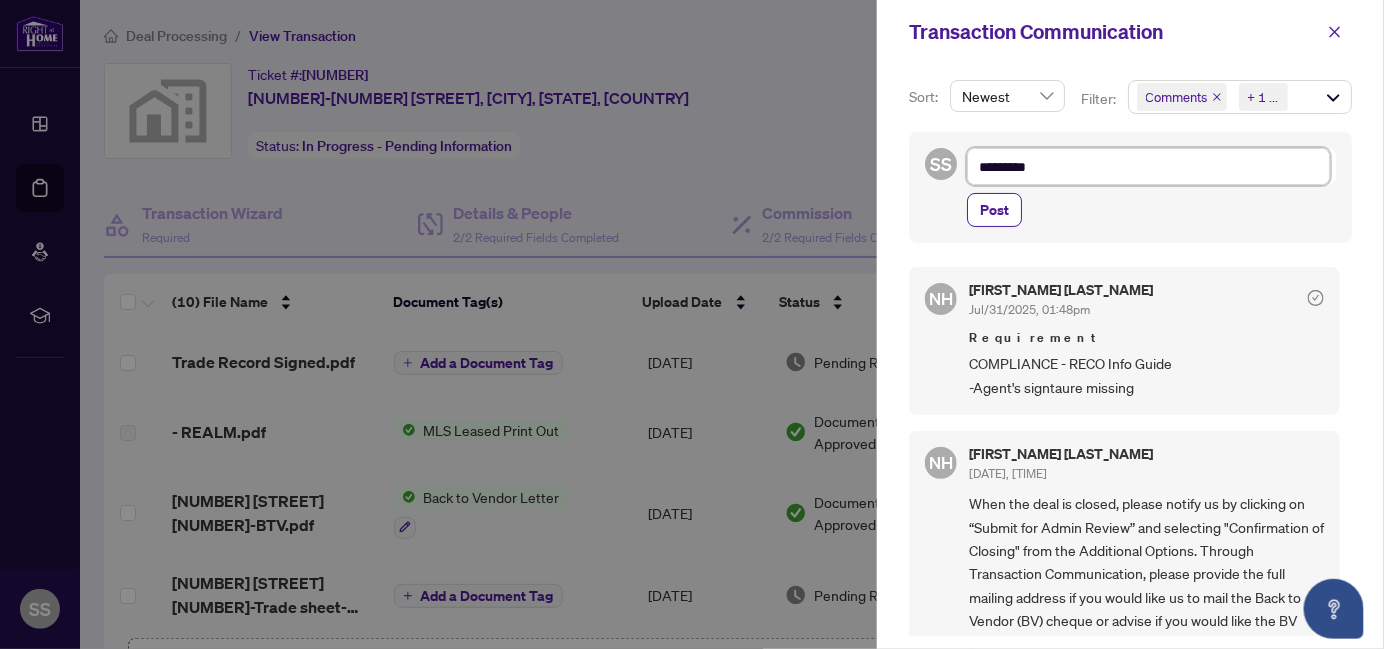type on "**********" 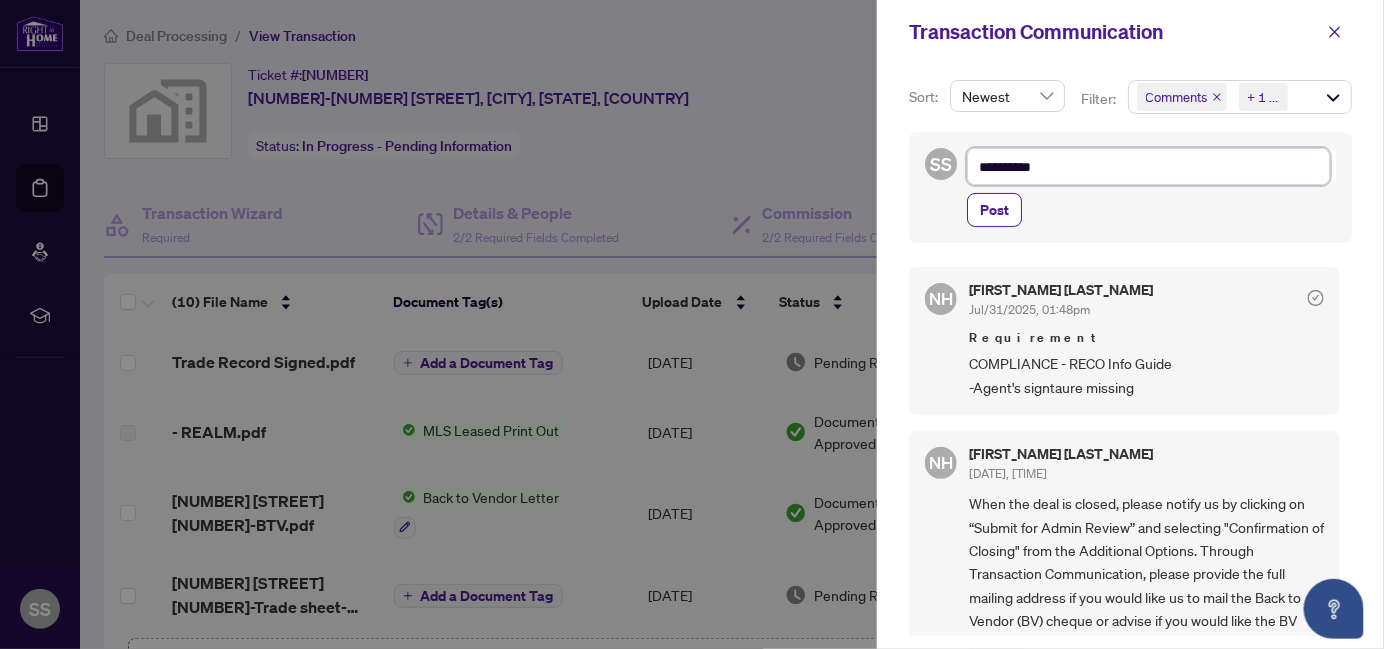 type on "**********" 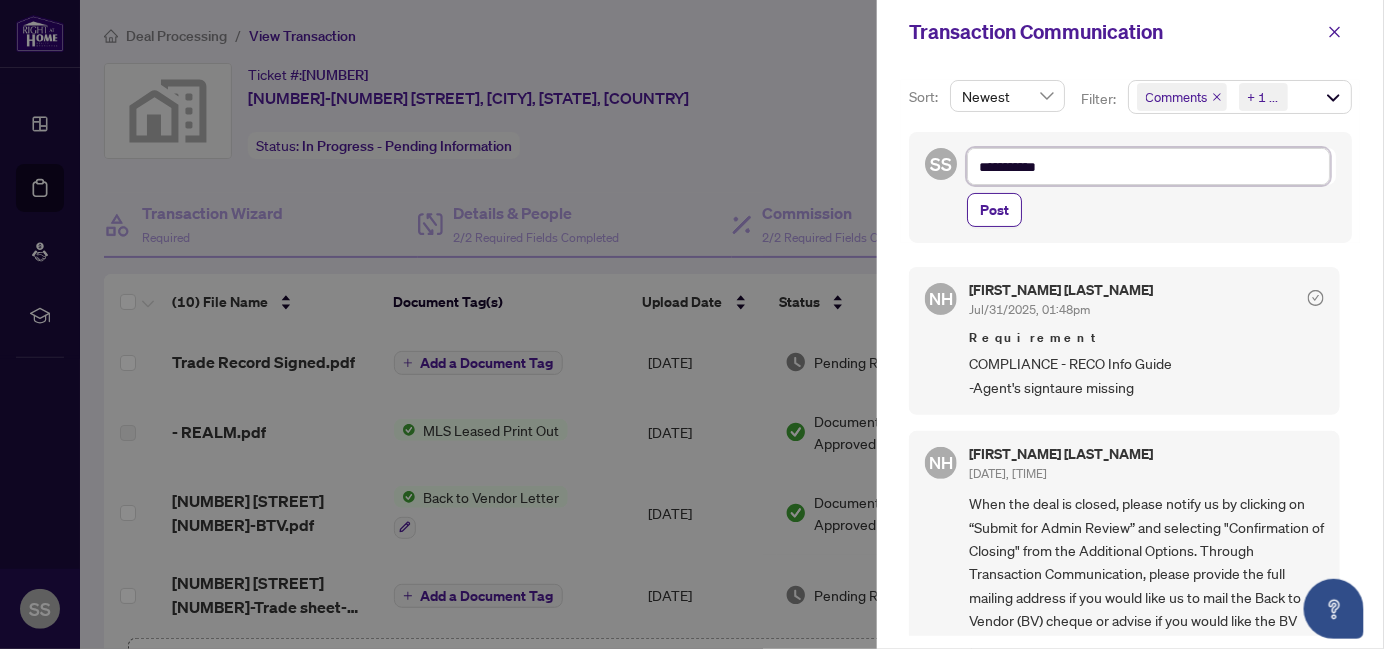 type on "**********" 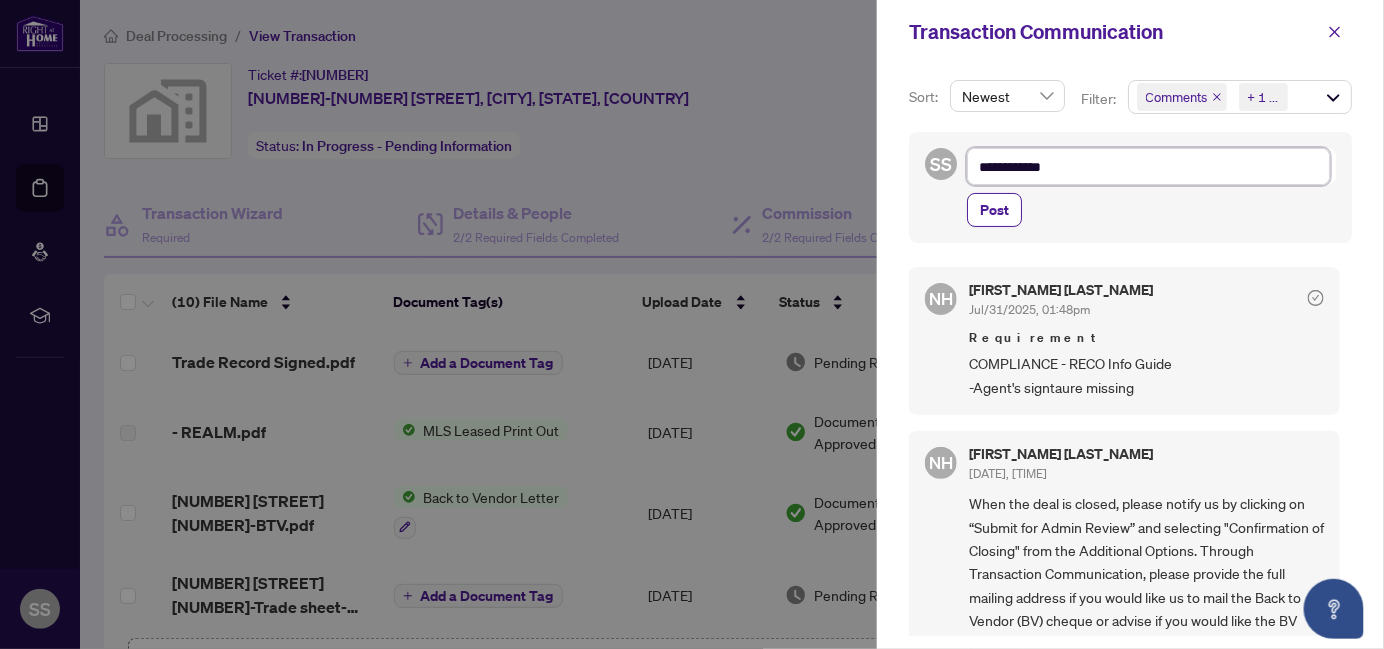 type on "**********" 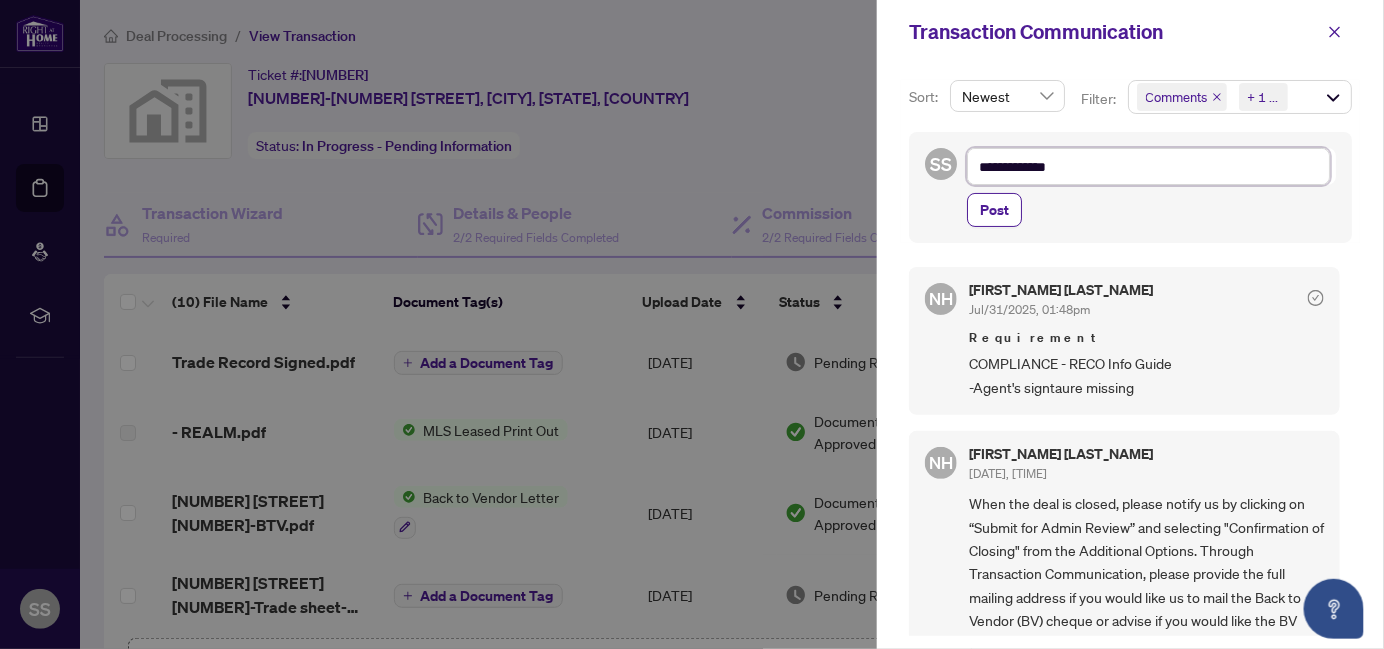 type on "**********" 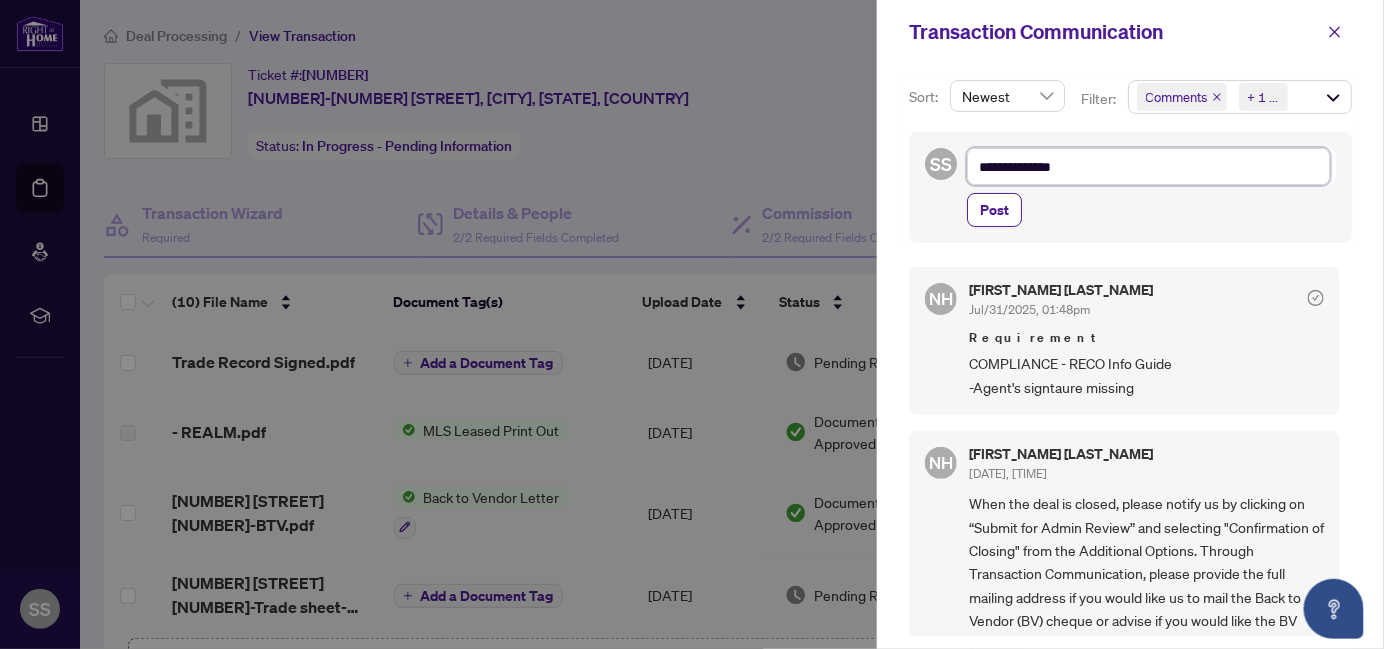 type on "**********" 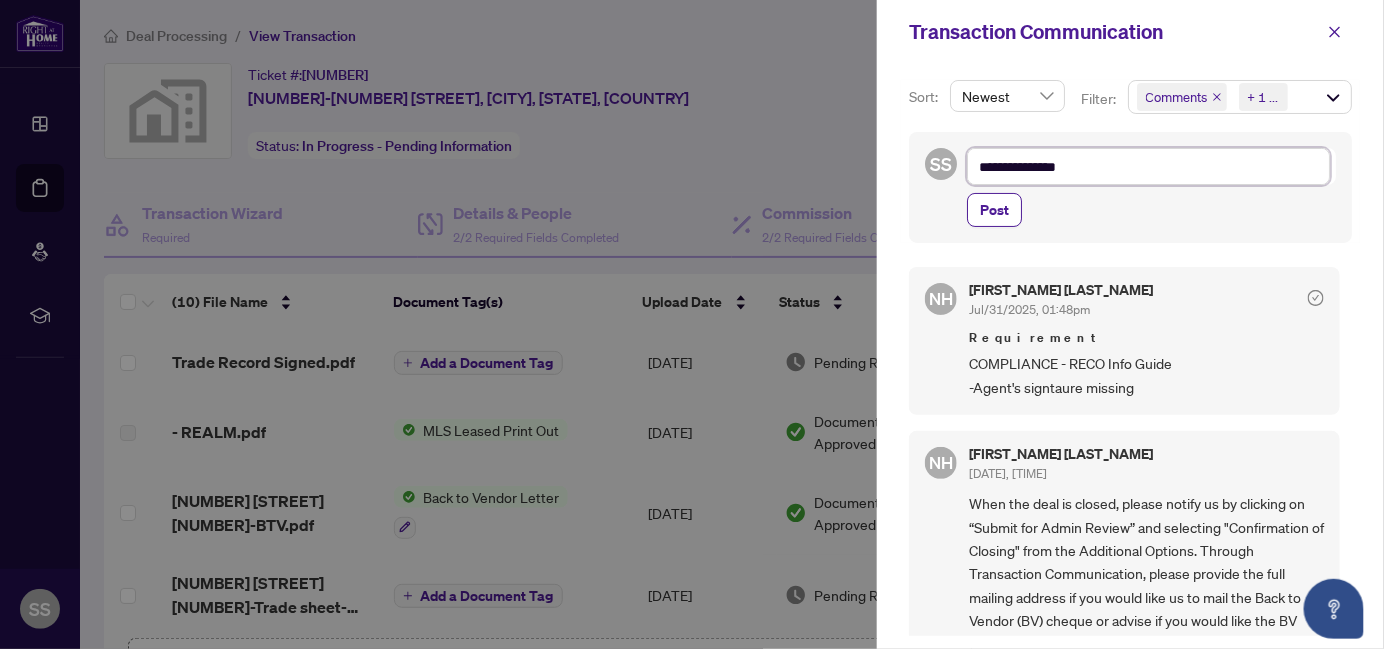type on "**********" 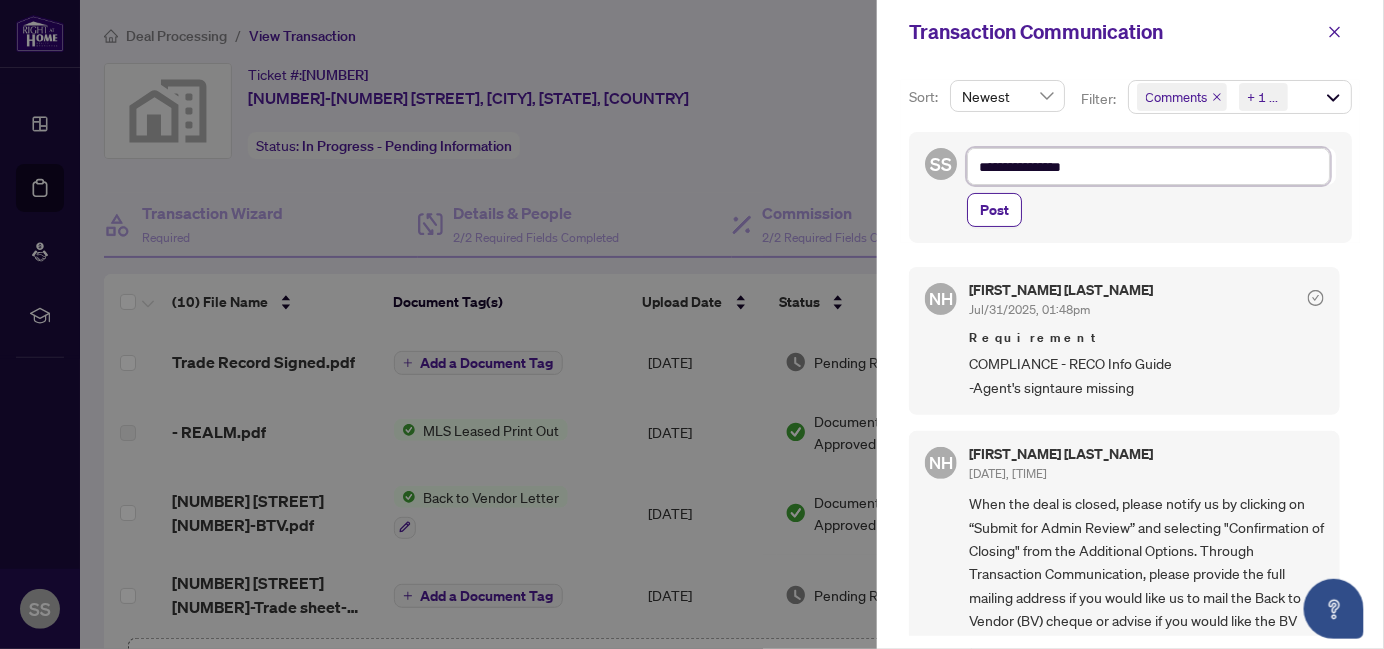 type on "**********" 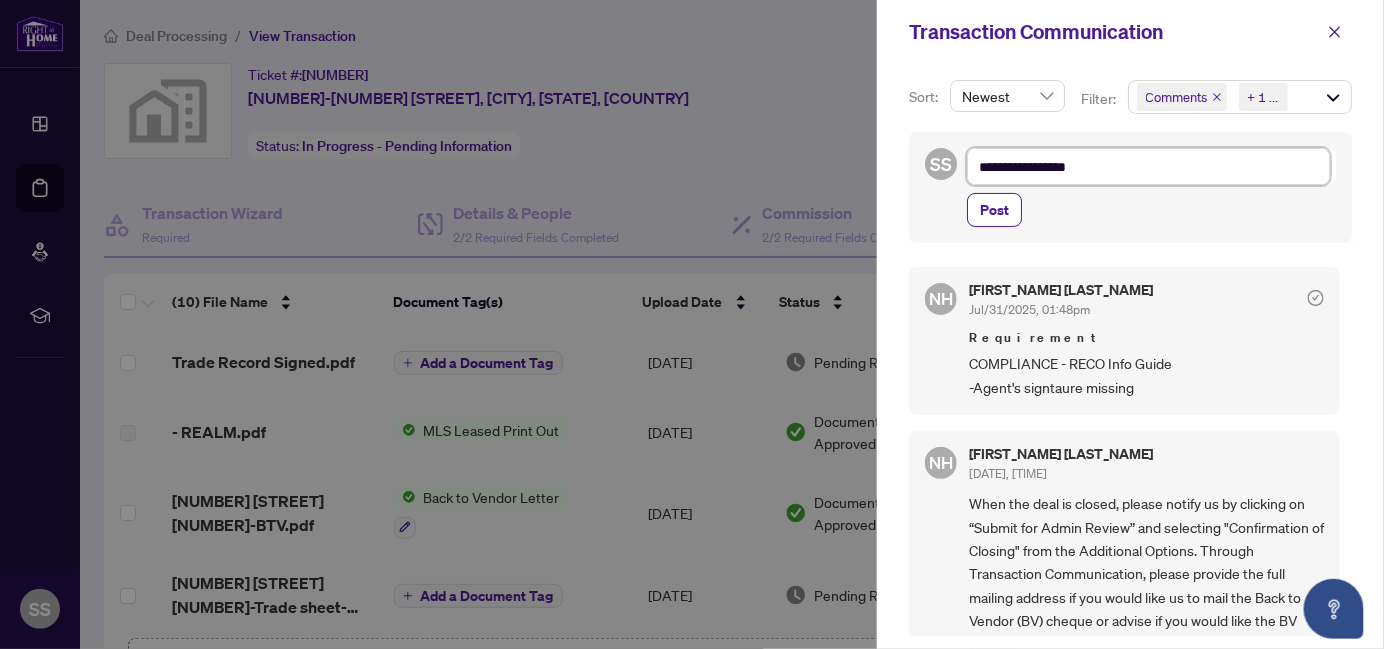 type on "**********" 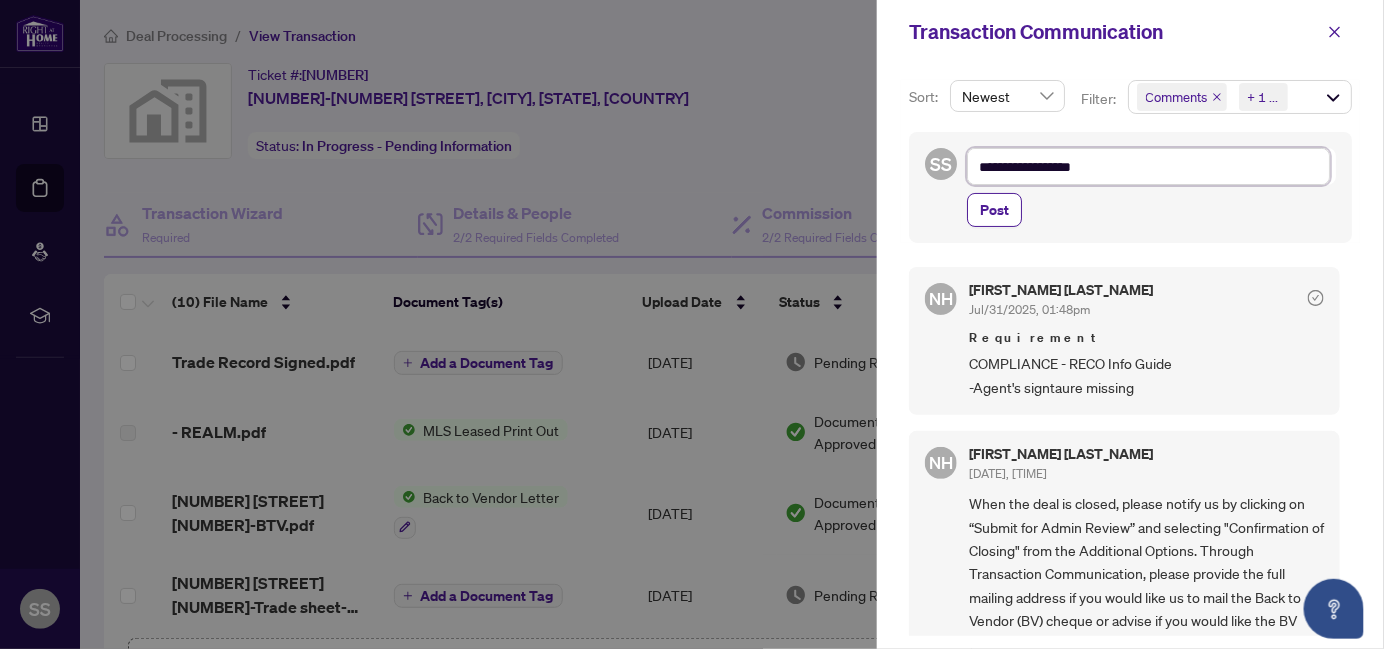 type on "**********" 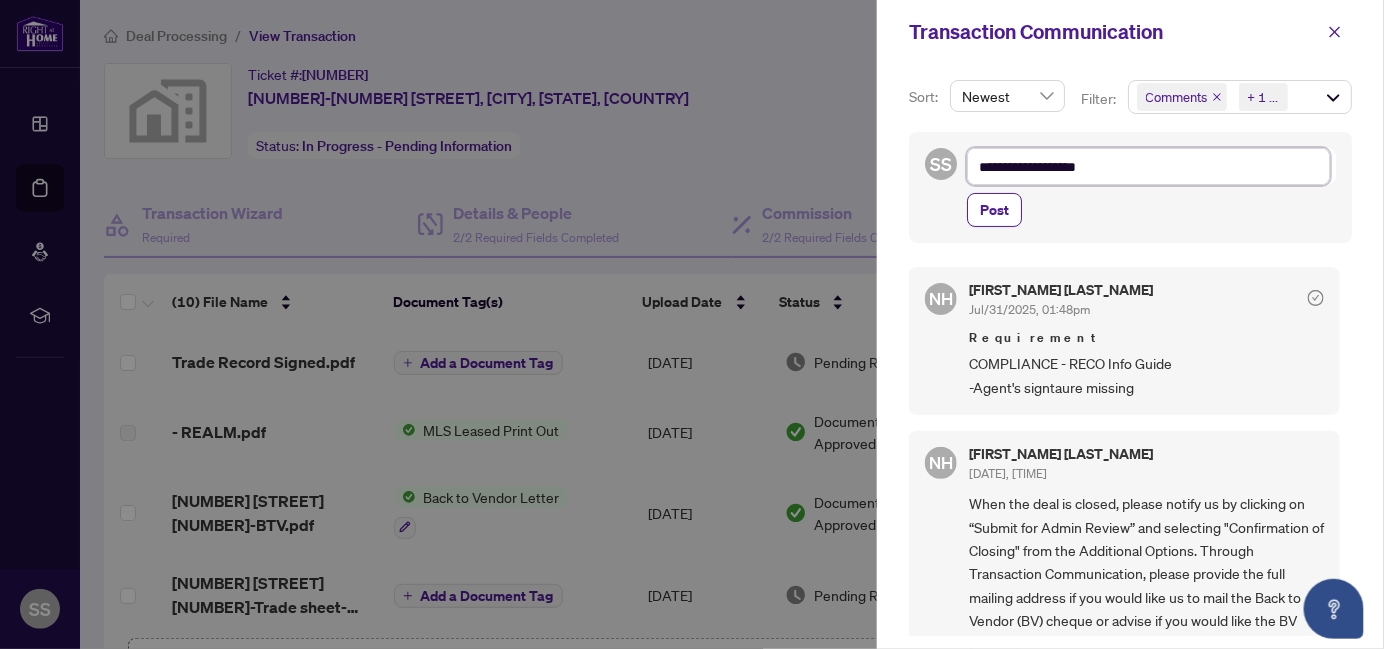 type on "**********" 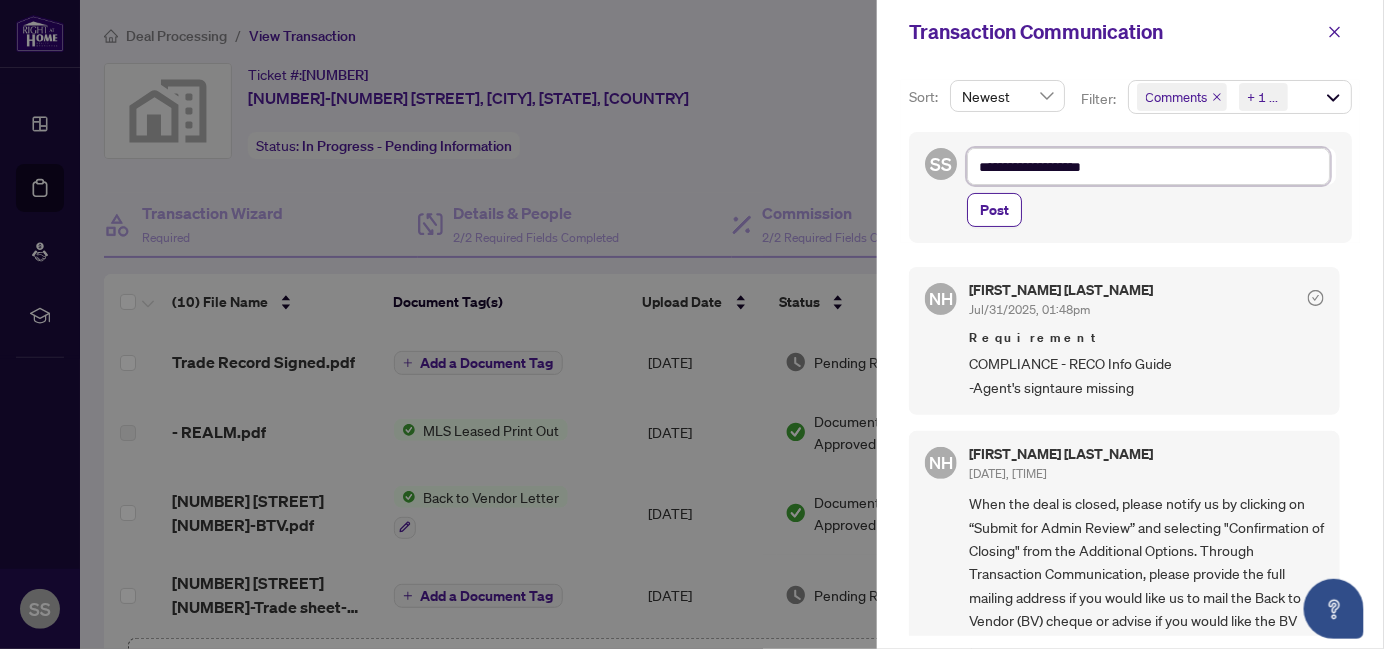 type on "**********" 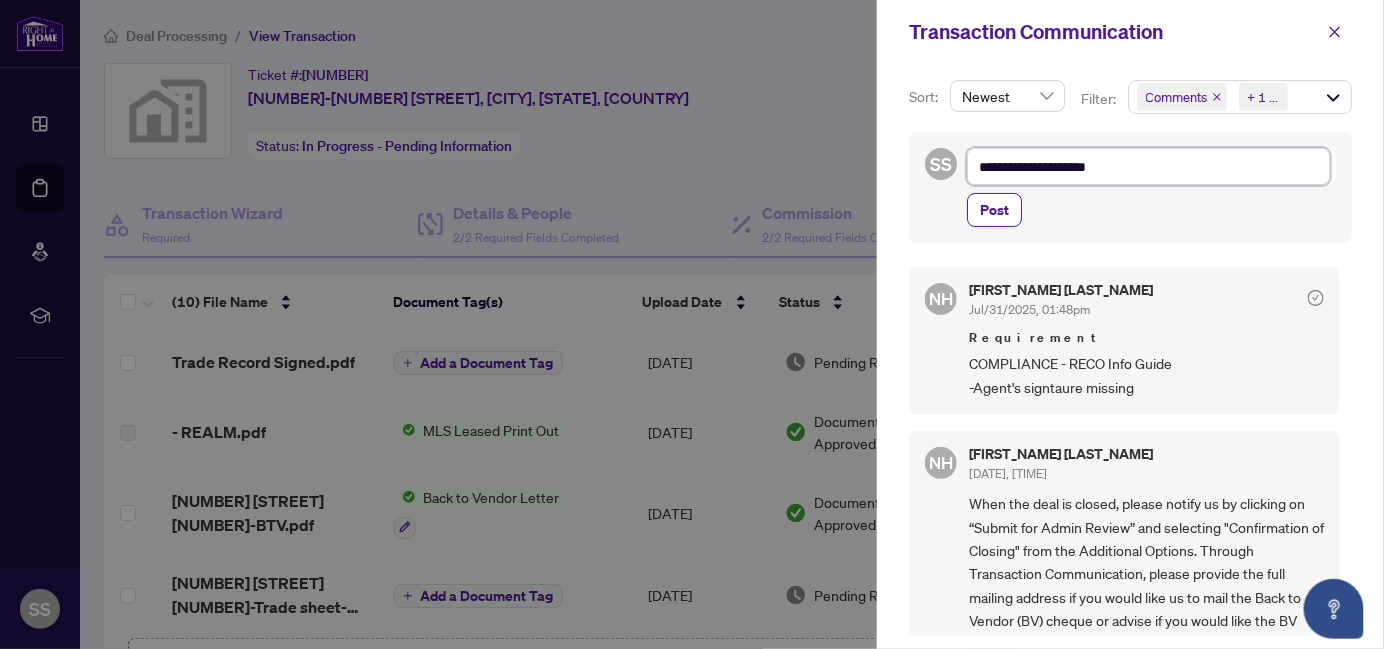 type on "**********" 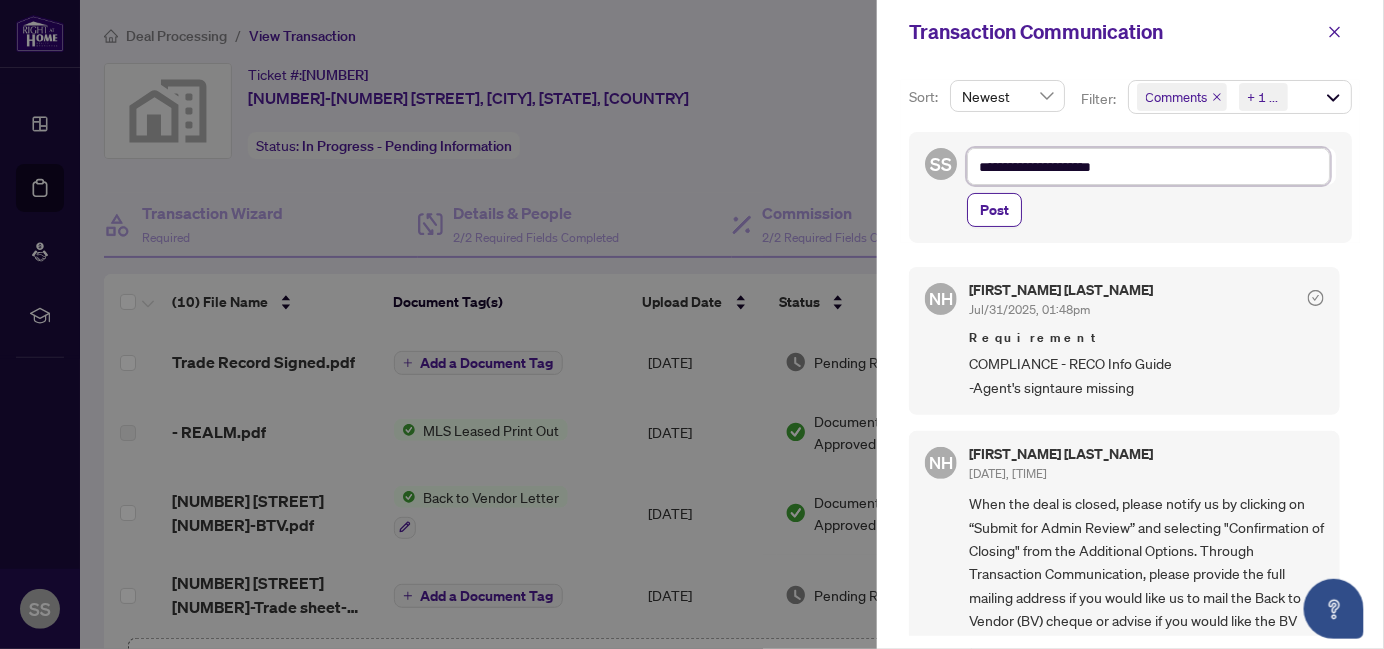 type on "**********" 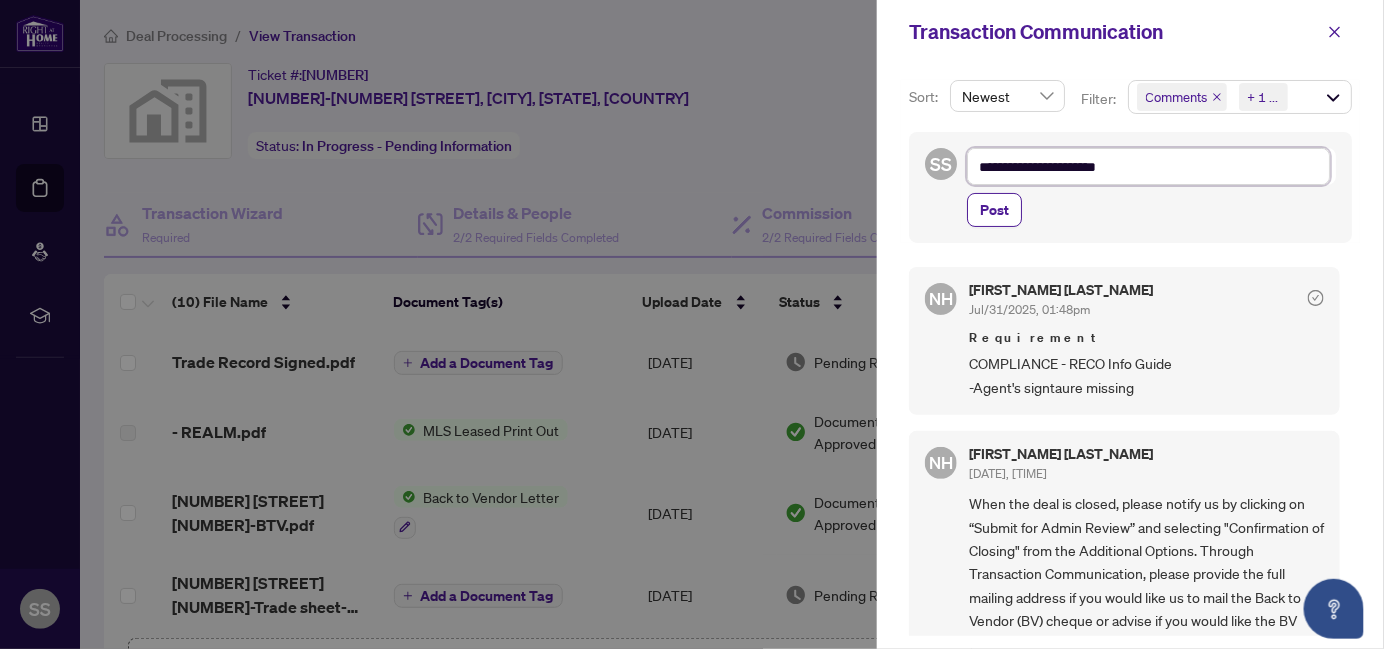 type on "**********" 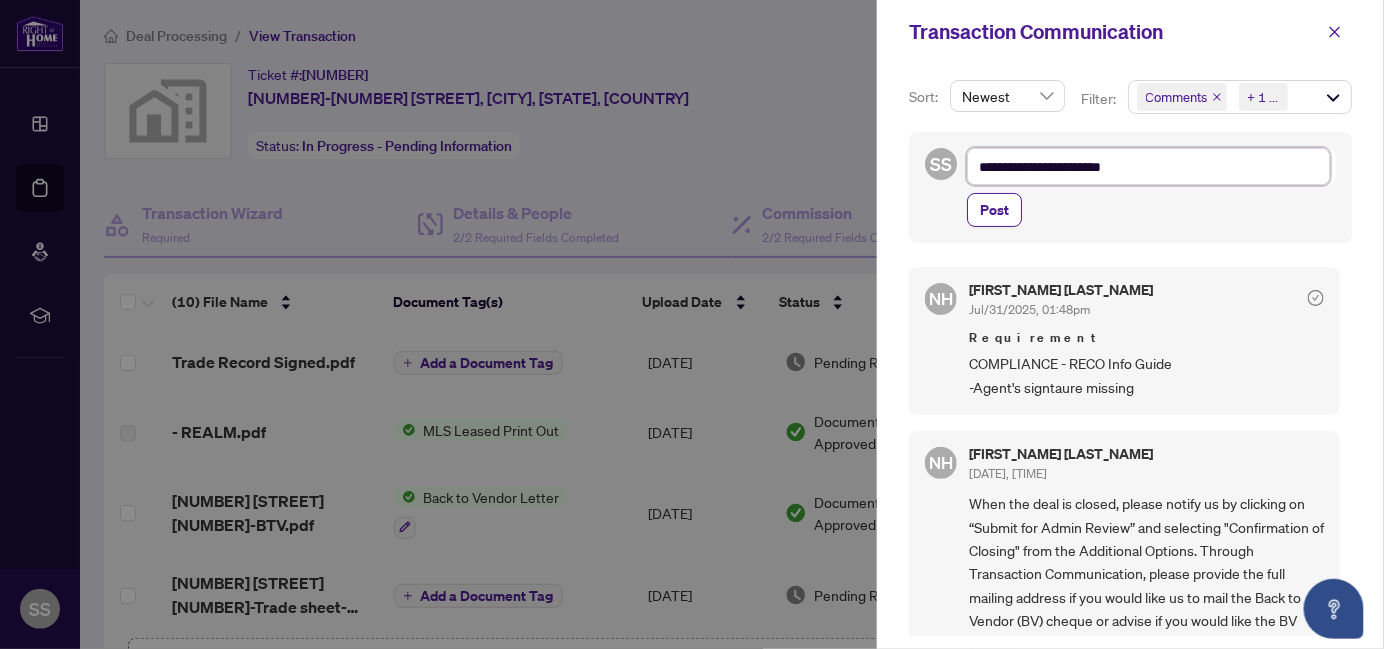type on "**********" 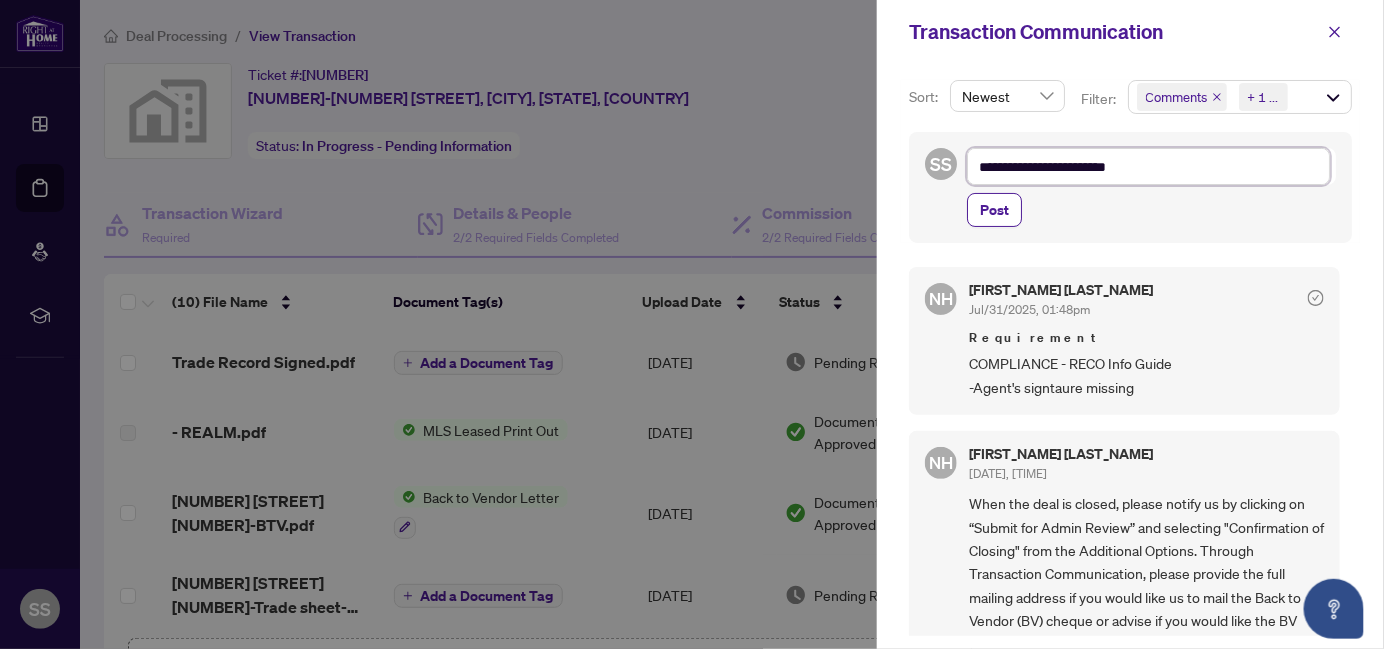 type on "**********" 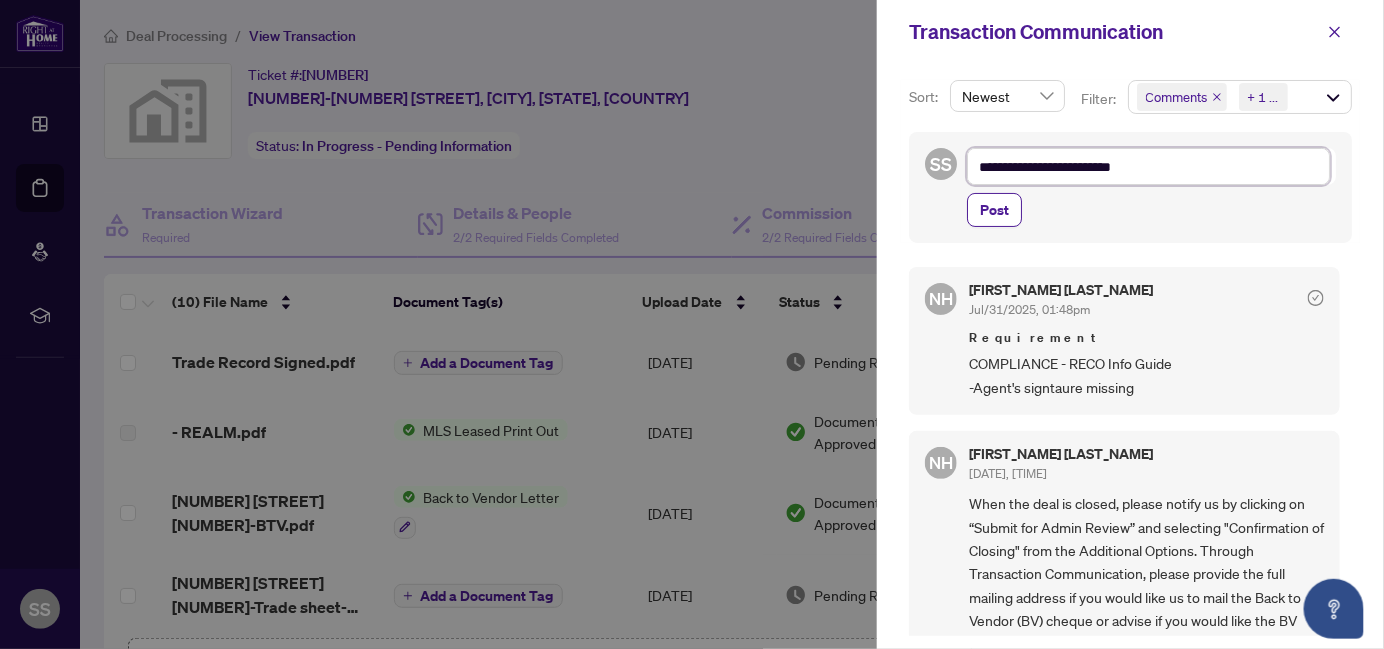 type on "**********" 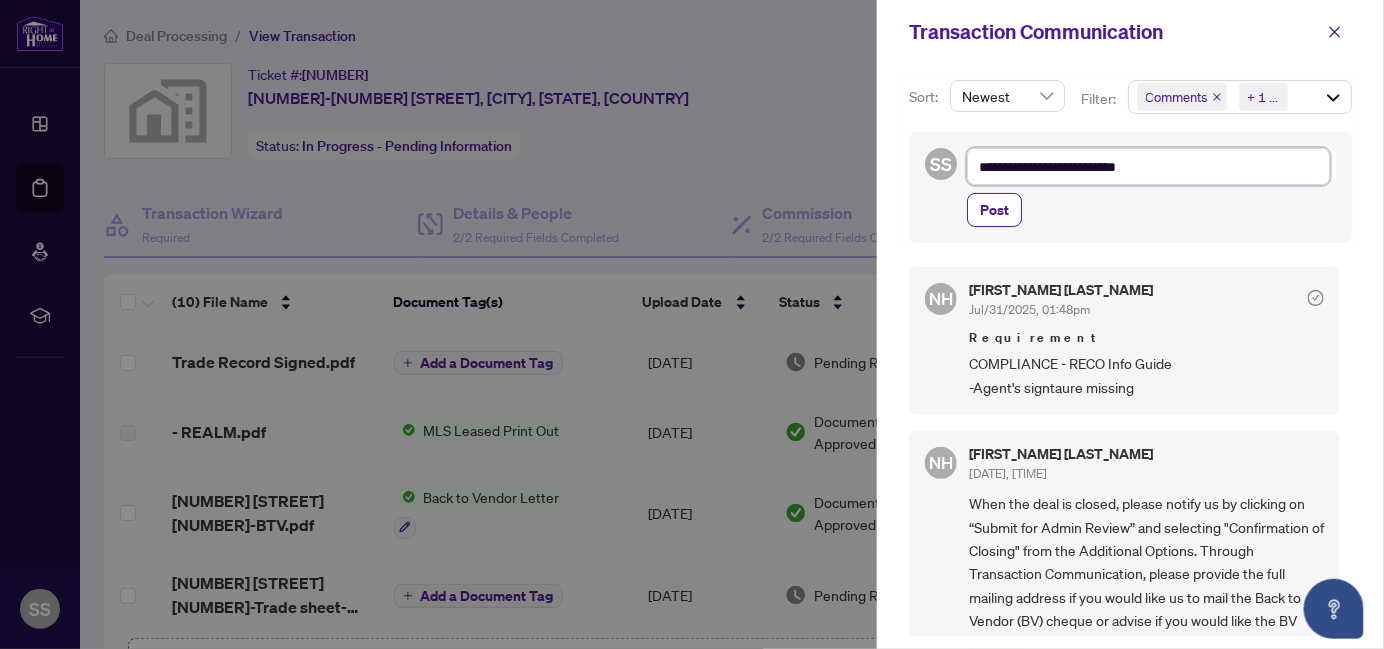 type on "**********" 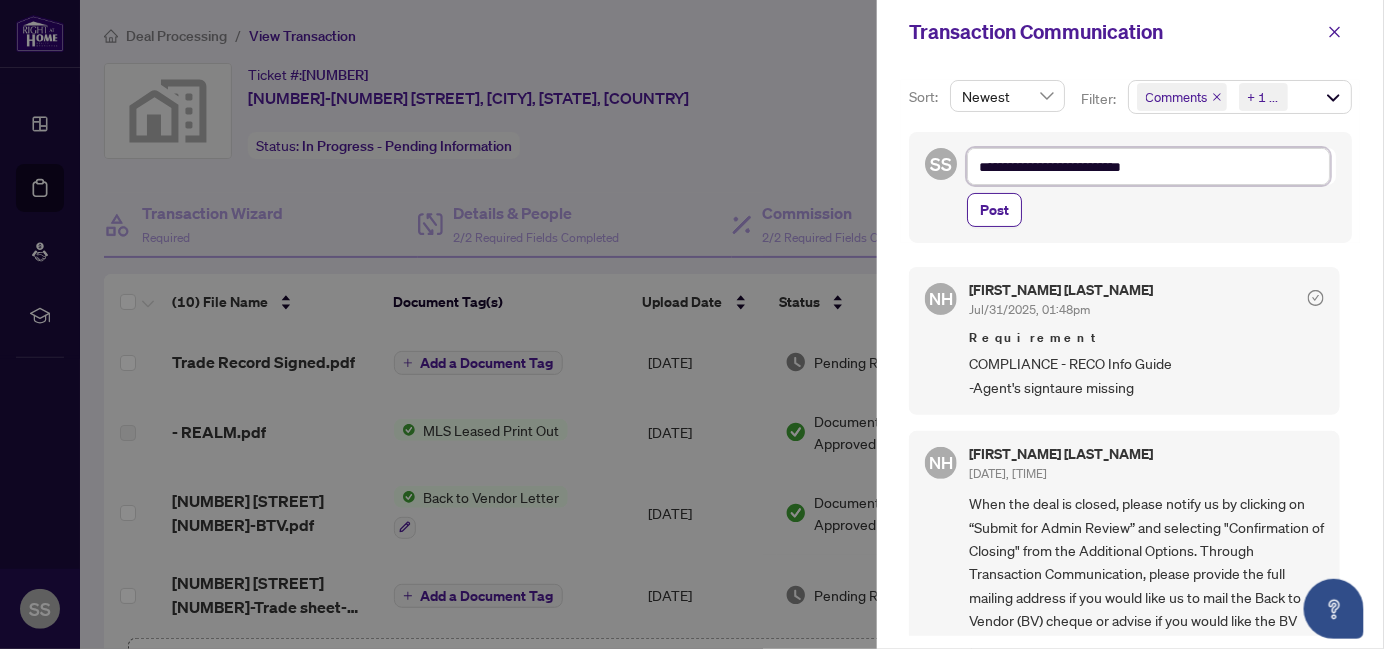 type on "**********" 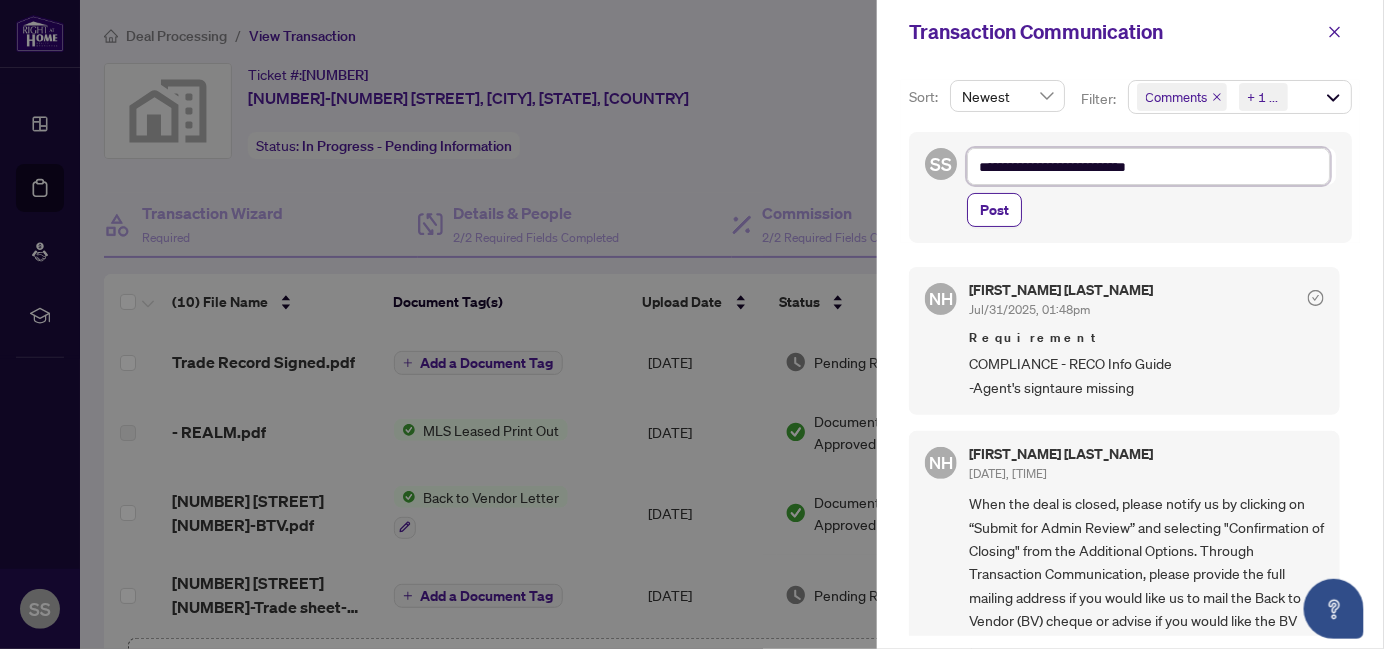 type on "**********" 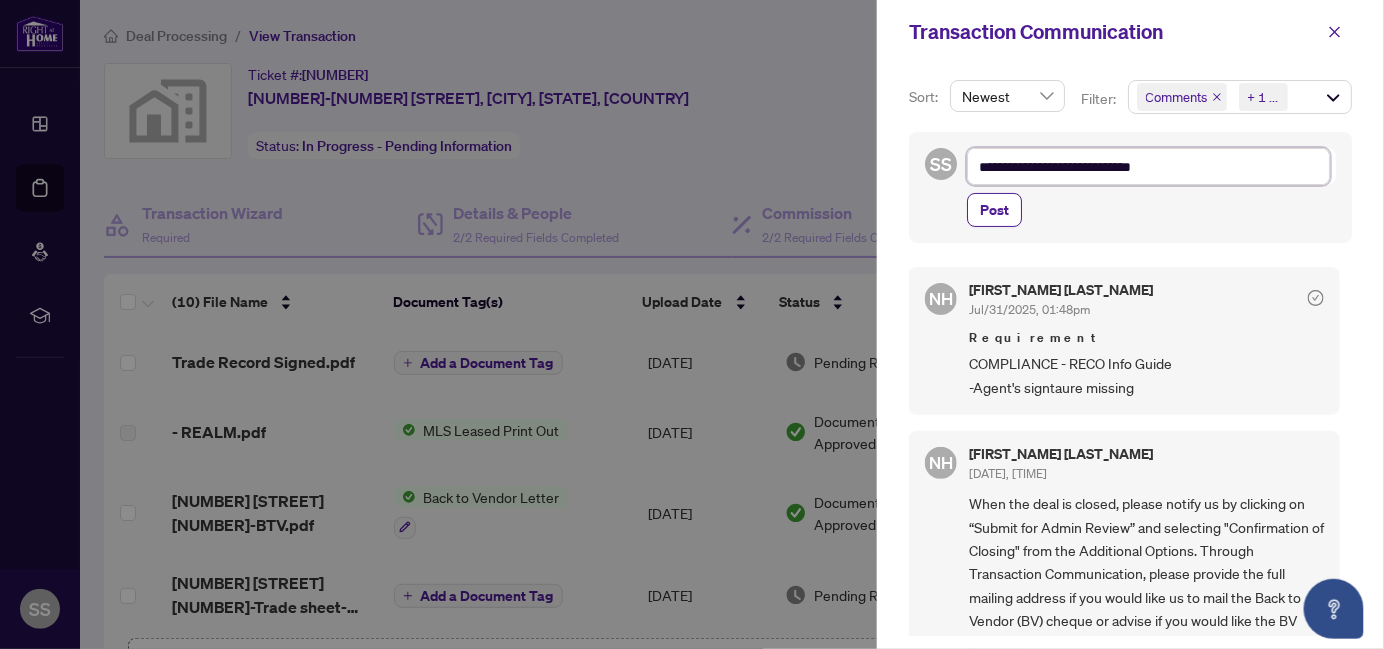 type on "**********" 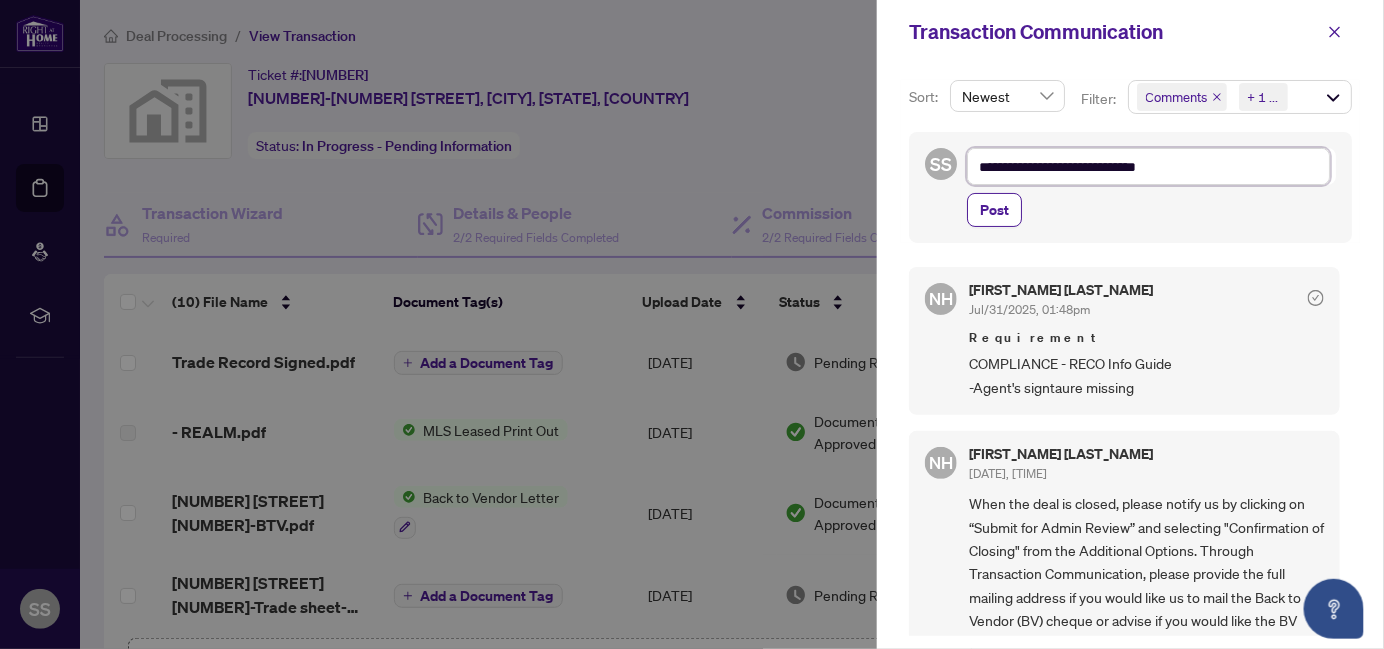 type on "**********" 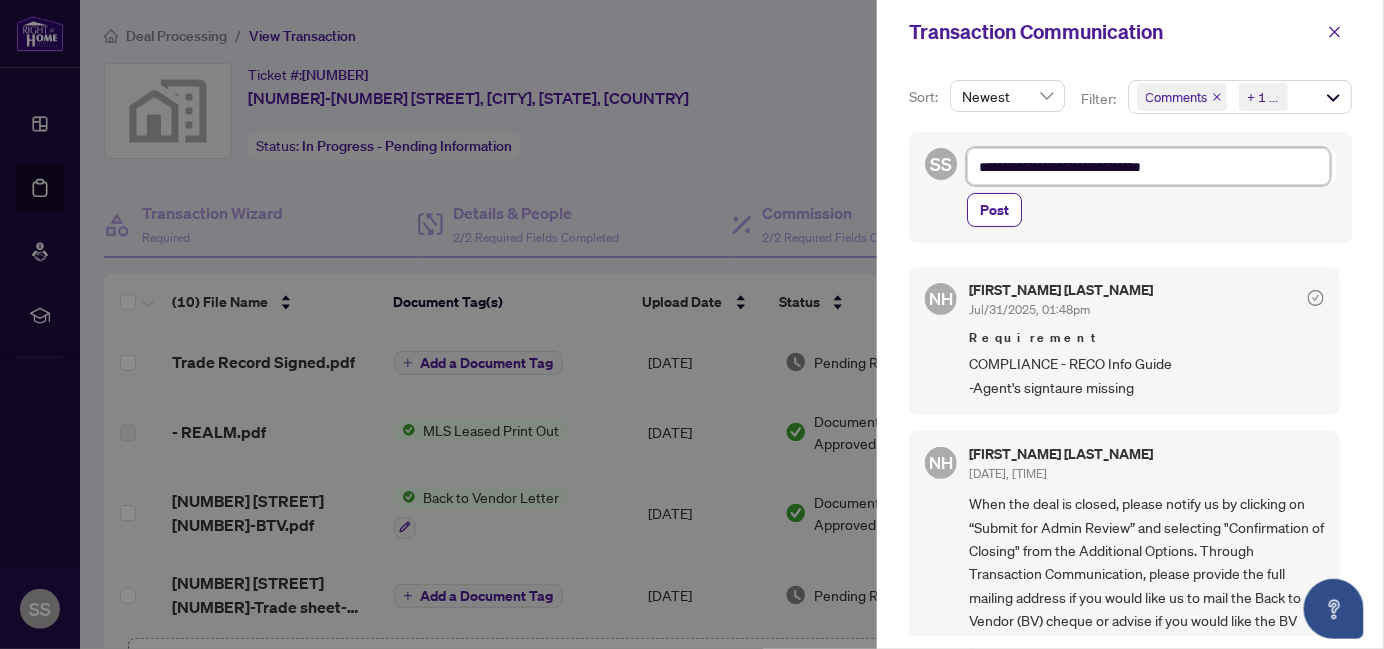 type on "**********" 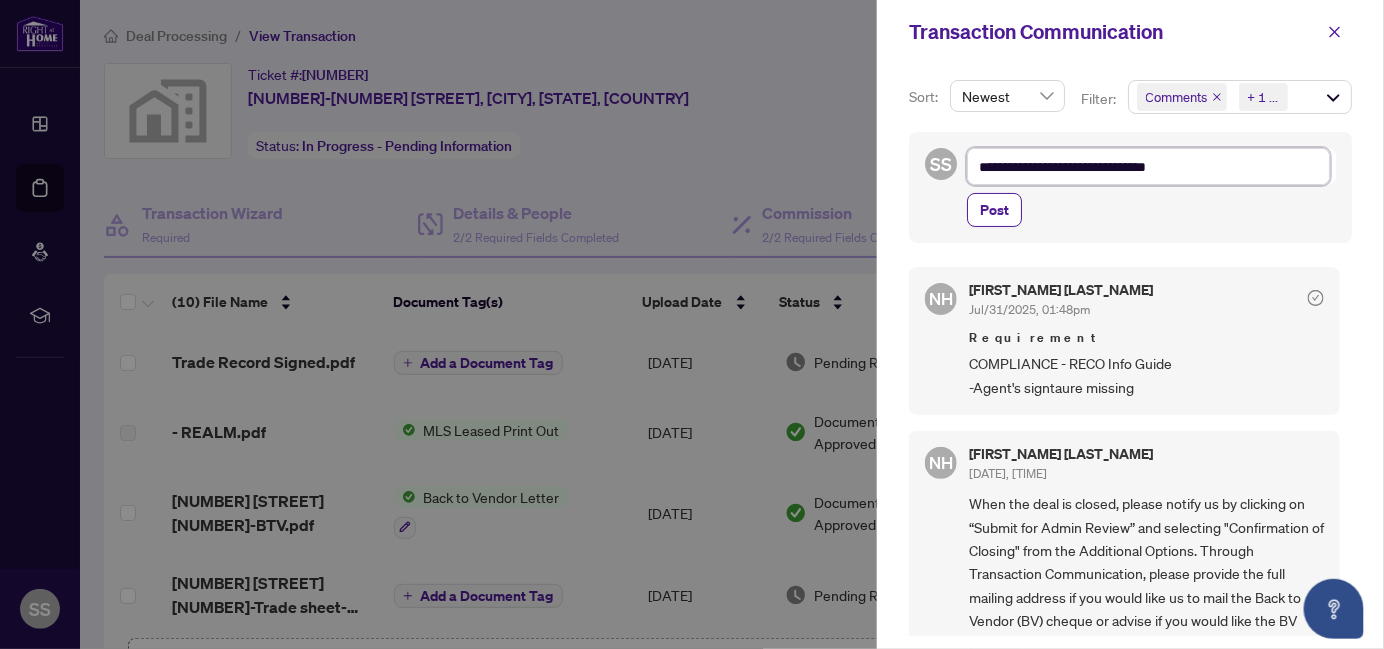 type on "**********" 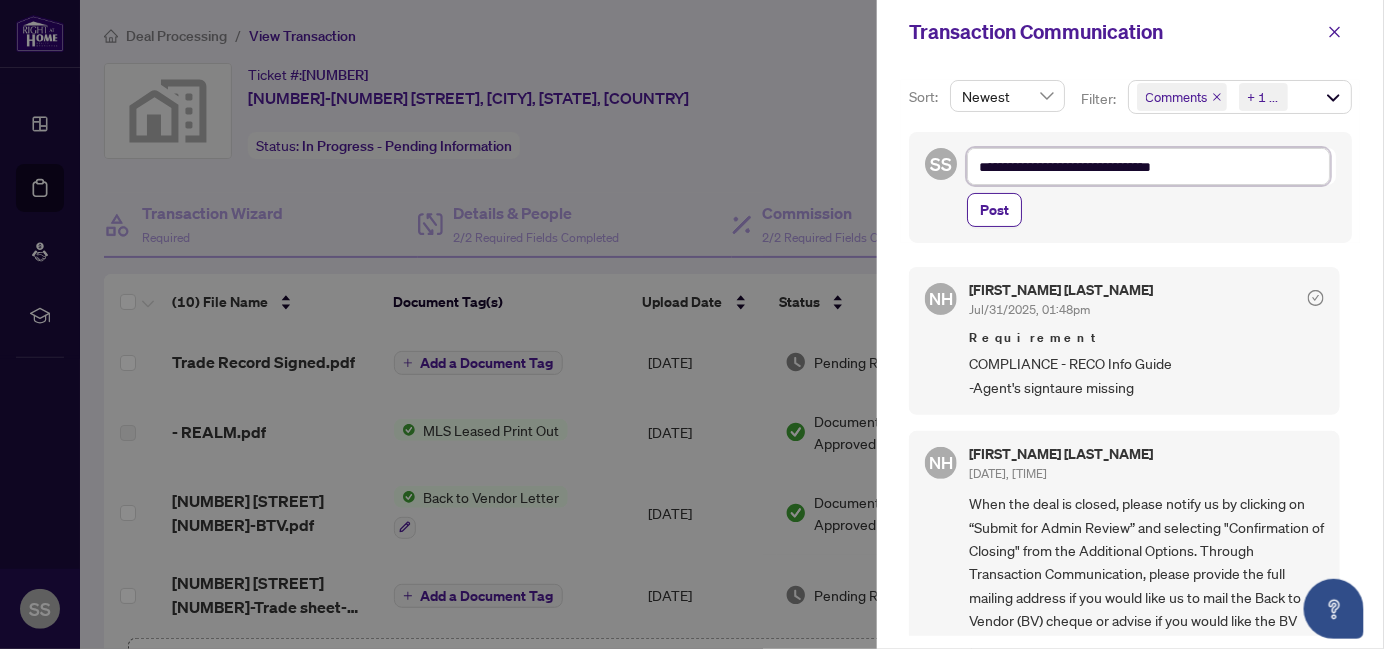 type on "**********" 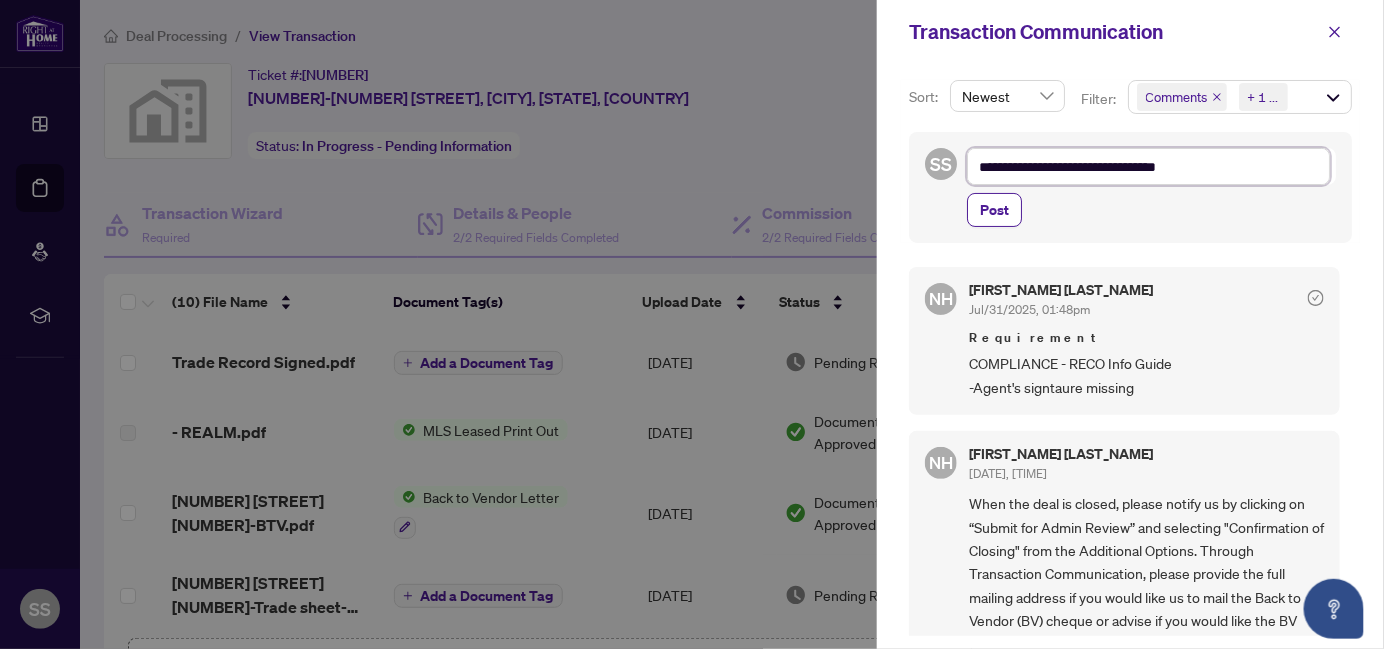 type on "**********" 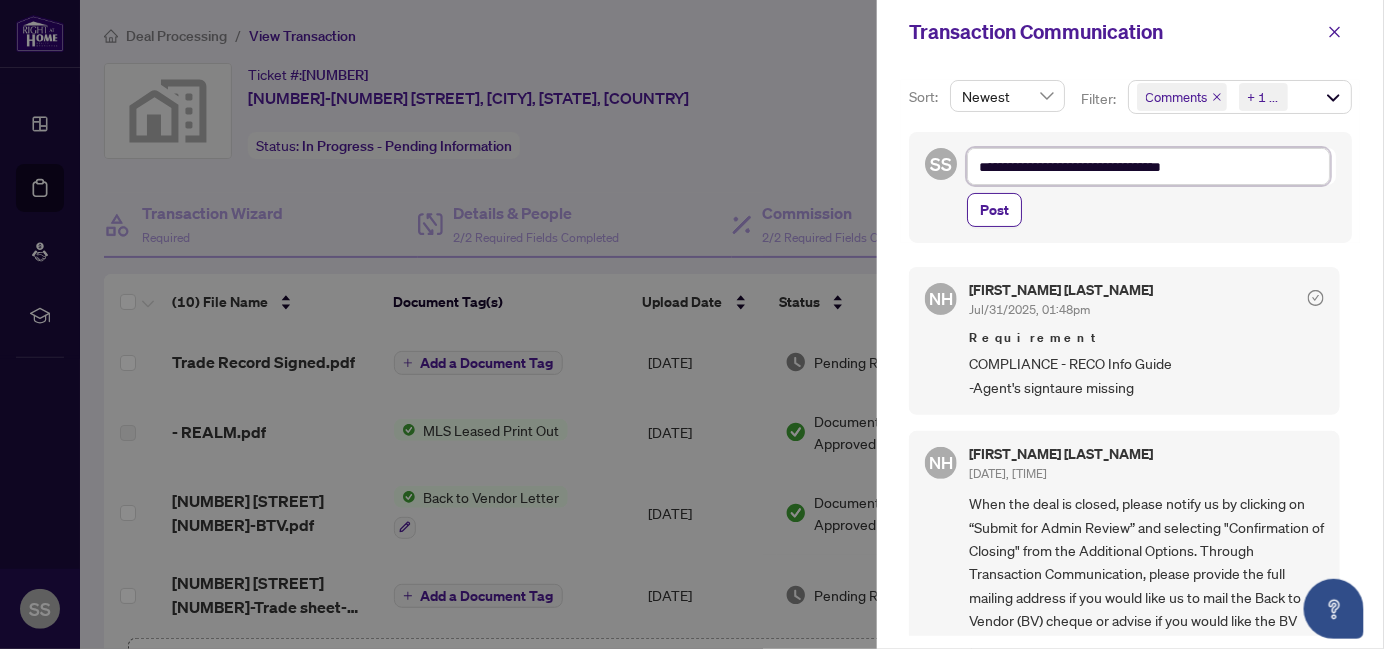type on "**********" 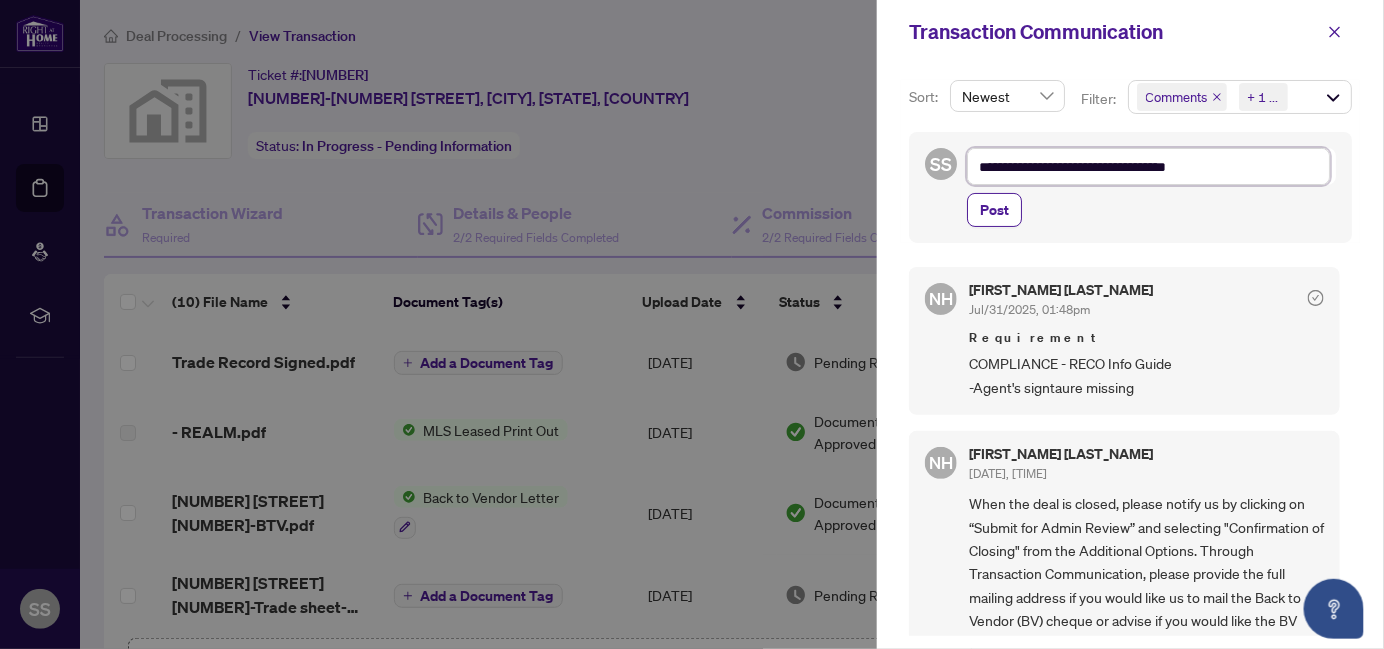 type on "**********" 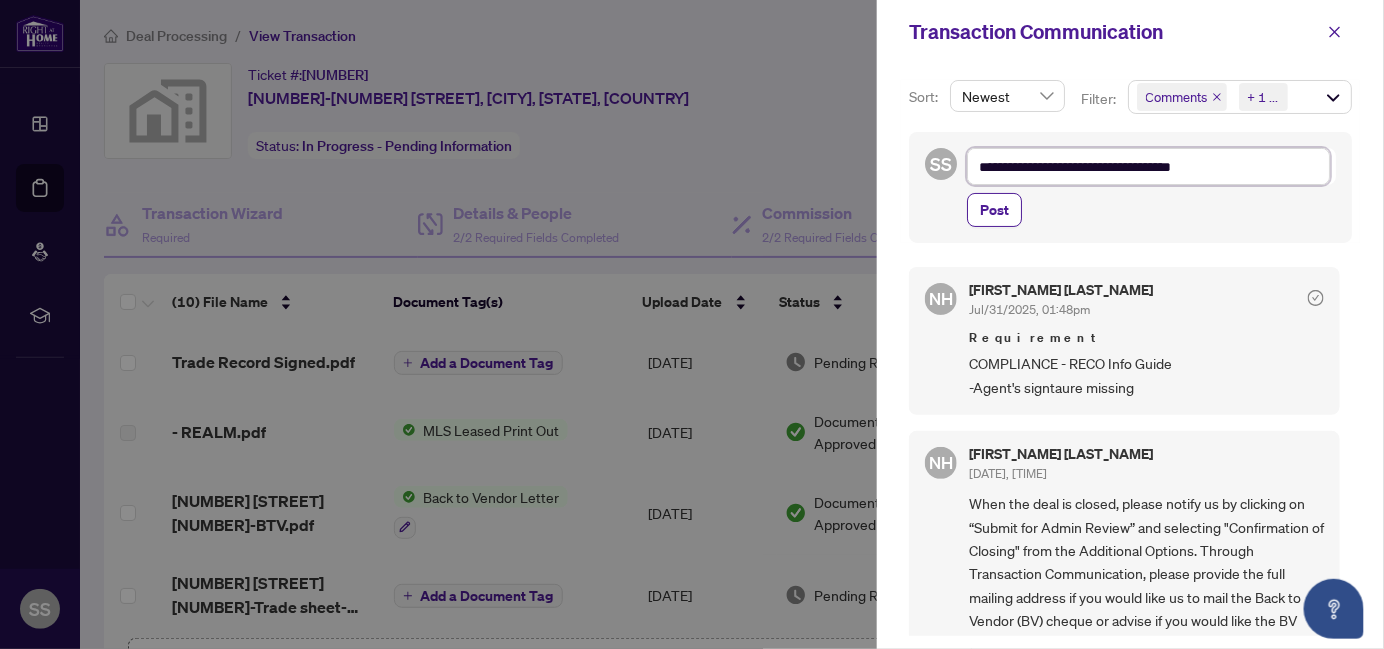 type on "**********" 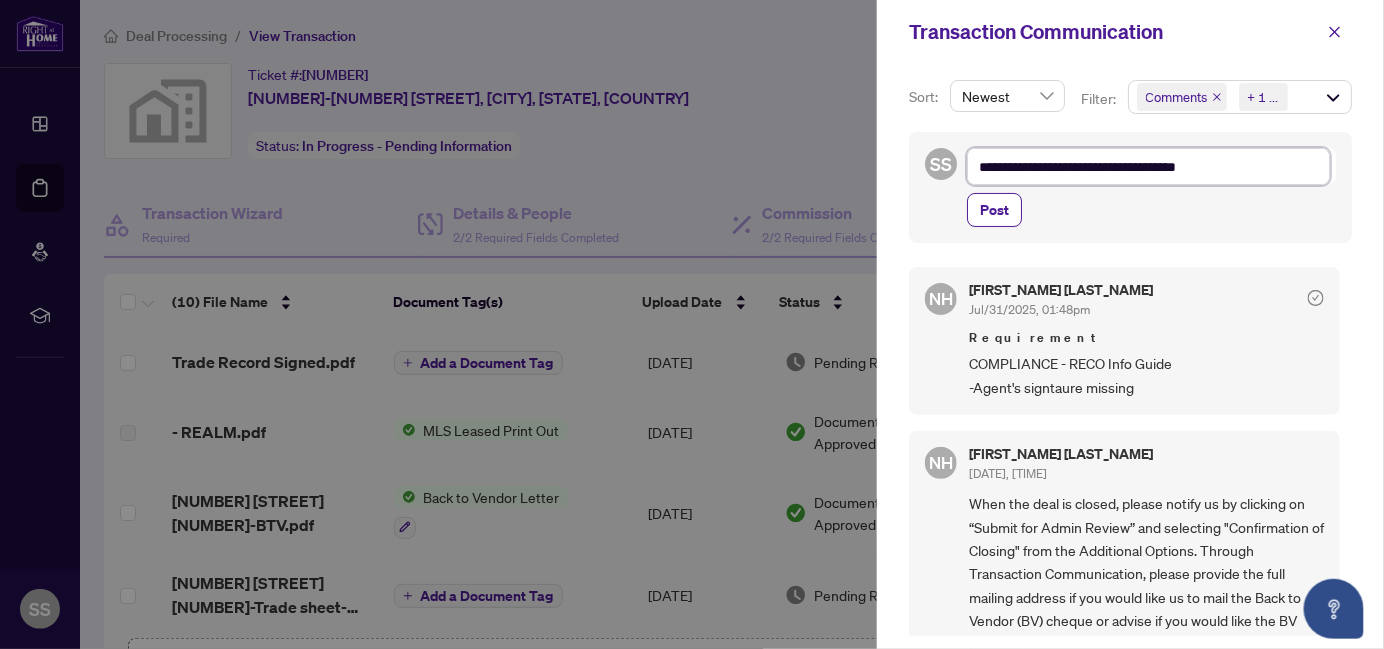 type on "**********" 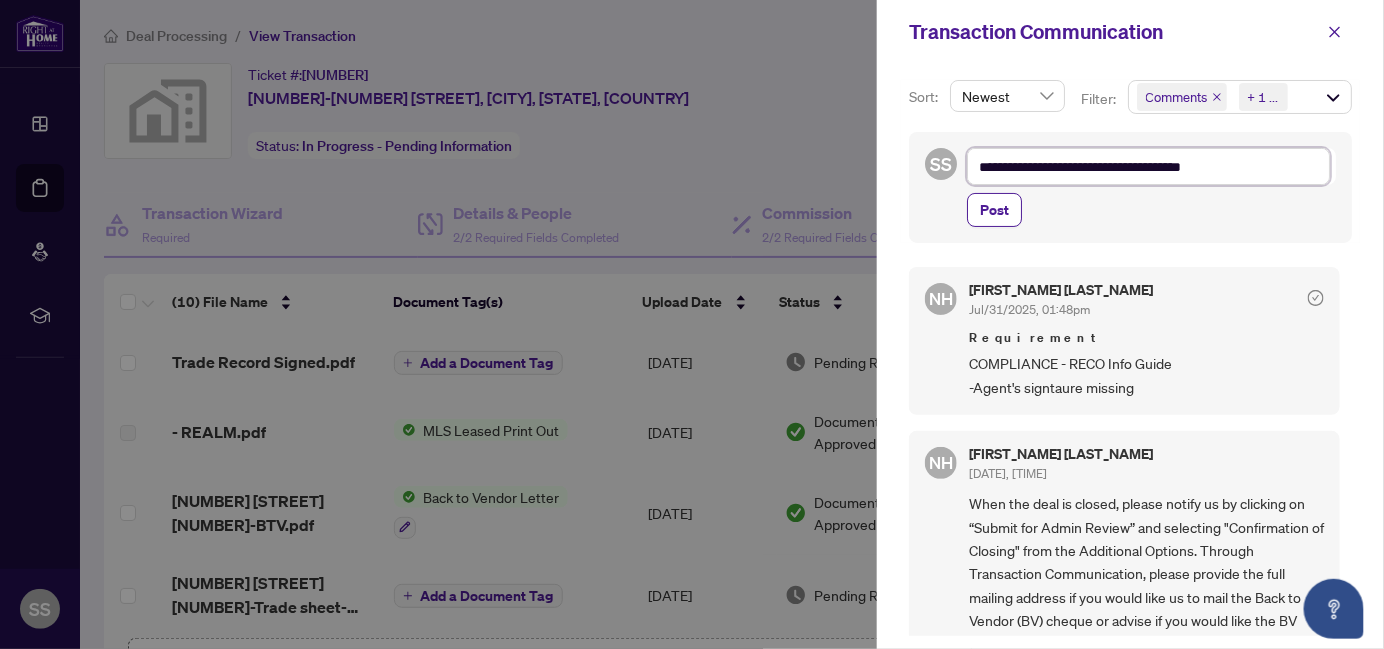 type on "**********" 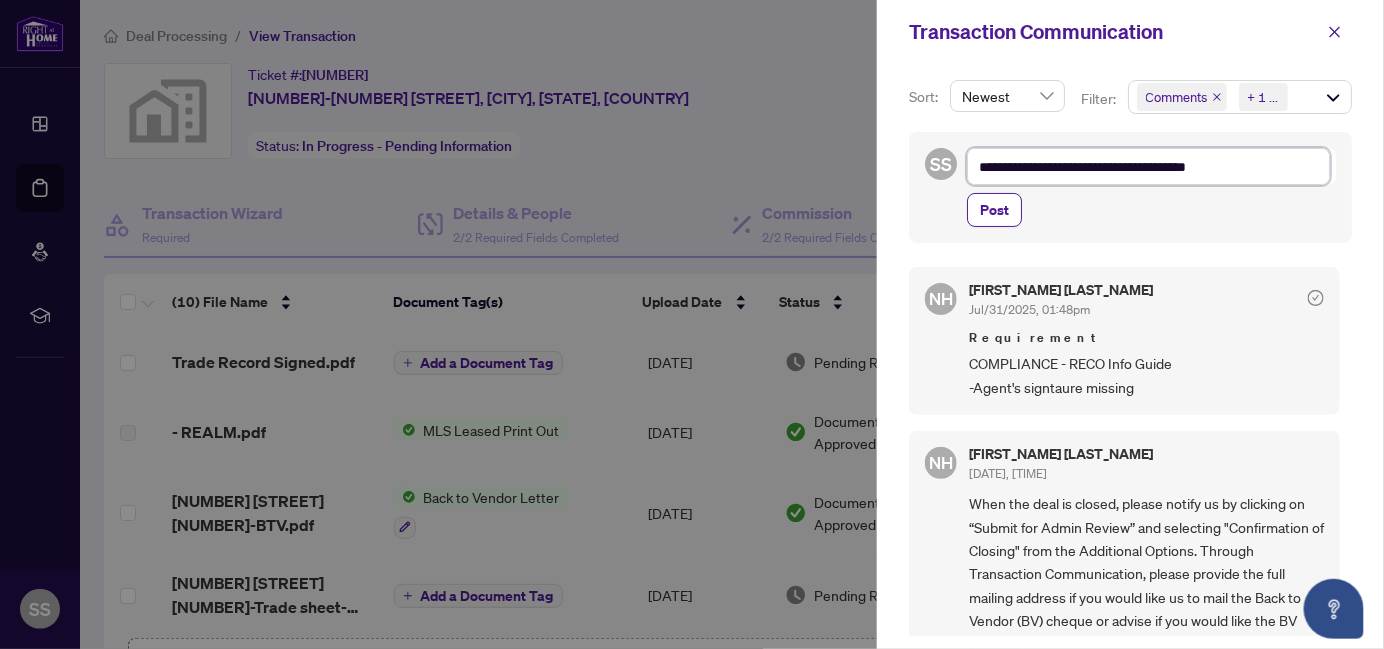 type on "**********" 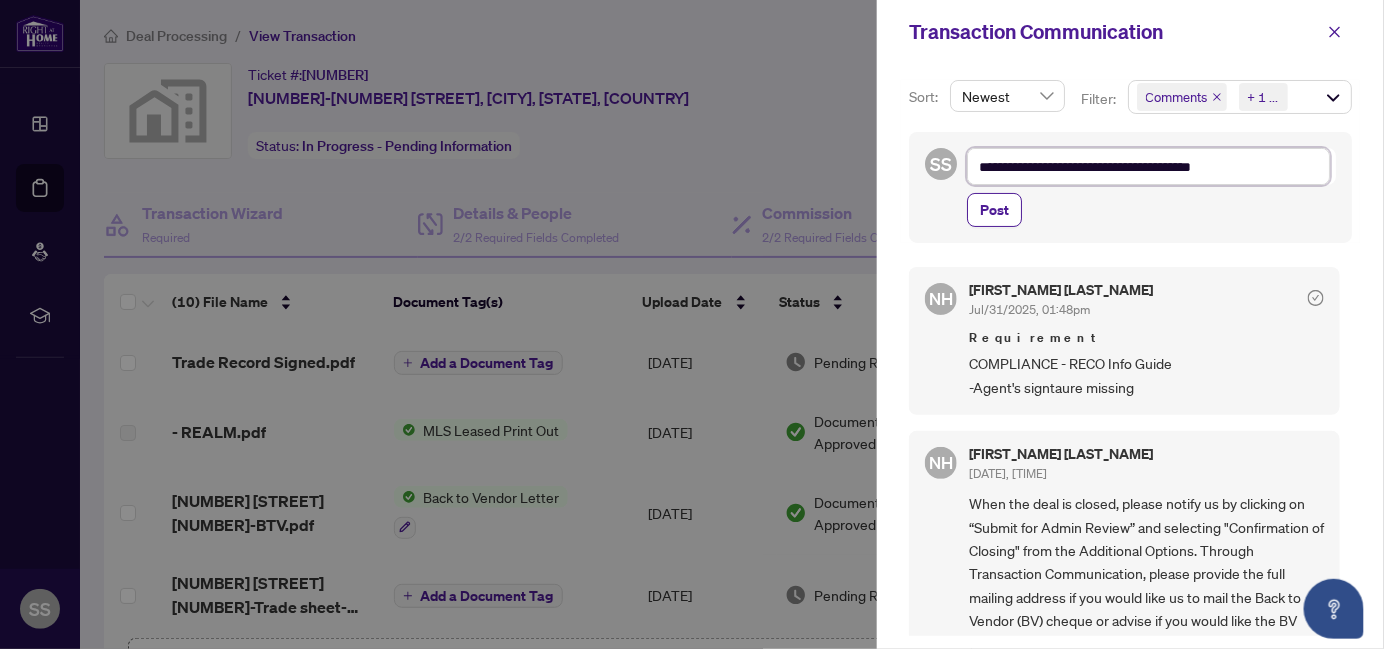 type on "**********" 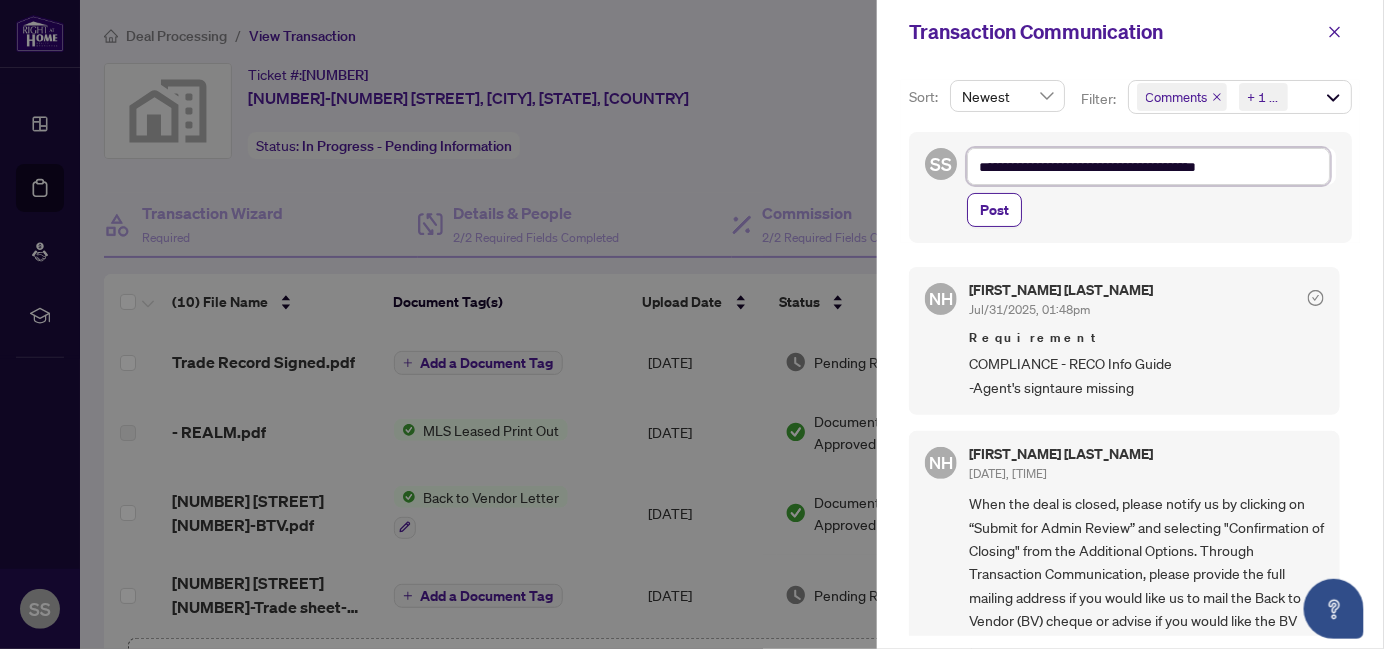 type on "**********" 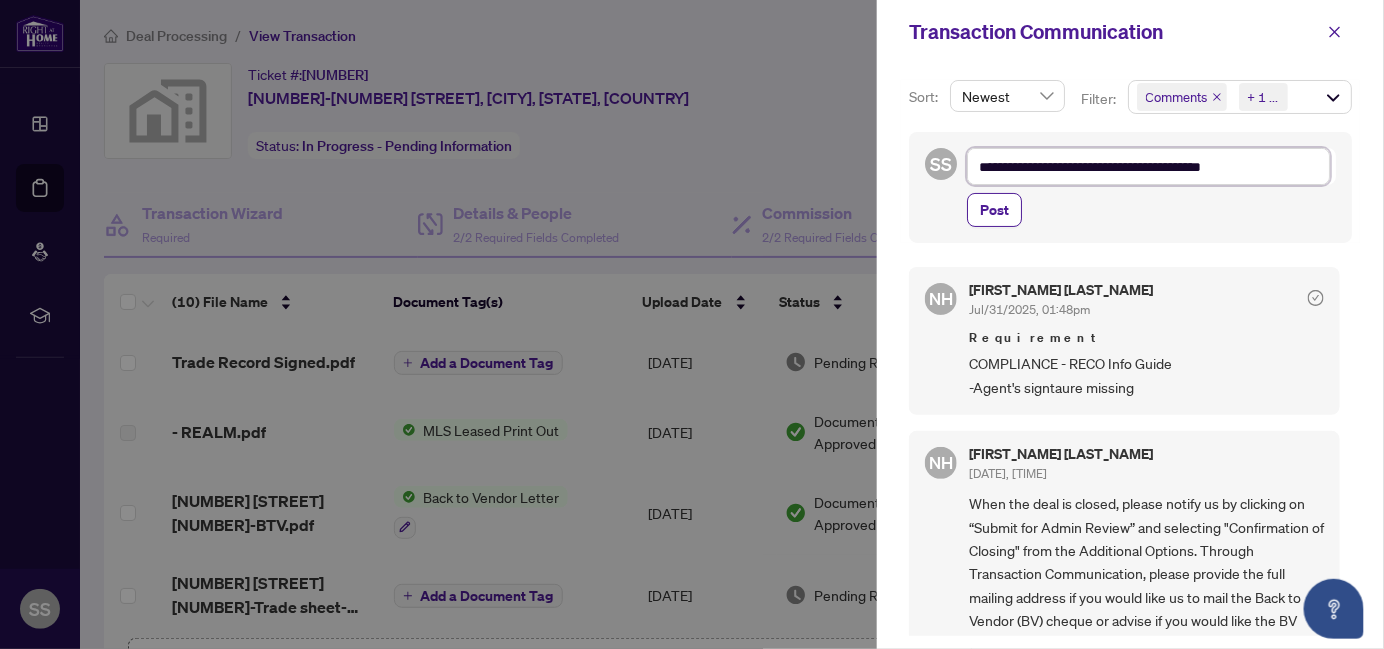 type on "**********" 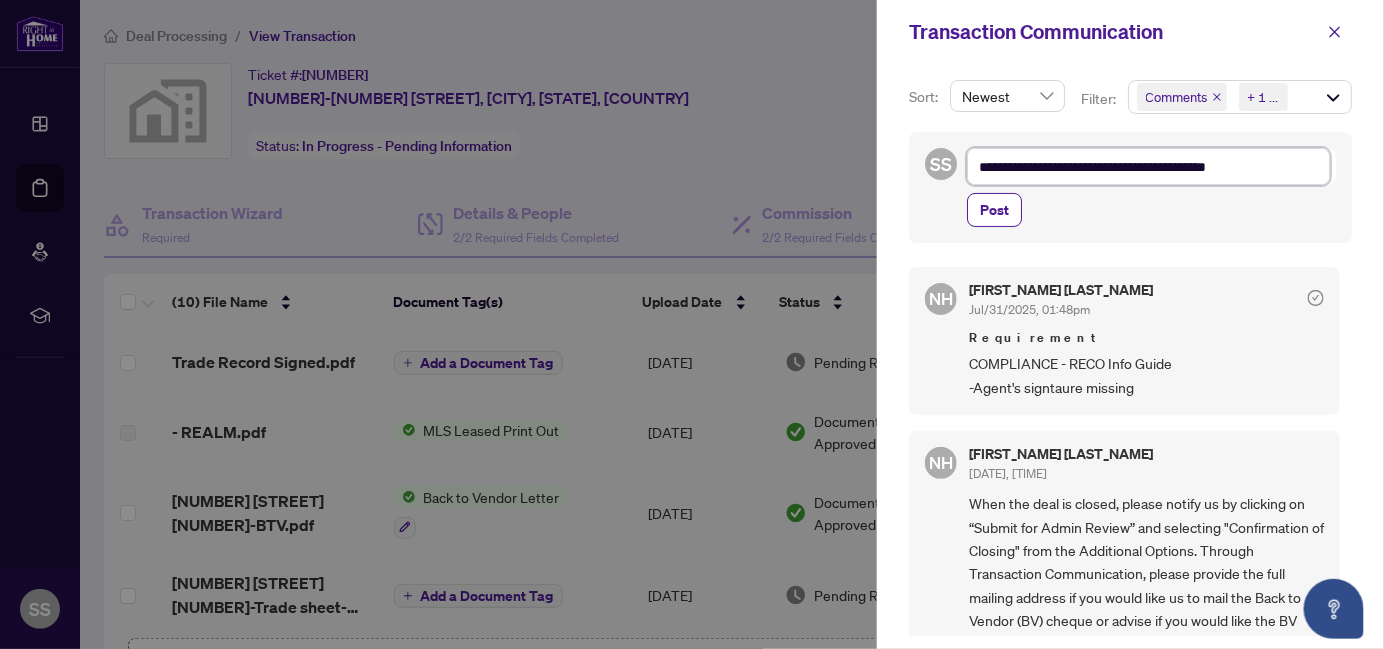 type on "**********" 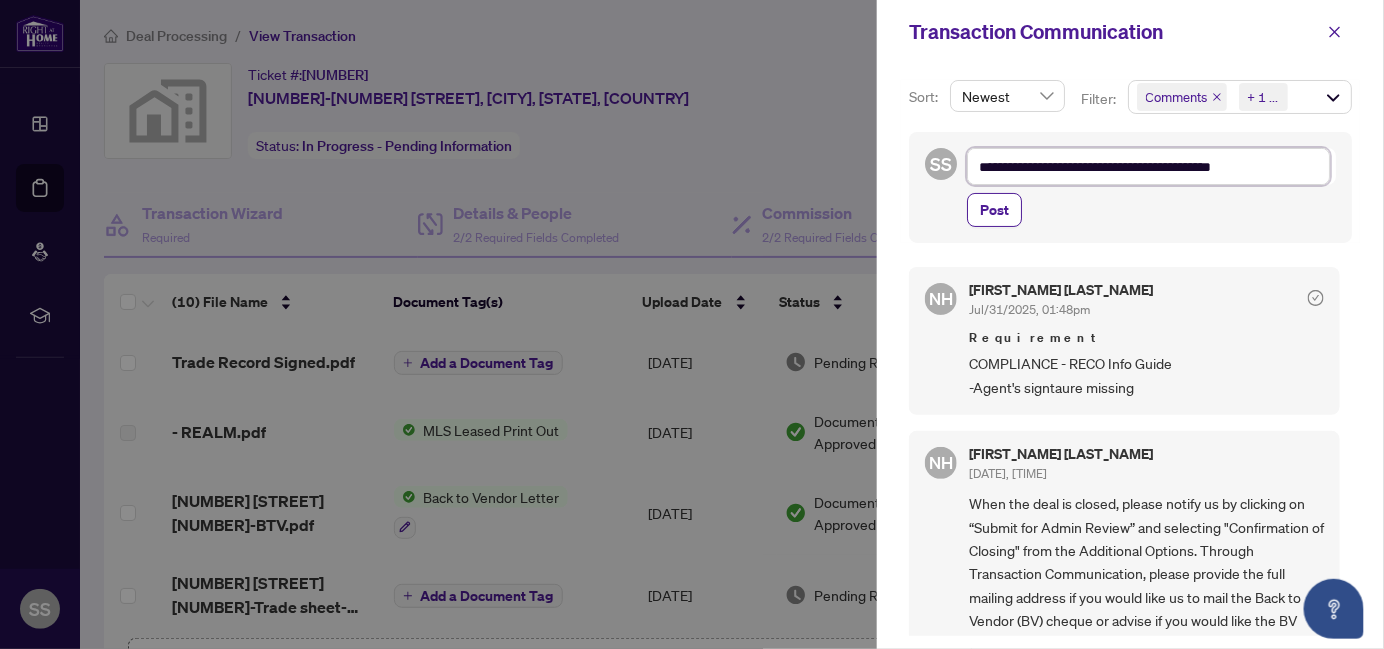 type on "**********" 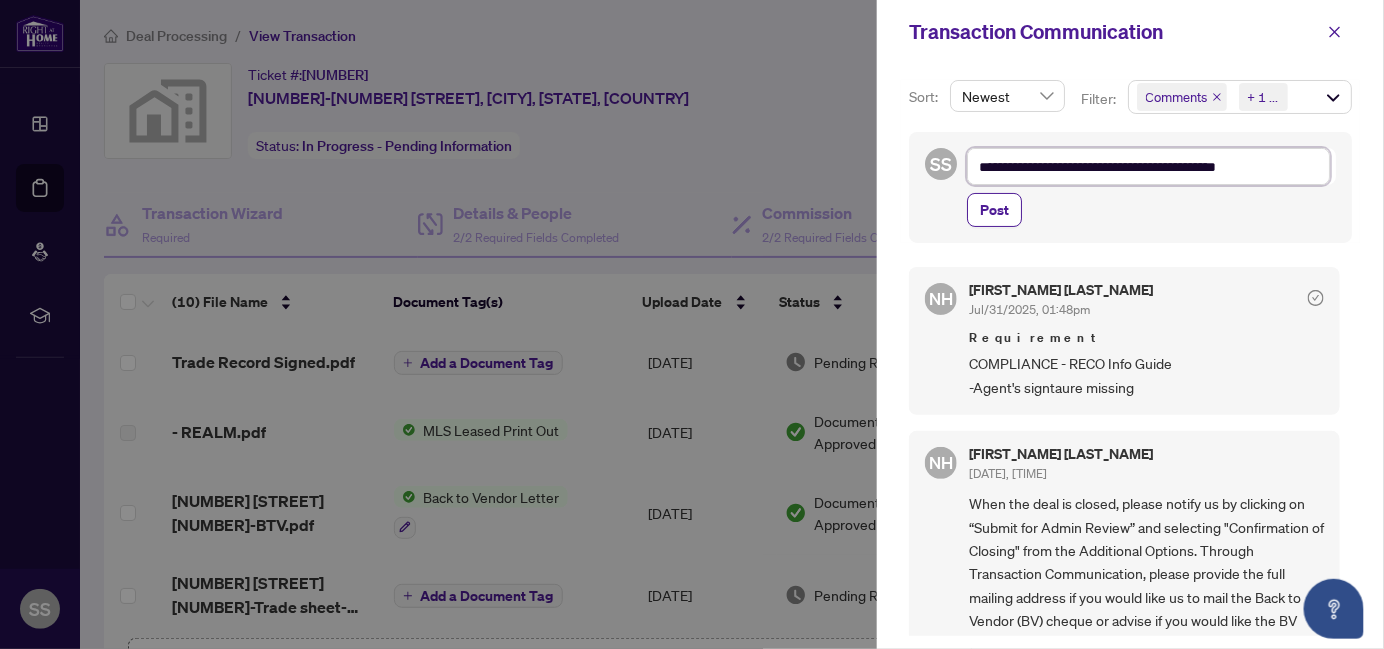 type on "**********" 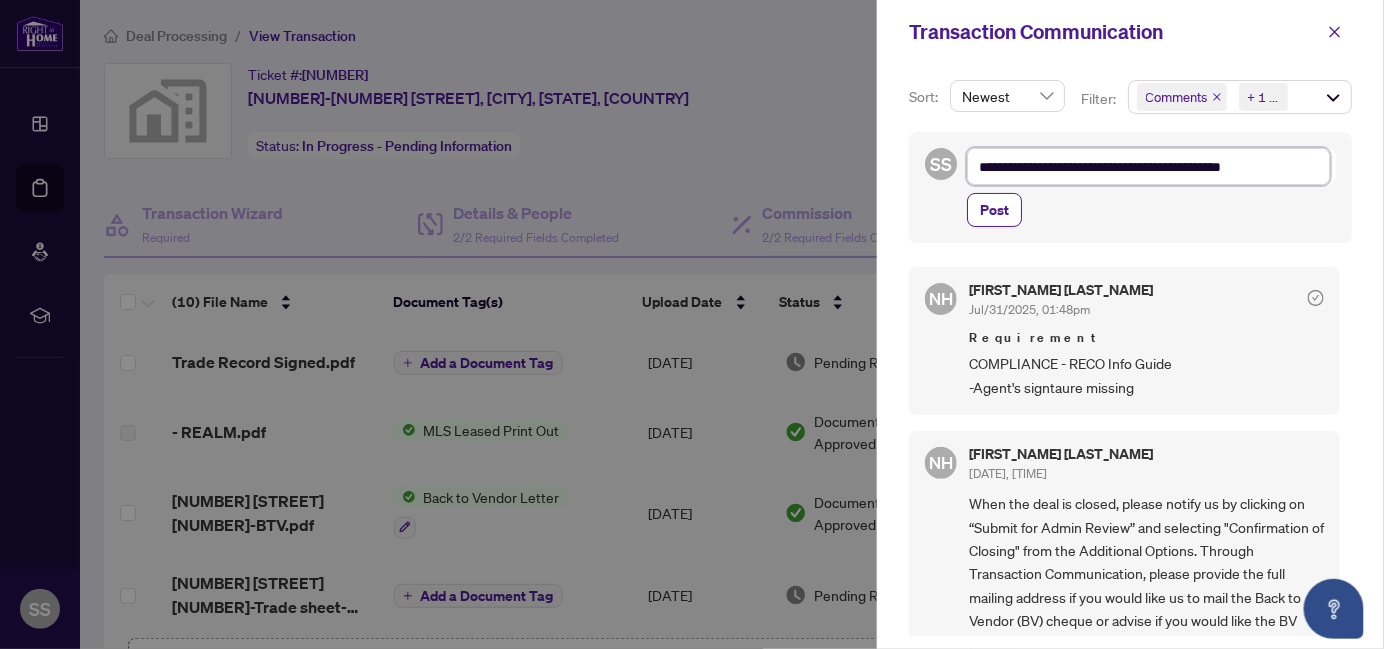 type on "**********" 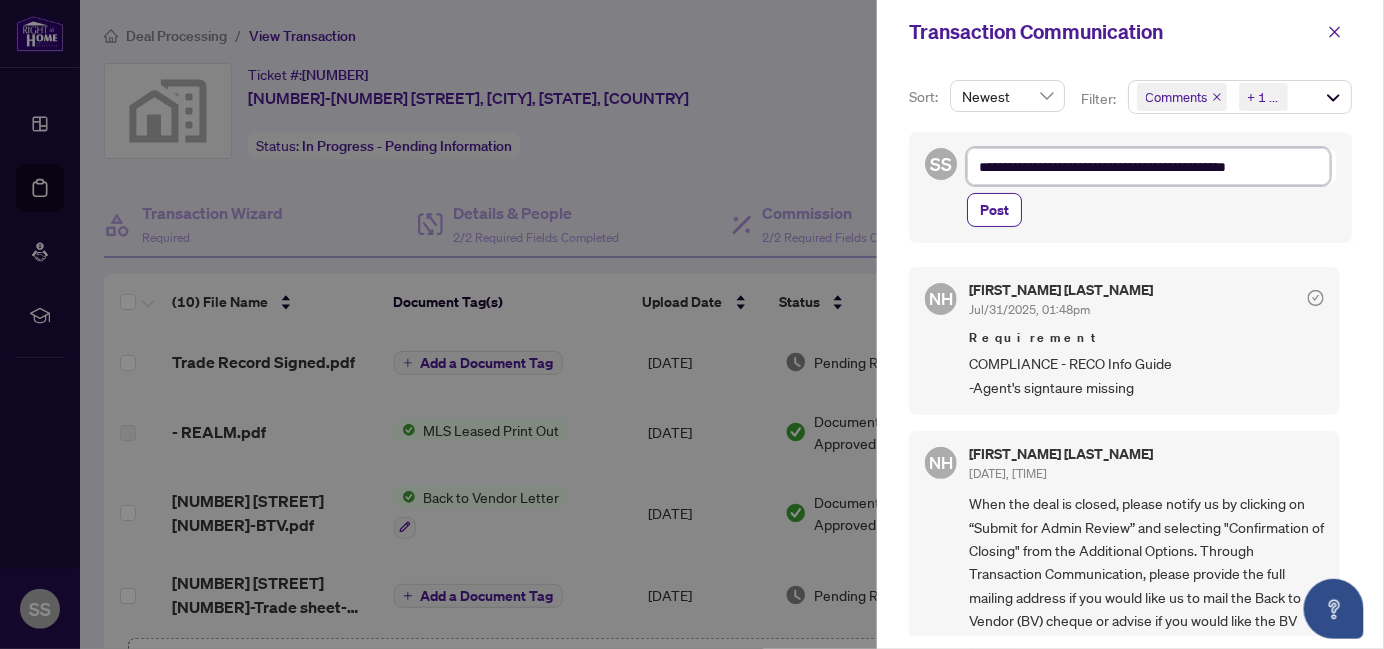 type on "**********" 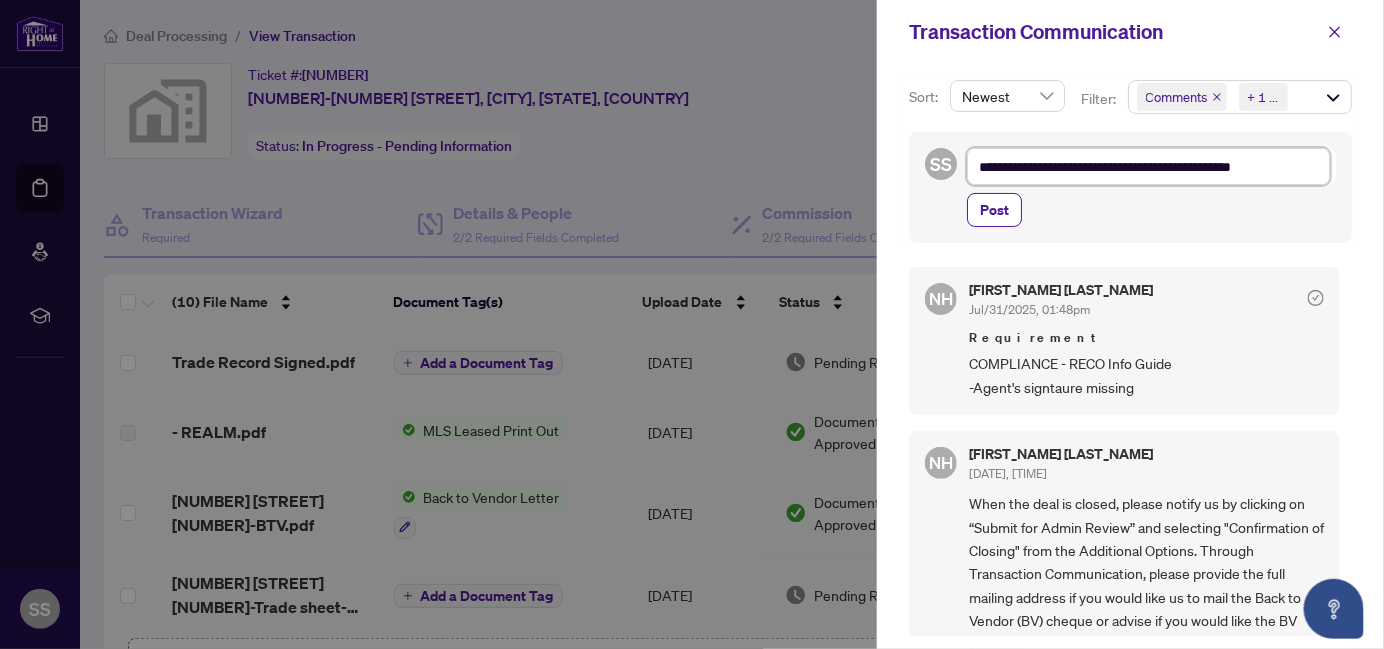 click on "**********" at bounding box center (1148, 166) 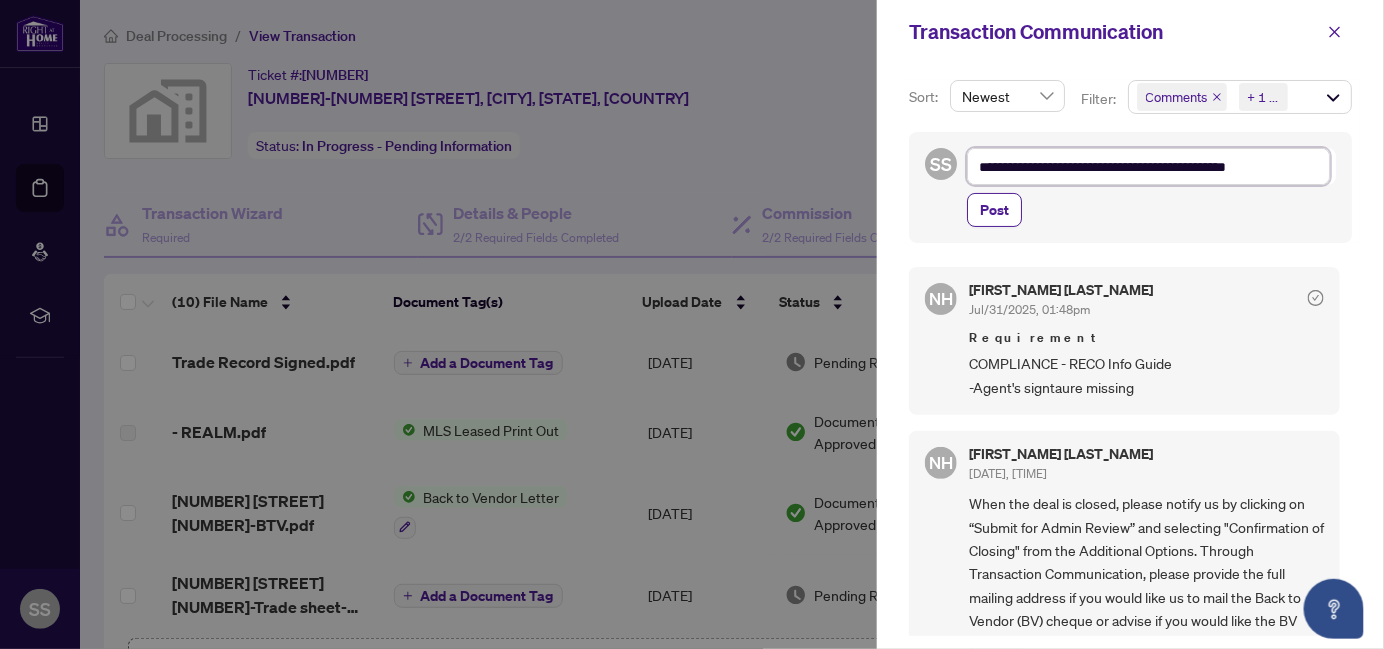 type on "**********" 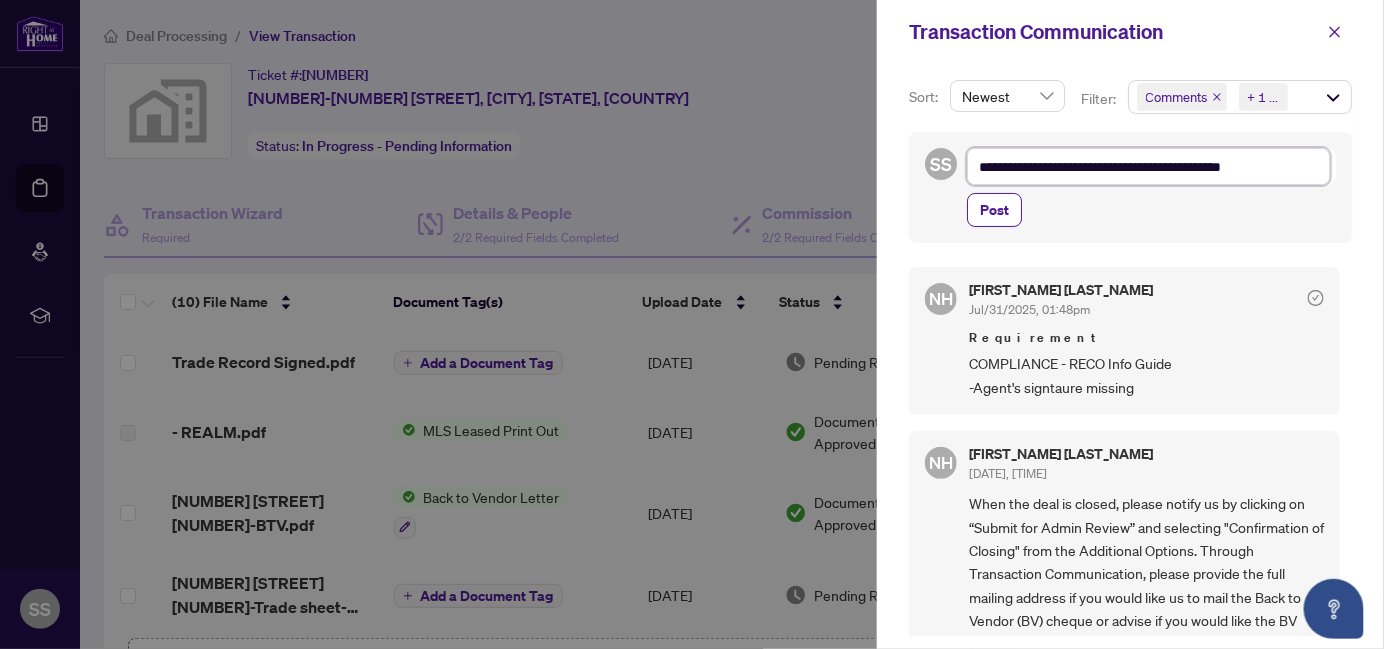 type on "**********" 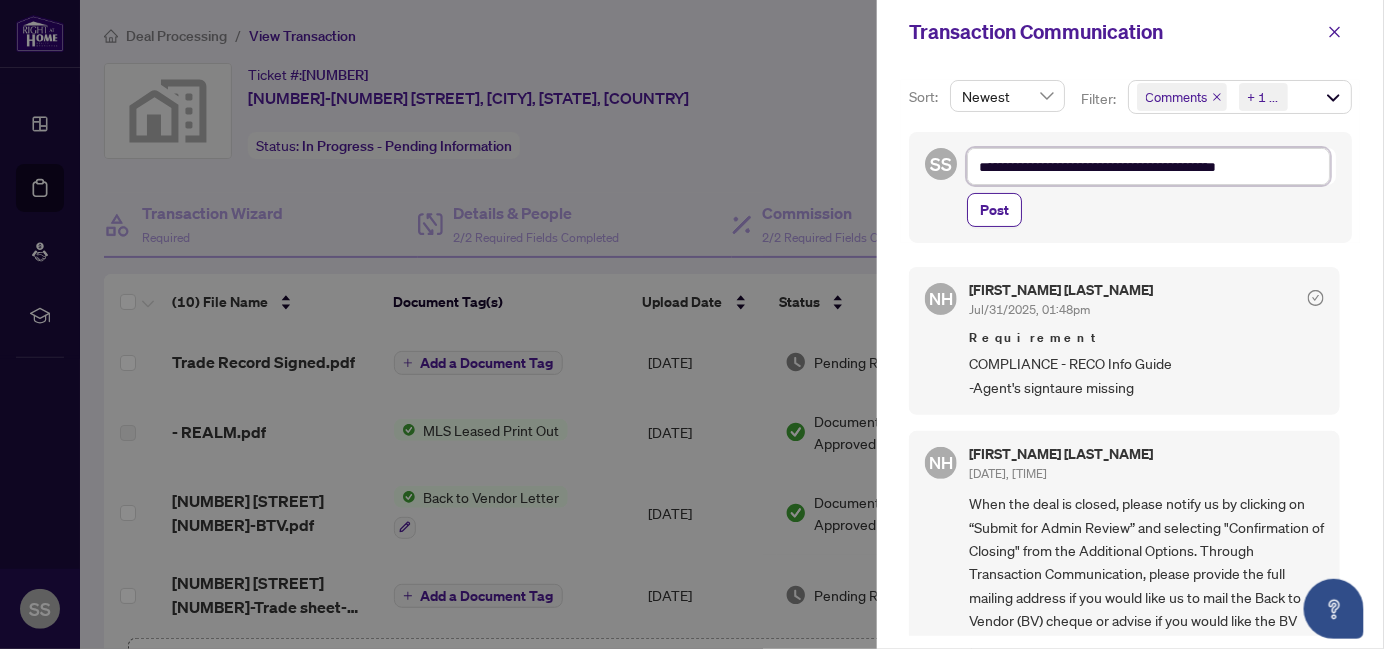 type on "**********" 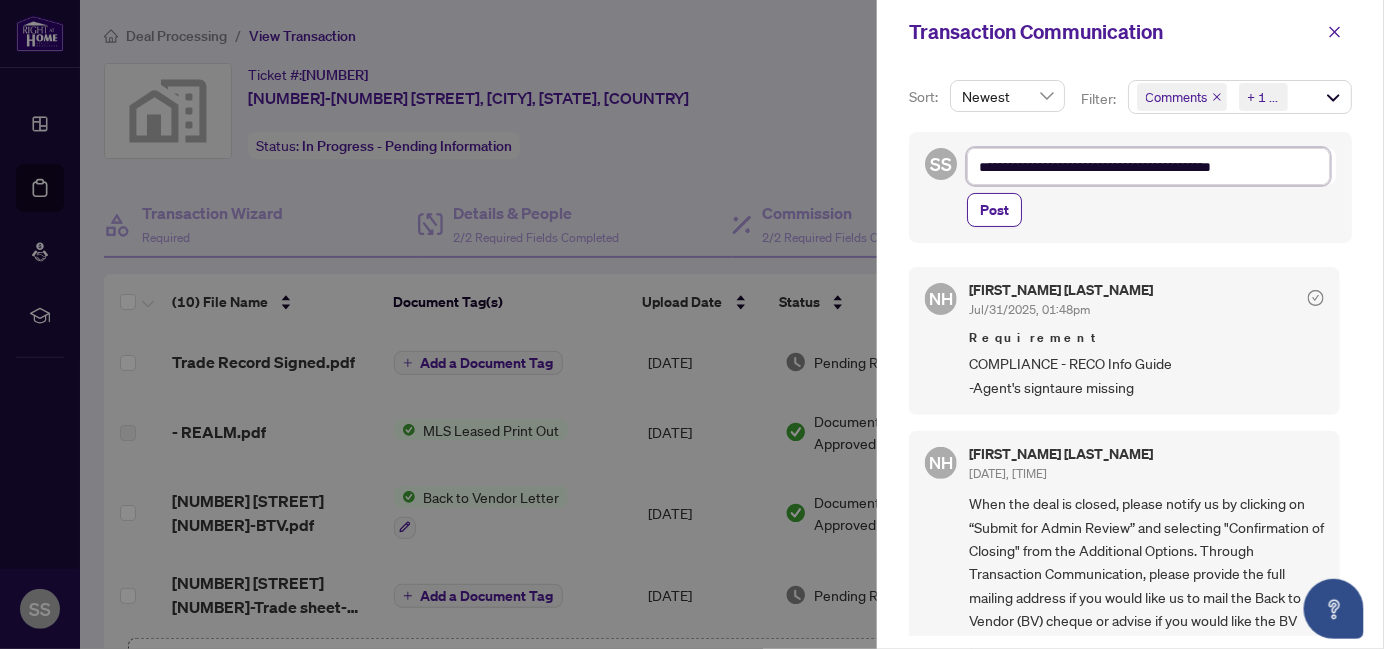 type on "**********" 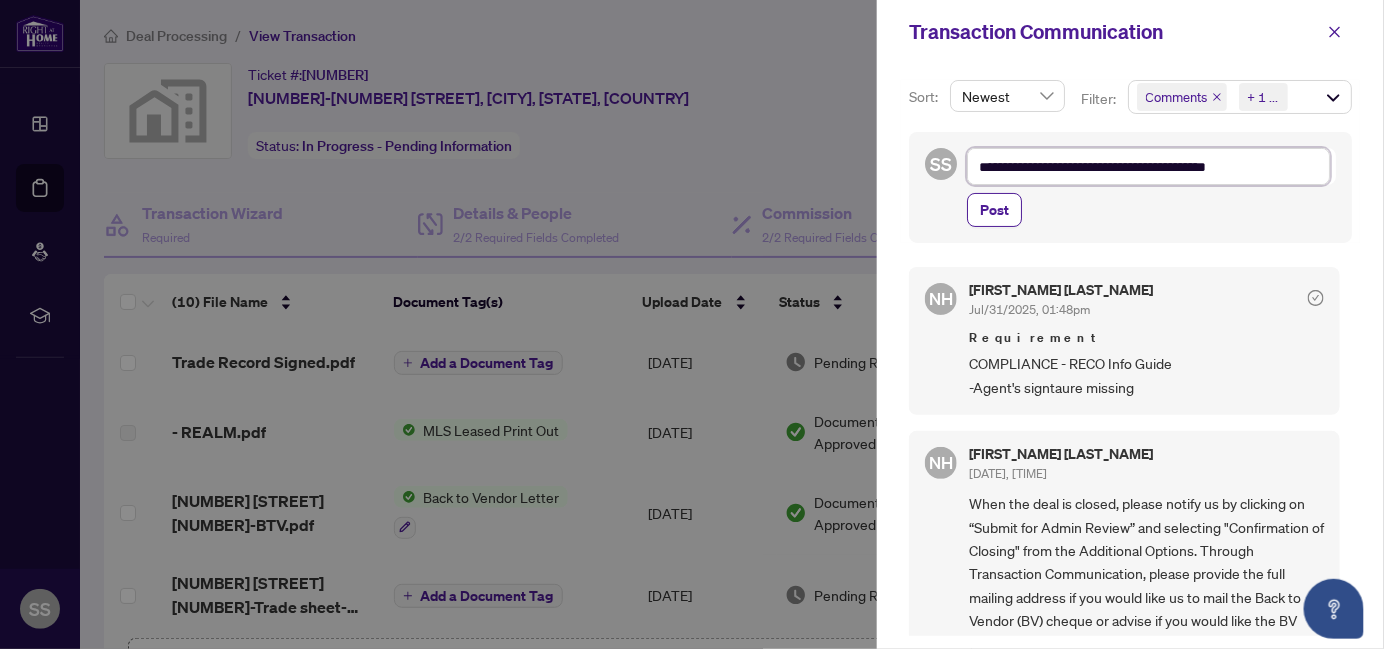 type on "**********" 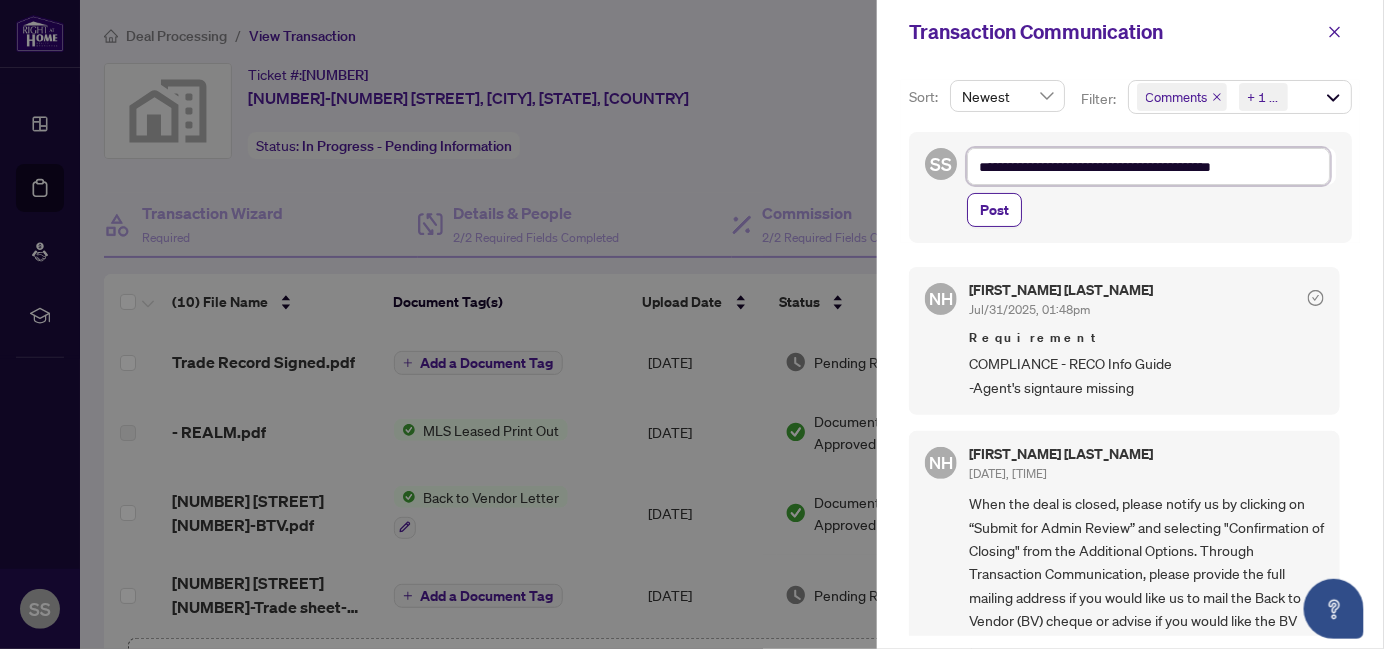 type on "**********" 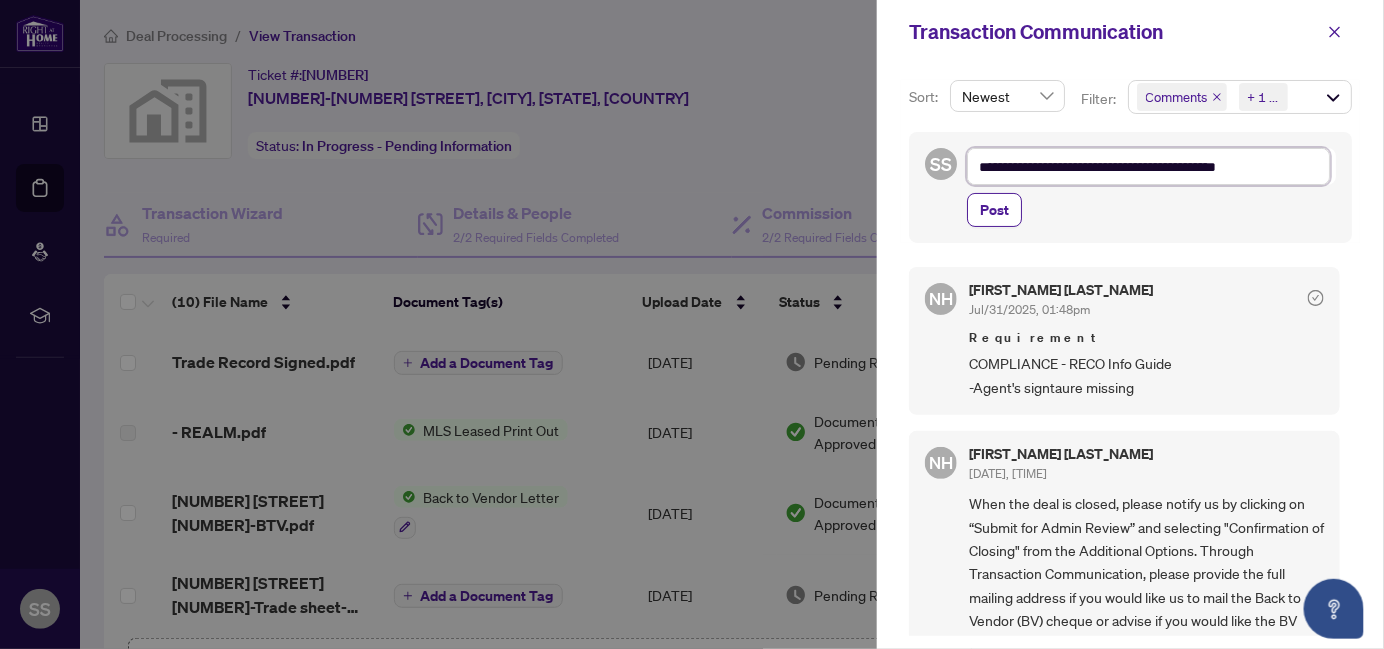type on "**********" 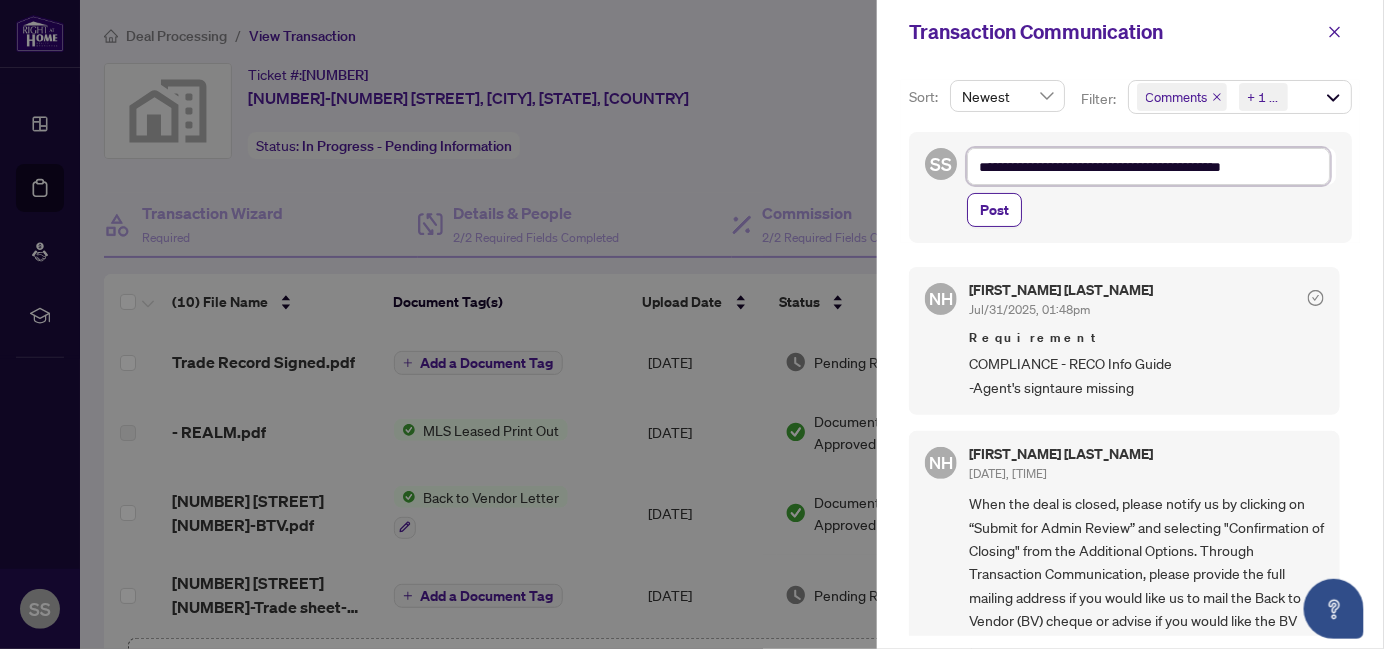 type on "**********" 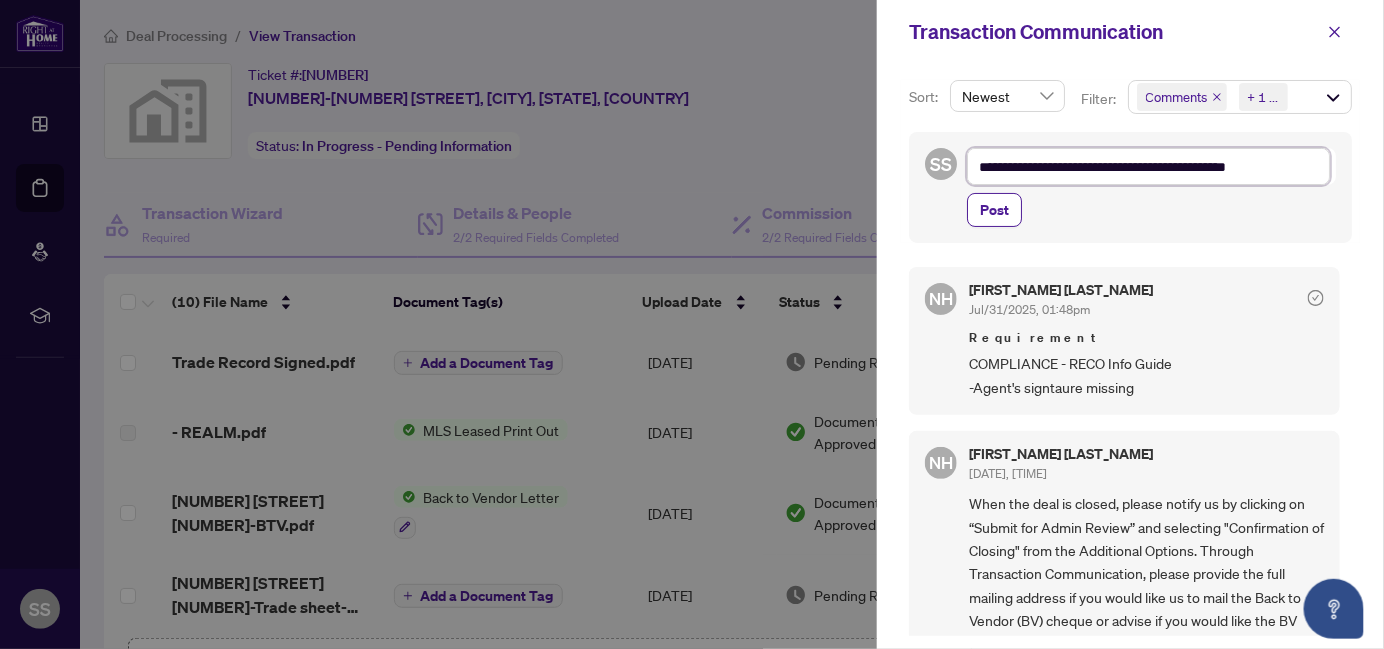 type on "**********" 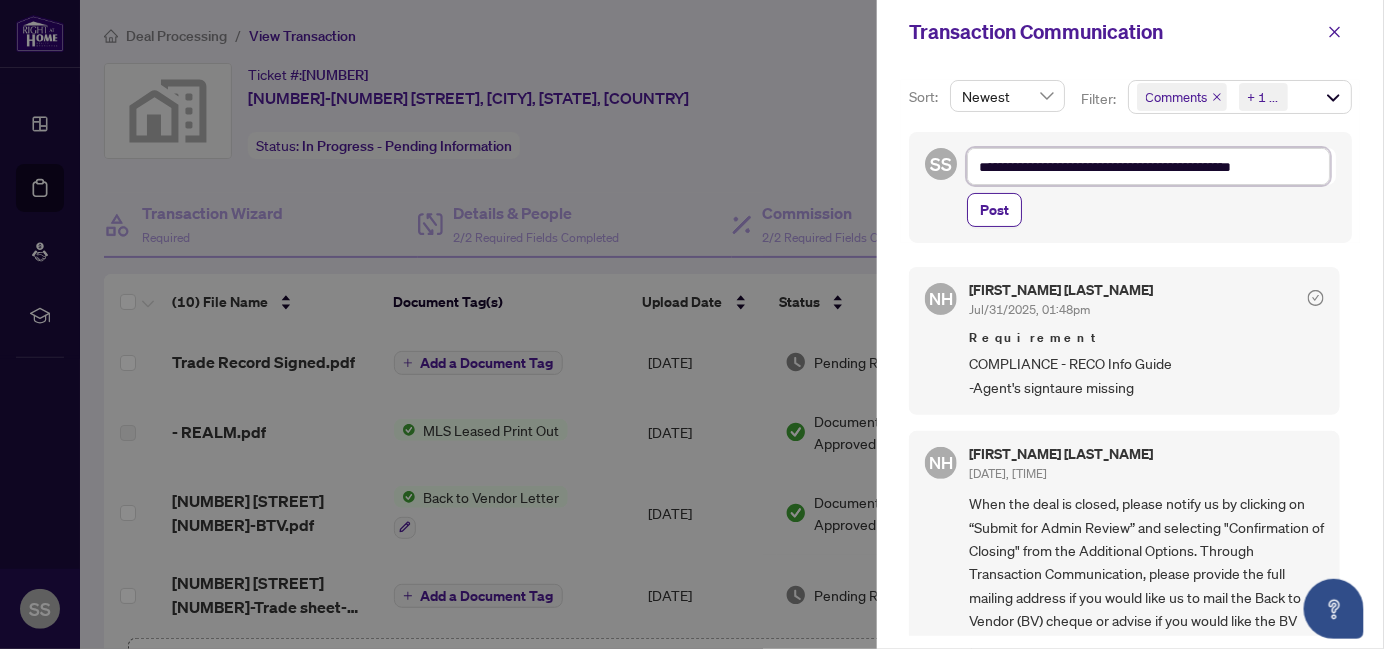 click on "**********" at bounding box center [1148, 166] 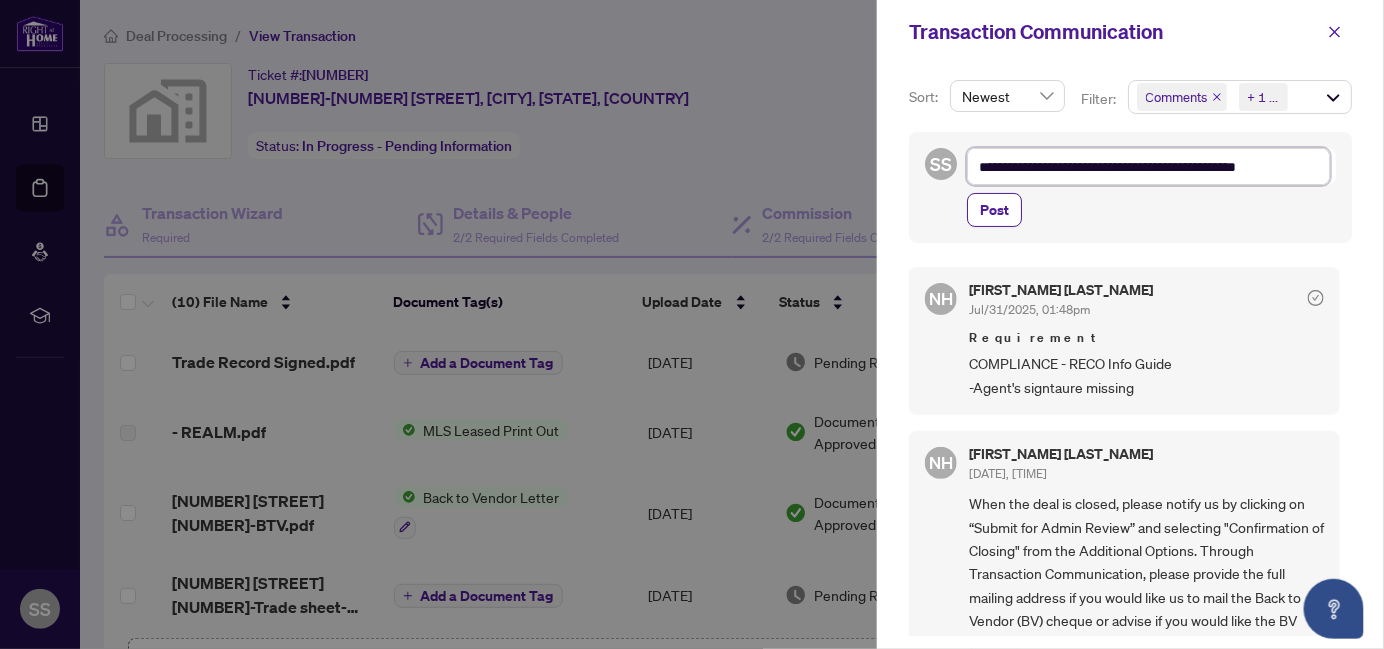 type on "**********" 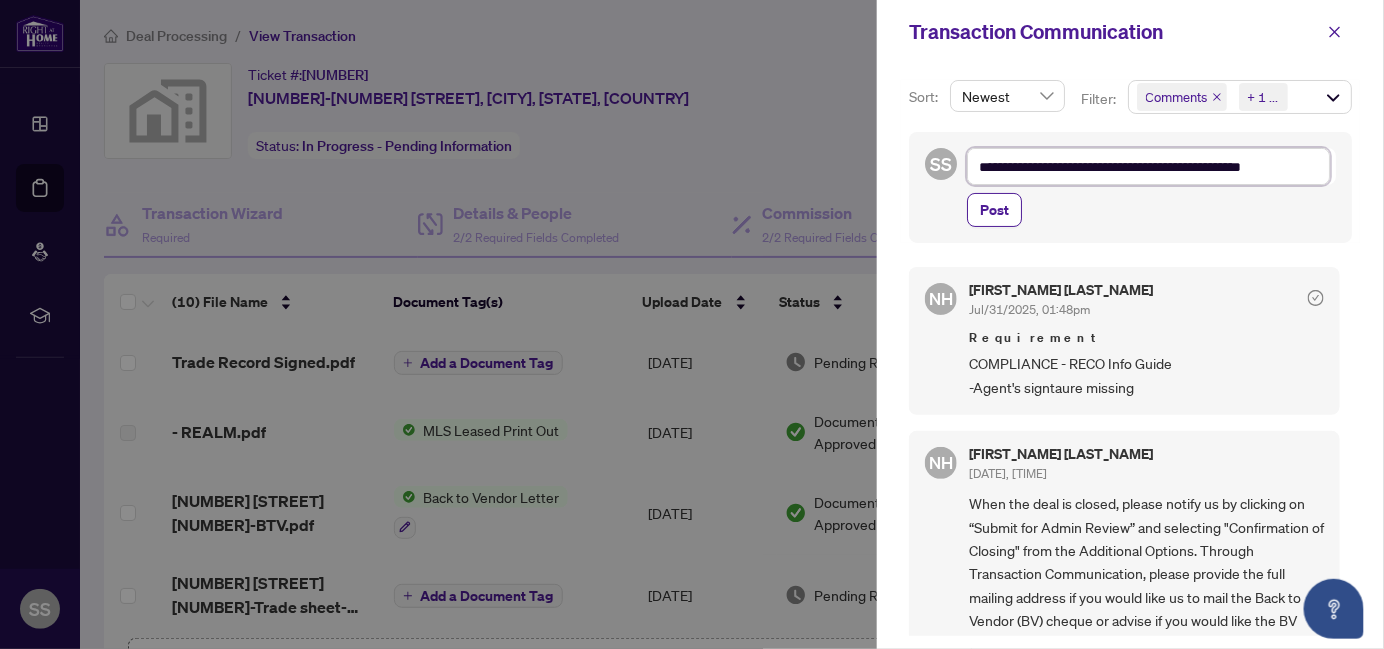 type on "**********" 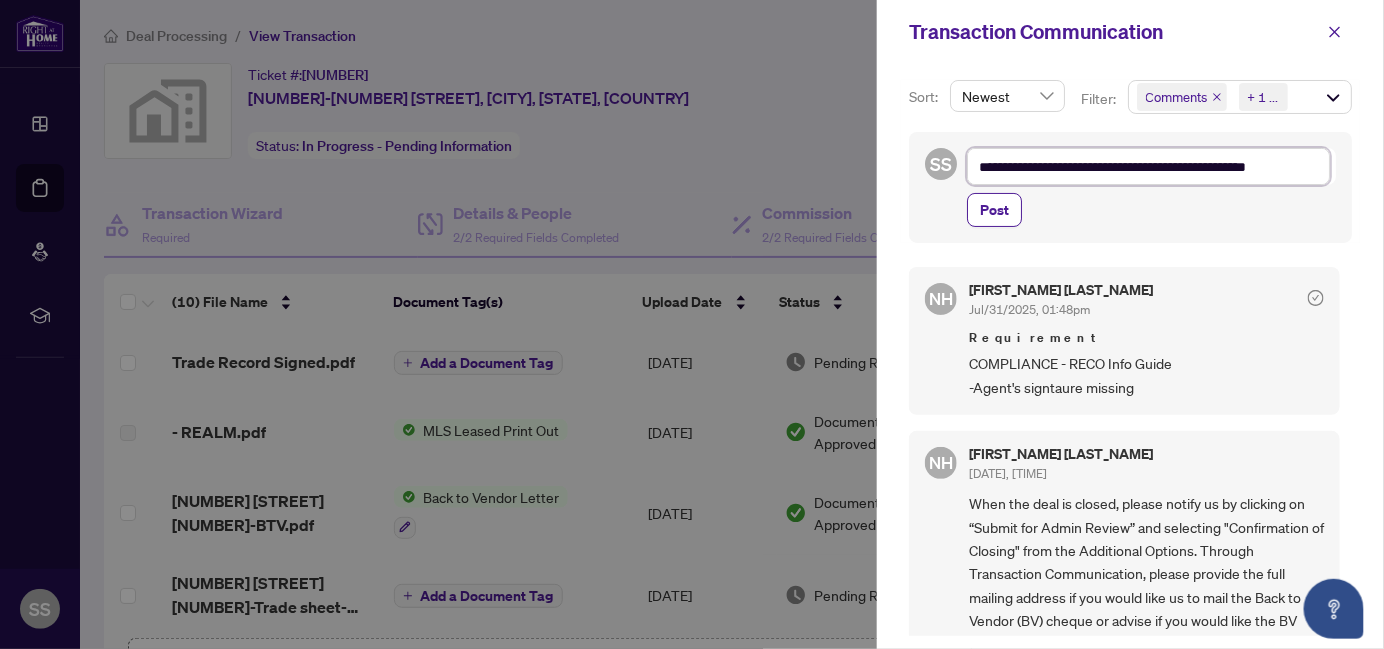 type on "**********" 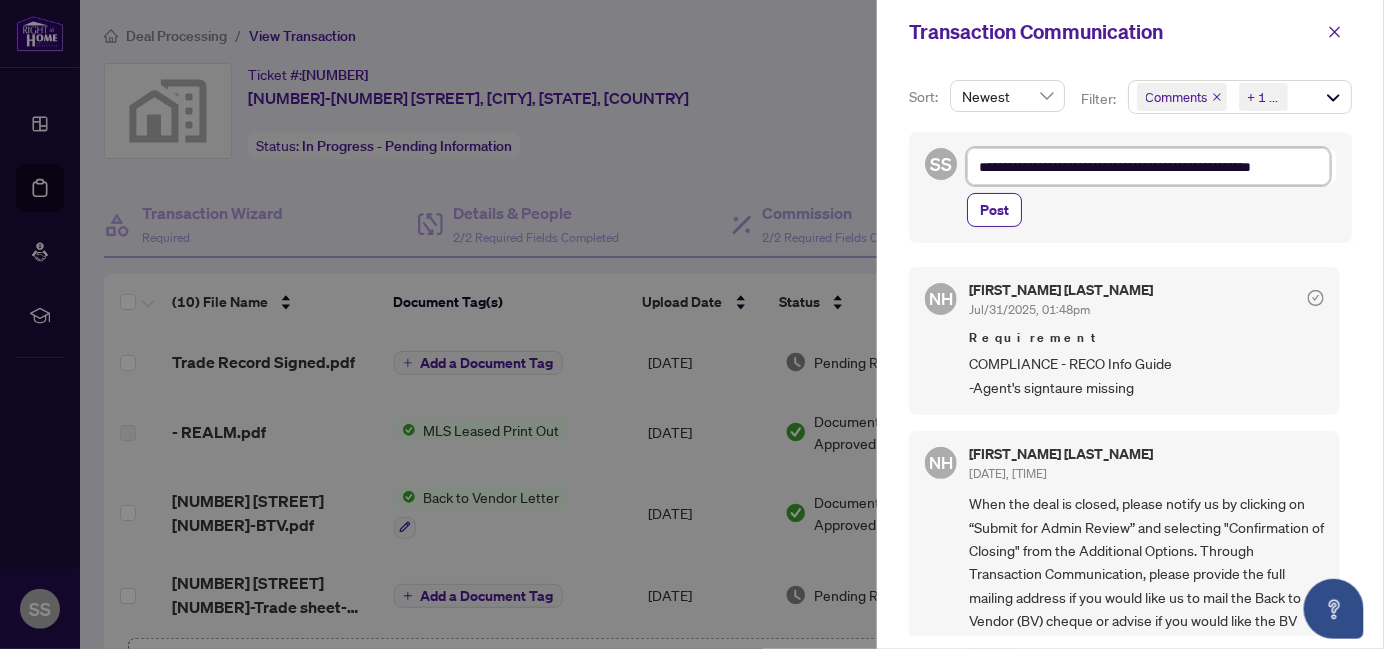 type on "**********" 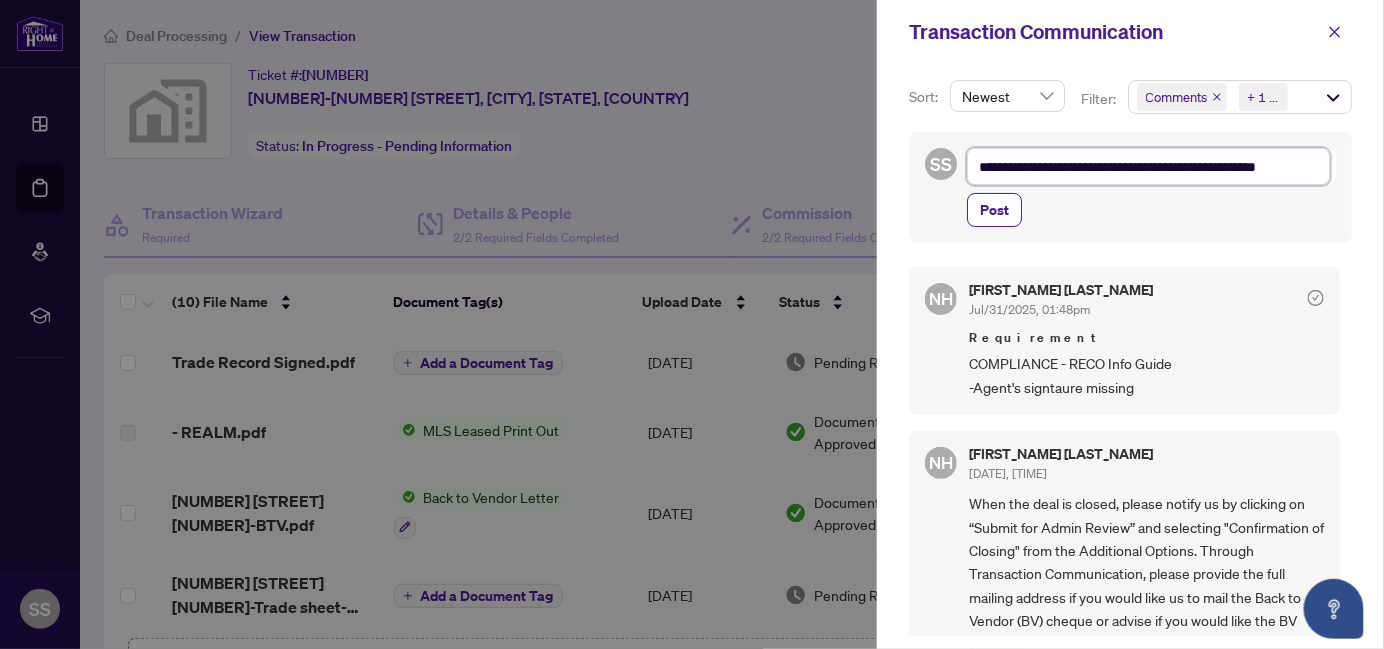 type on "**********" 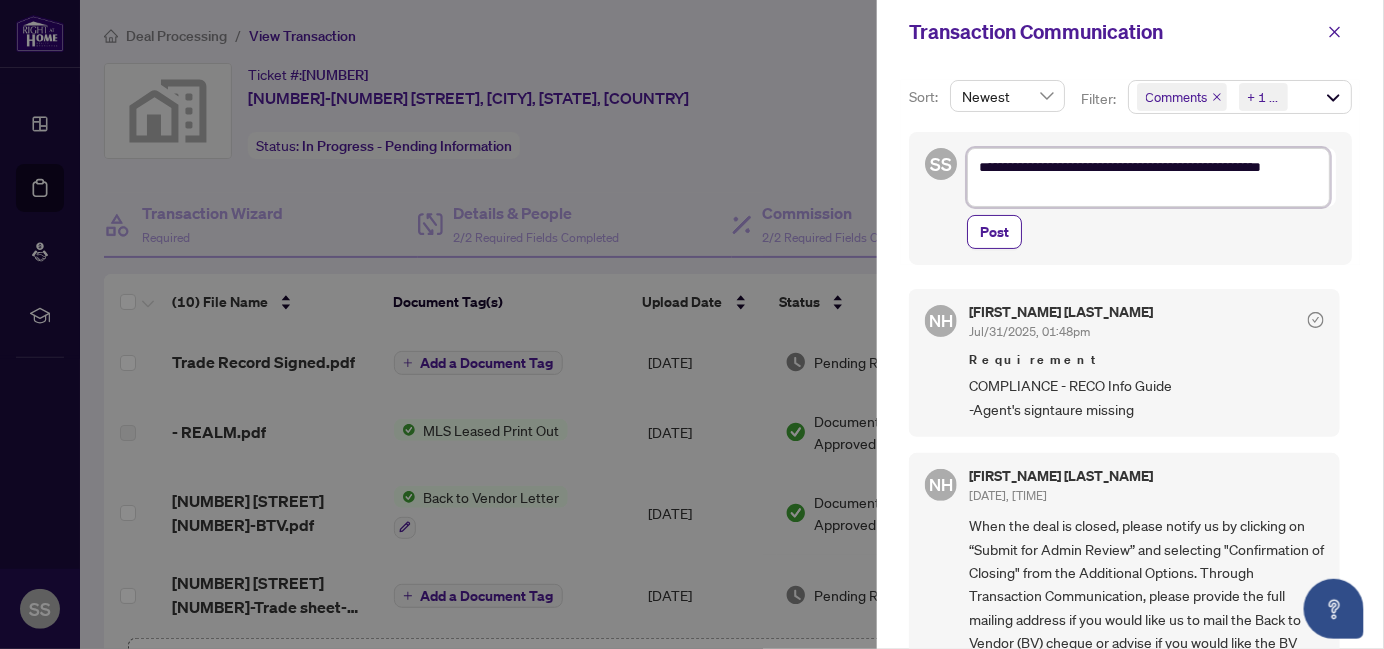 type on "**********" 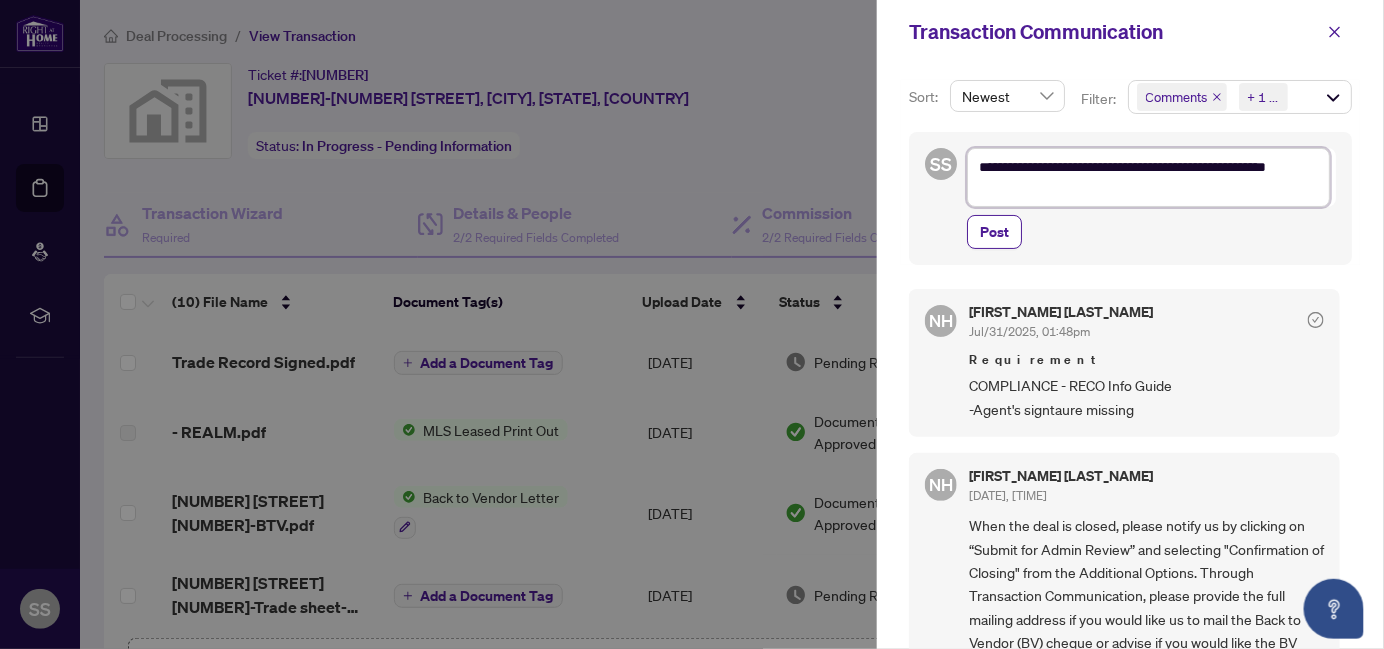 type on "**********" 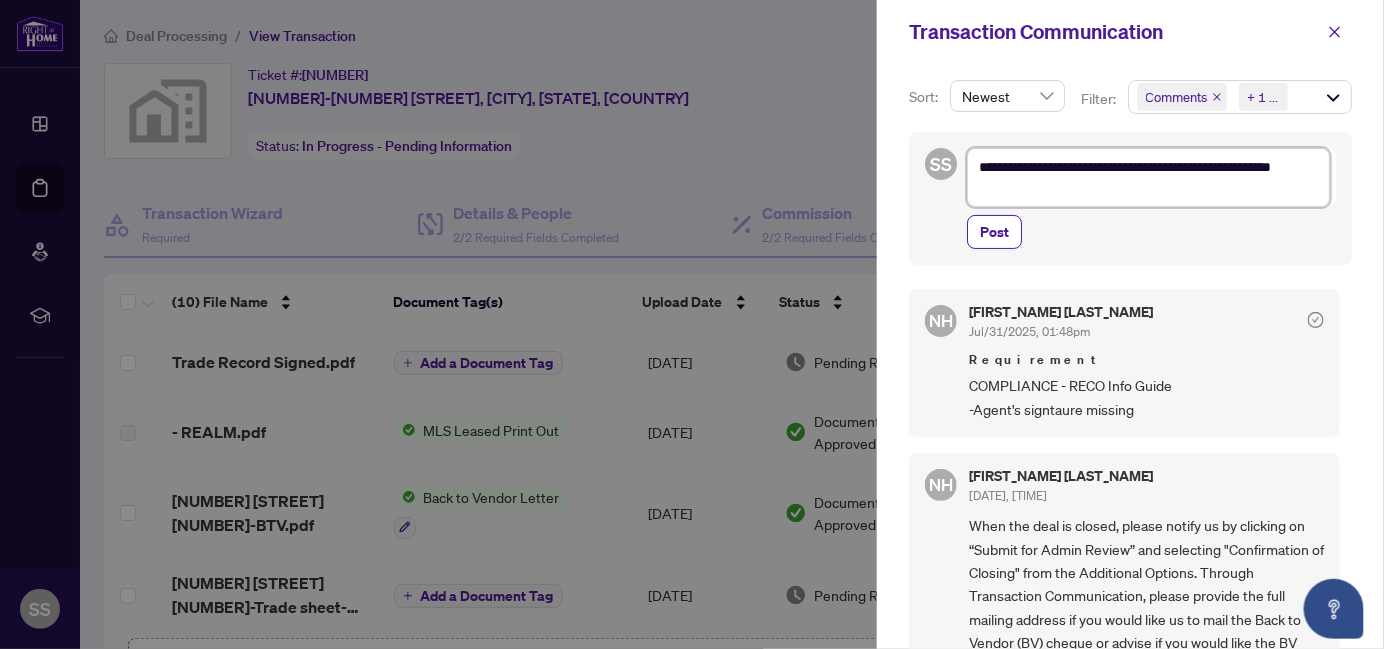 type on "**********" 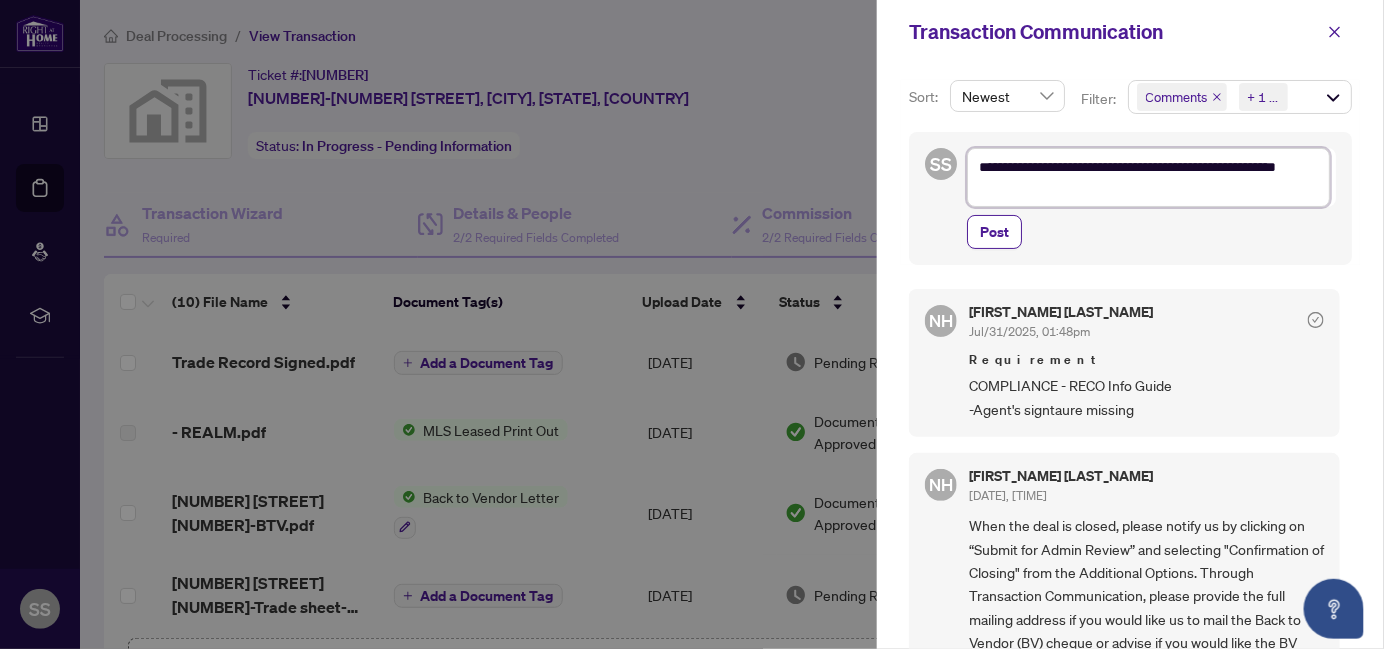 type on "**********" 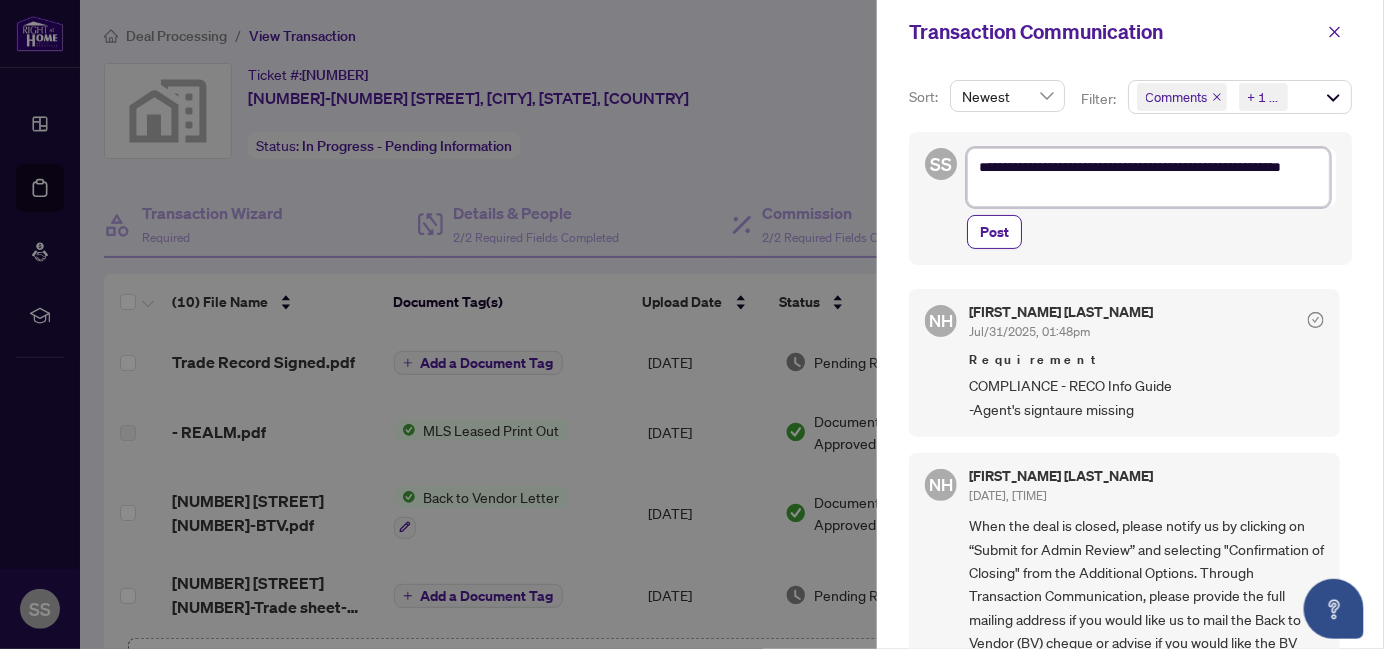 type on "**********" 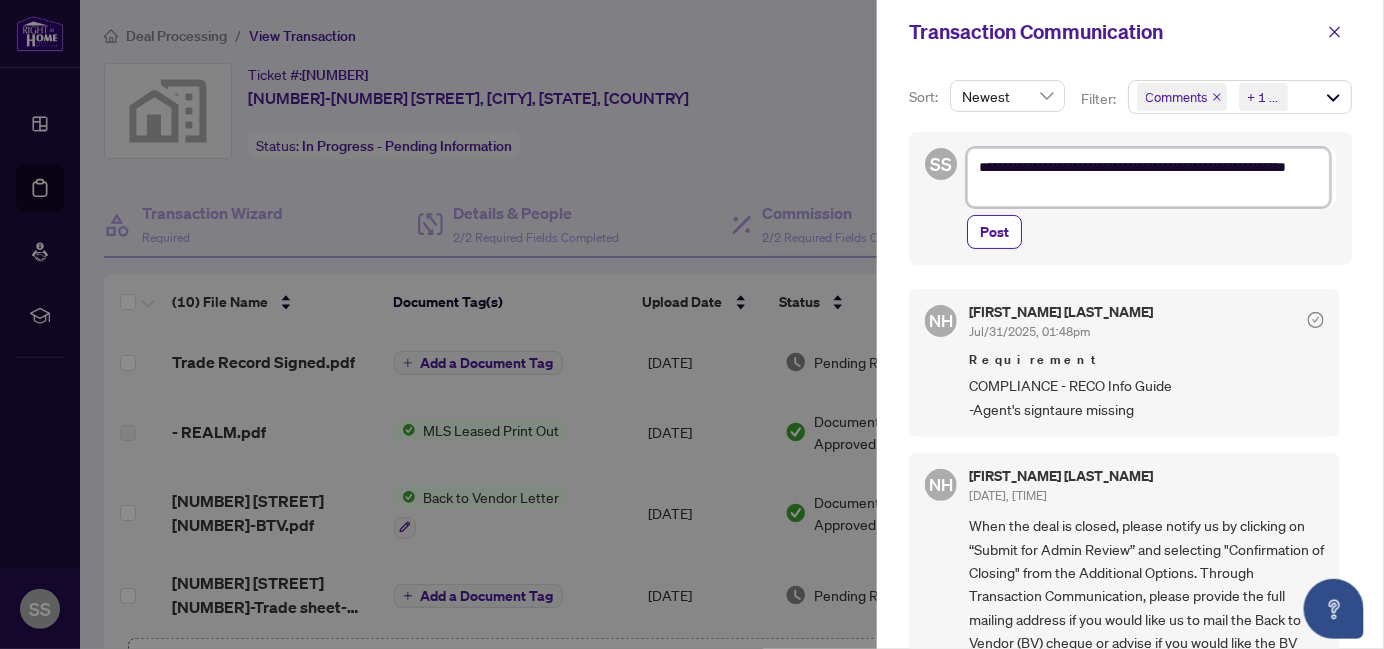 type on "**********" 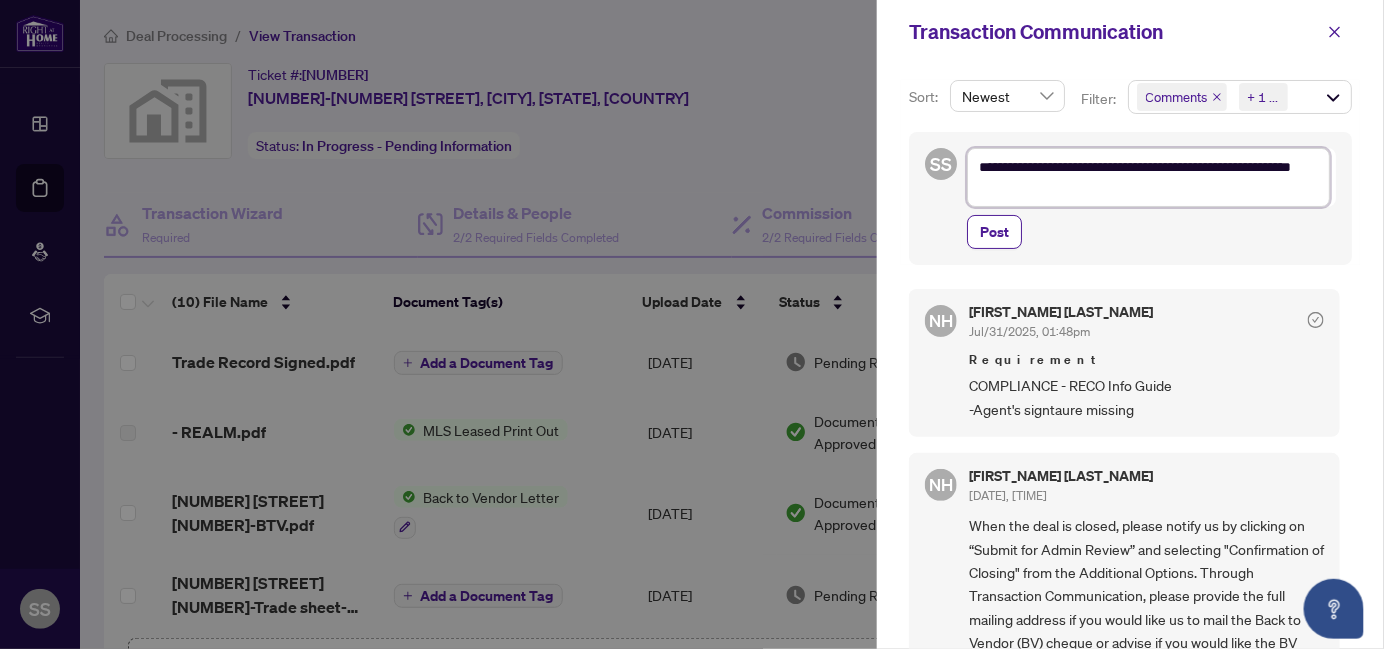 type on "**********" 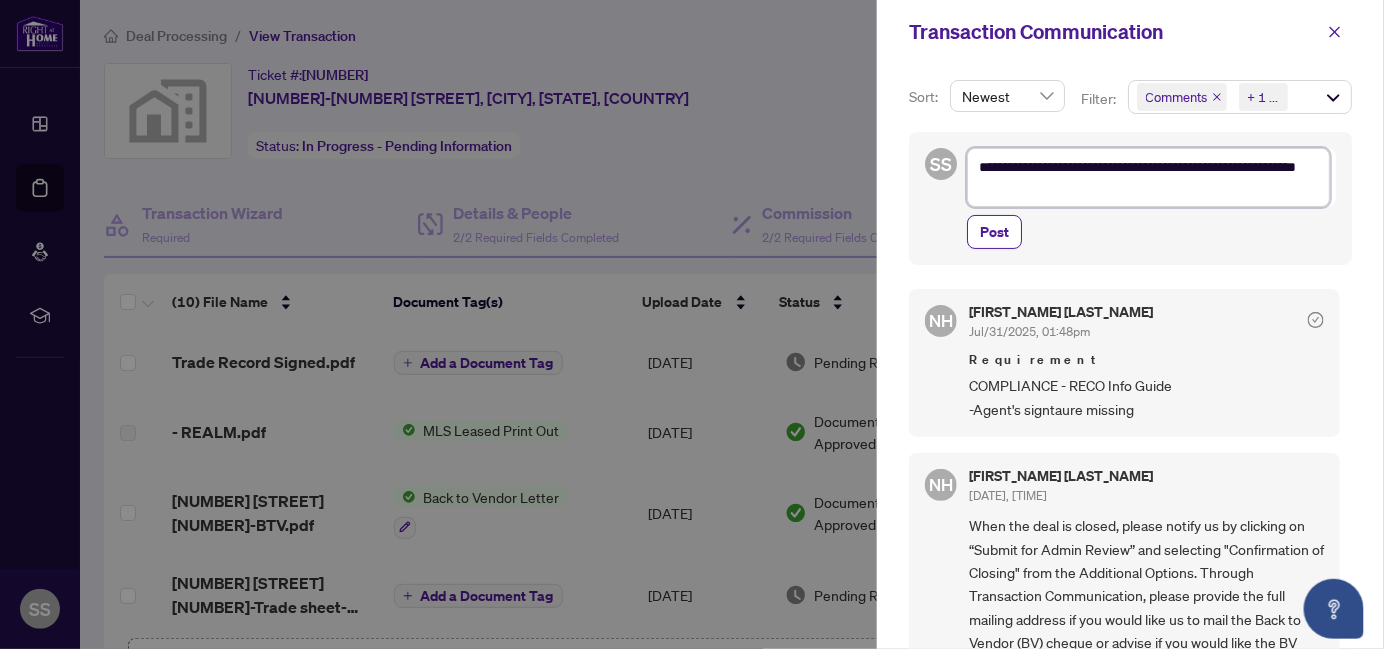 type on "**********" 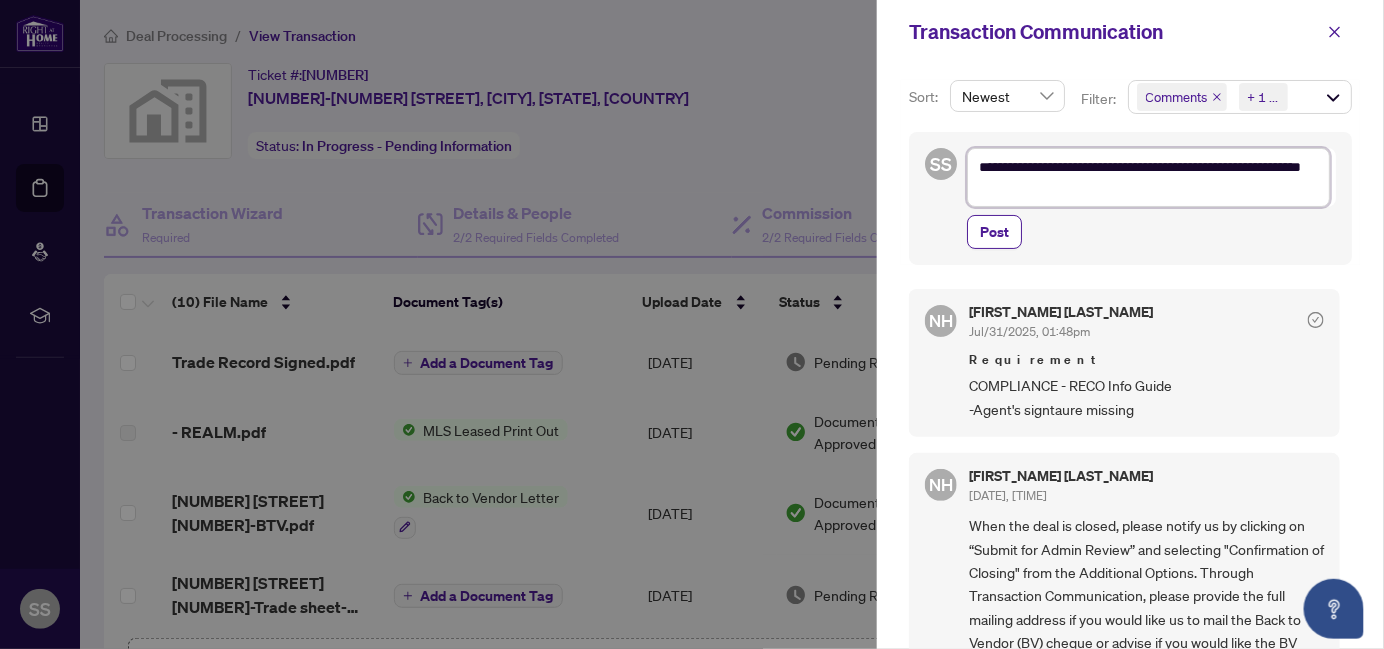 type on "**********" 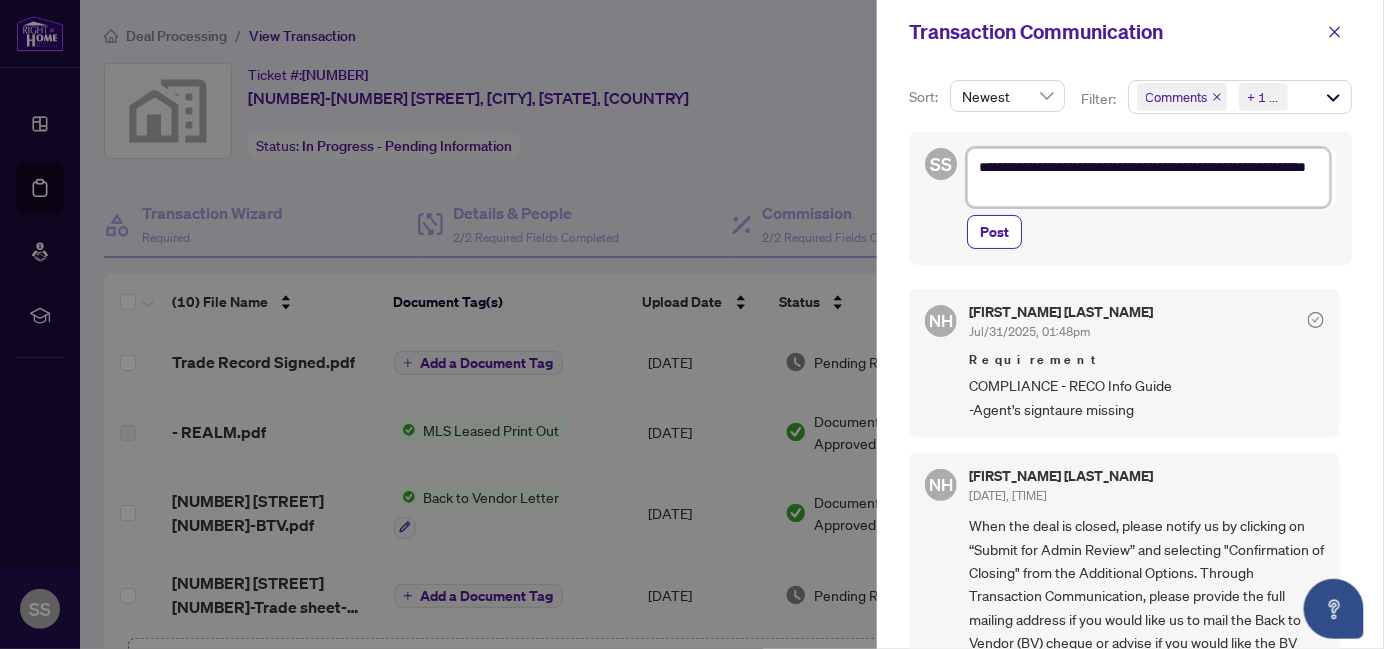 type on "**********" 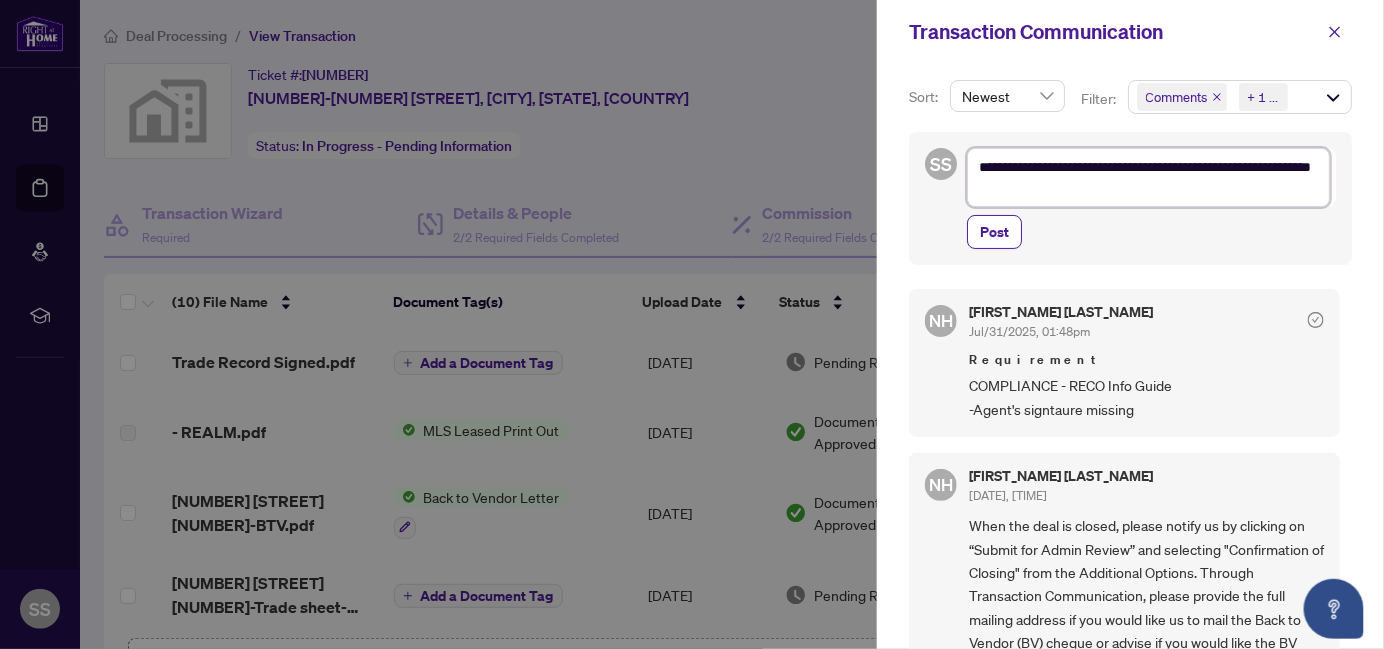 type on "**********" 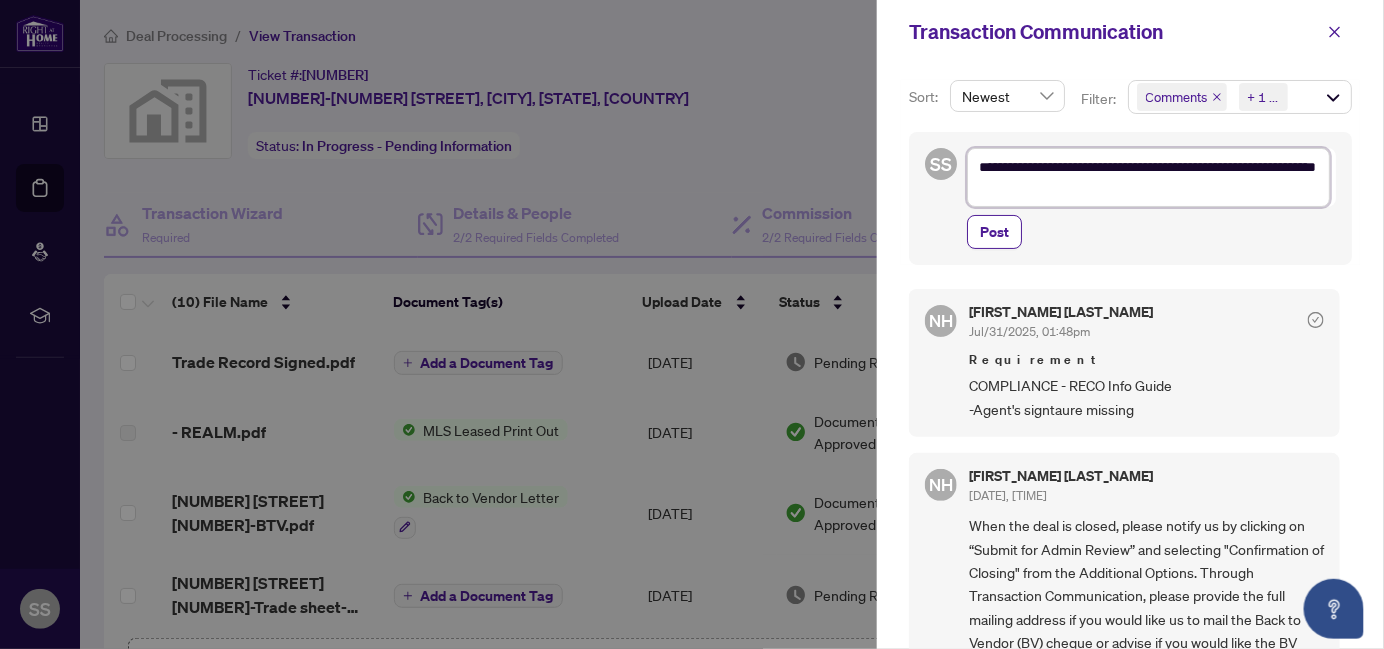 type on "**********" 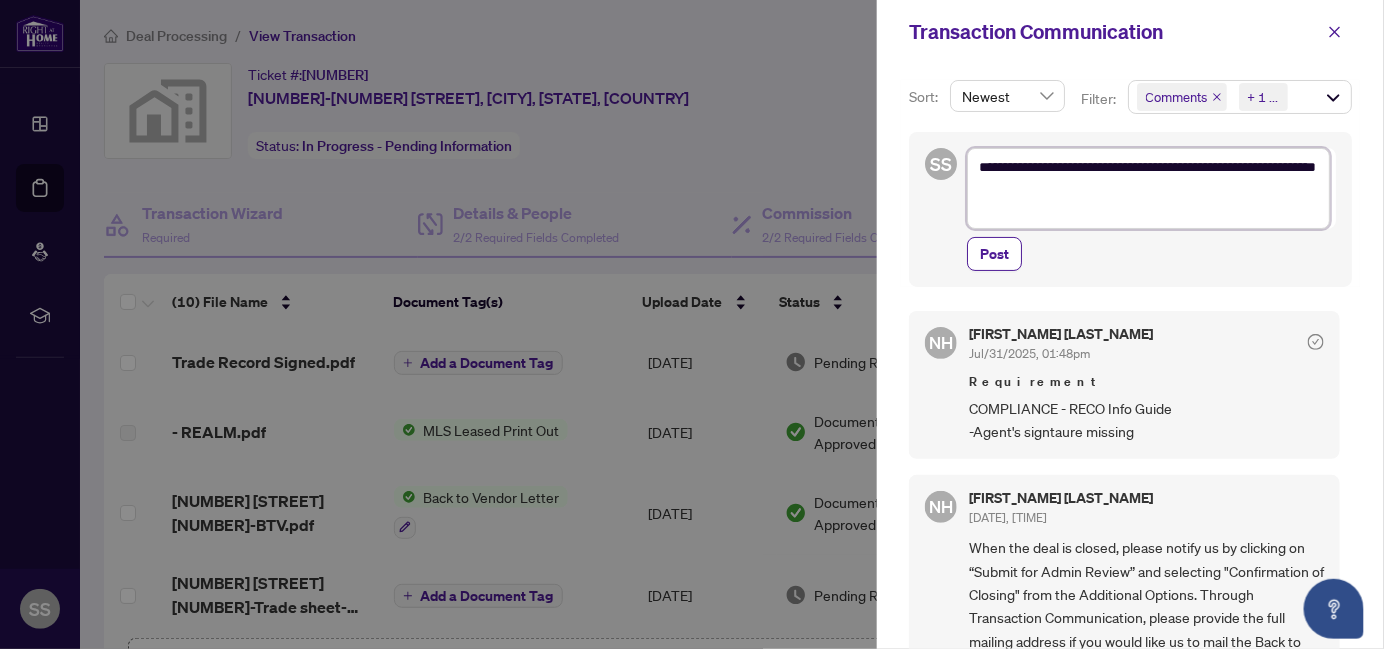 type on "**********" 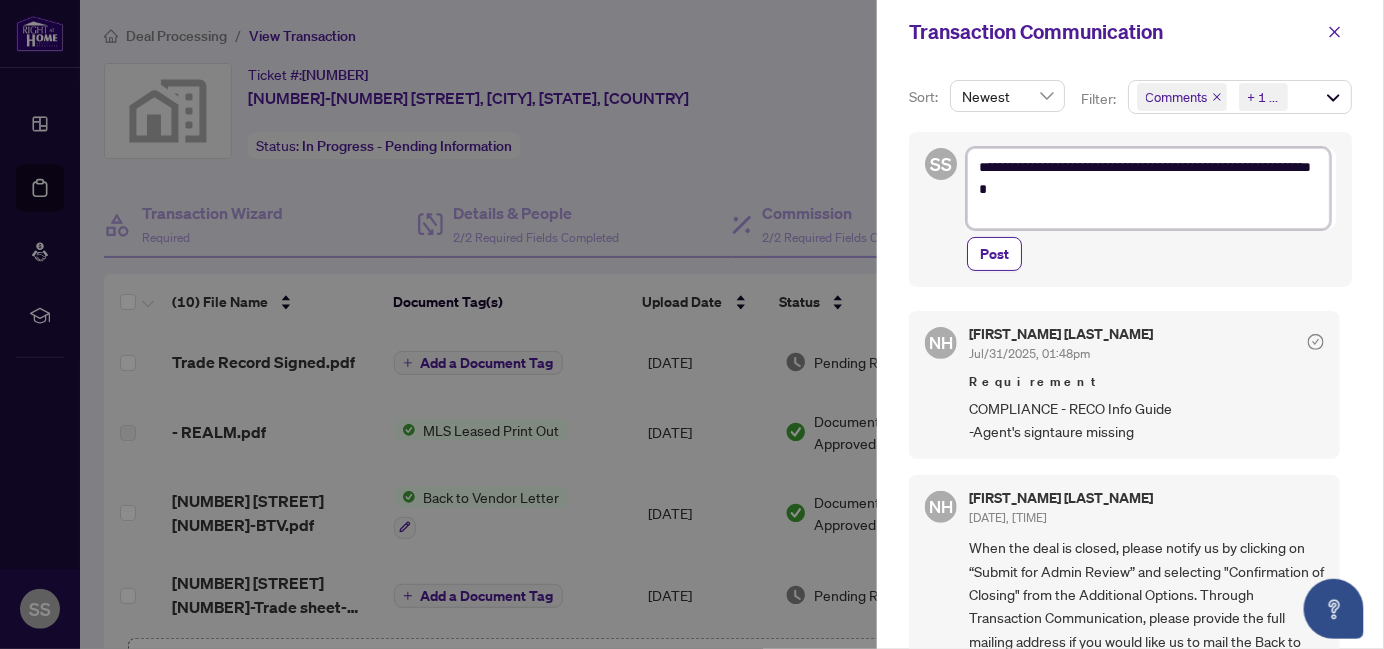 type on "**********" 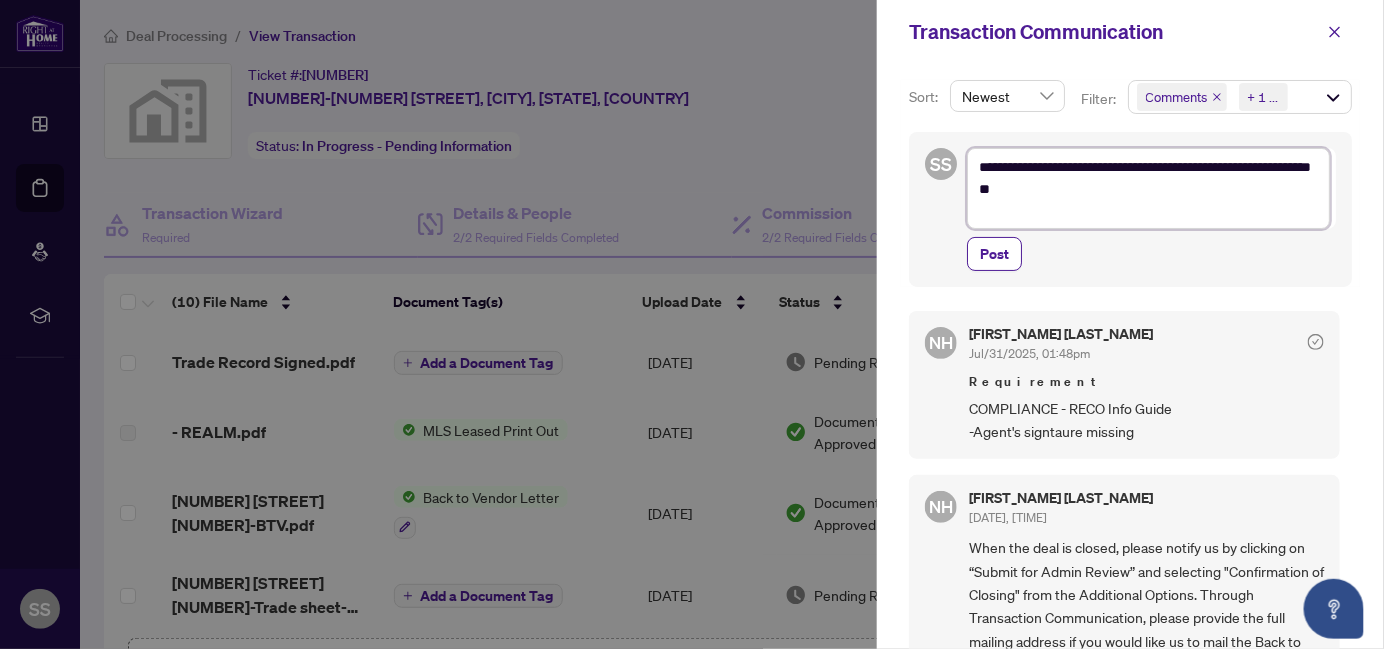 type on "**********" 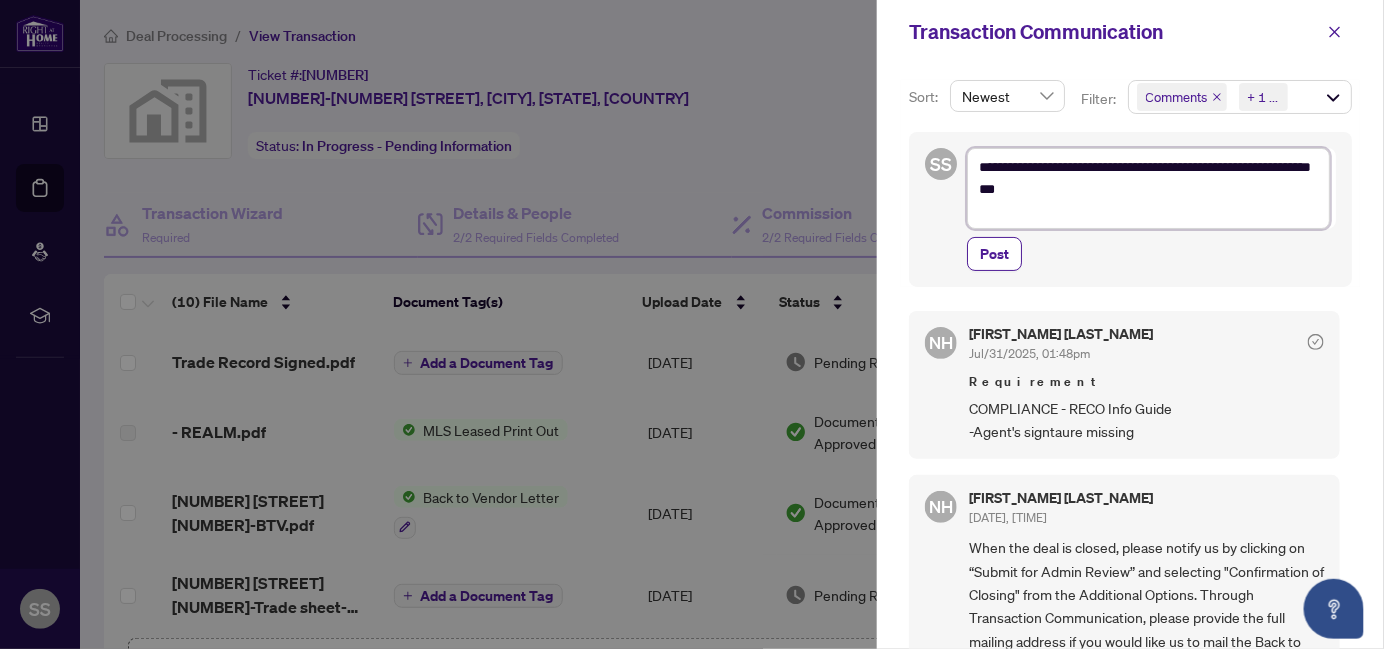type on "**********" 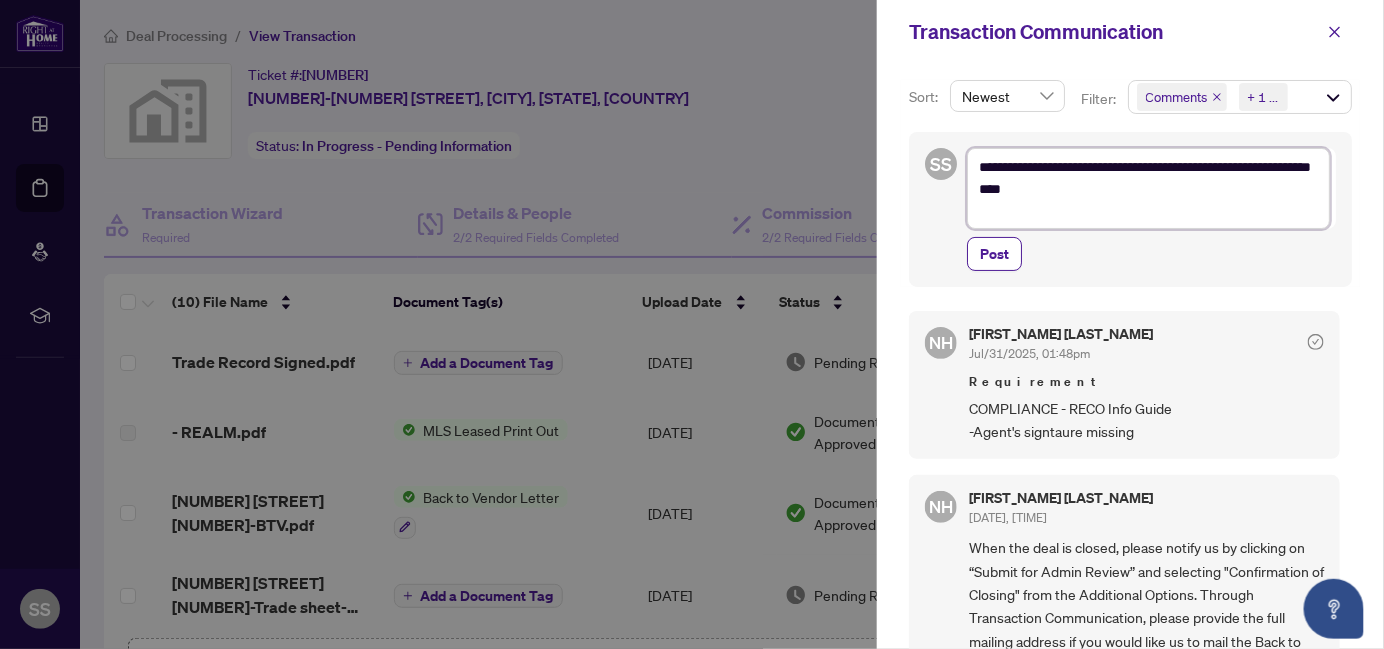 type on "**********" 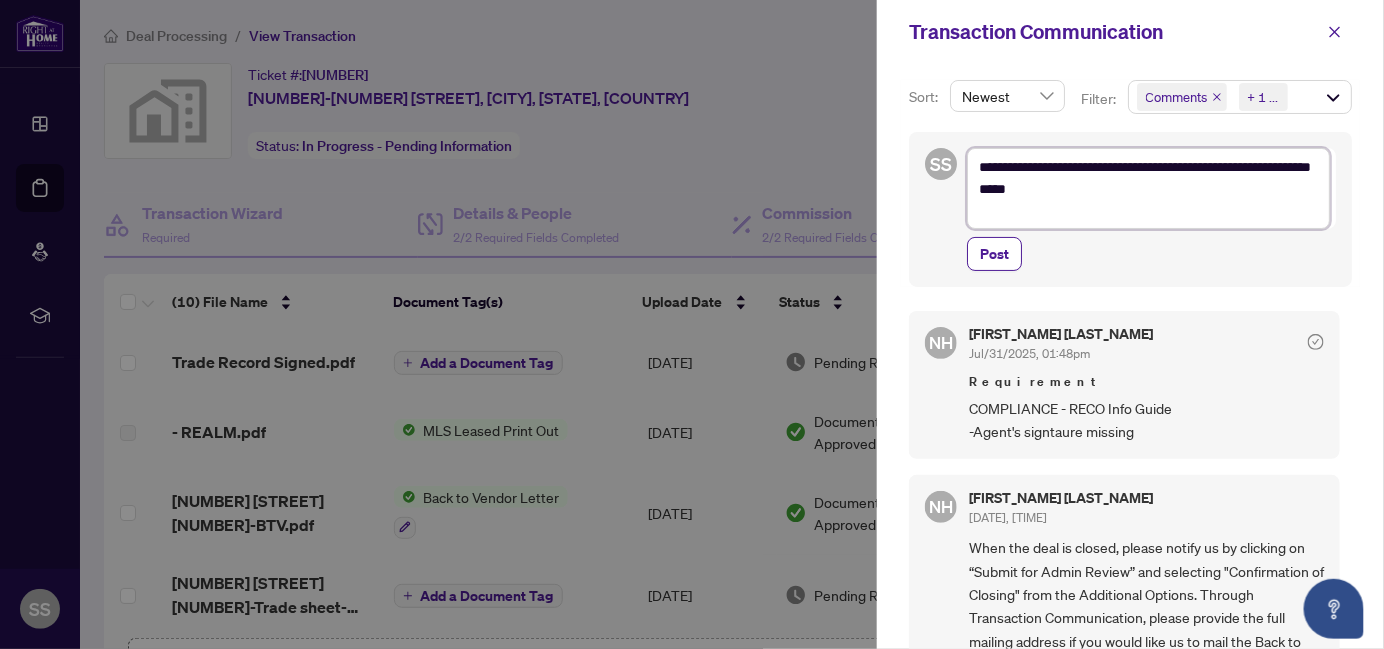 type on "**********" 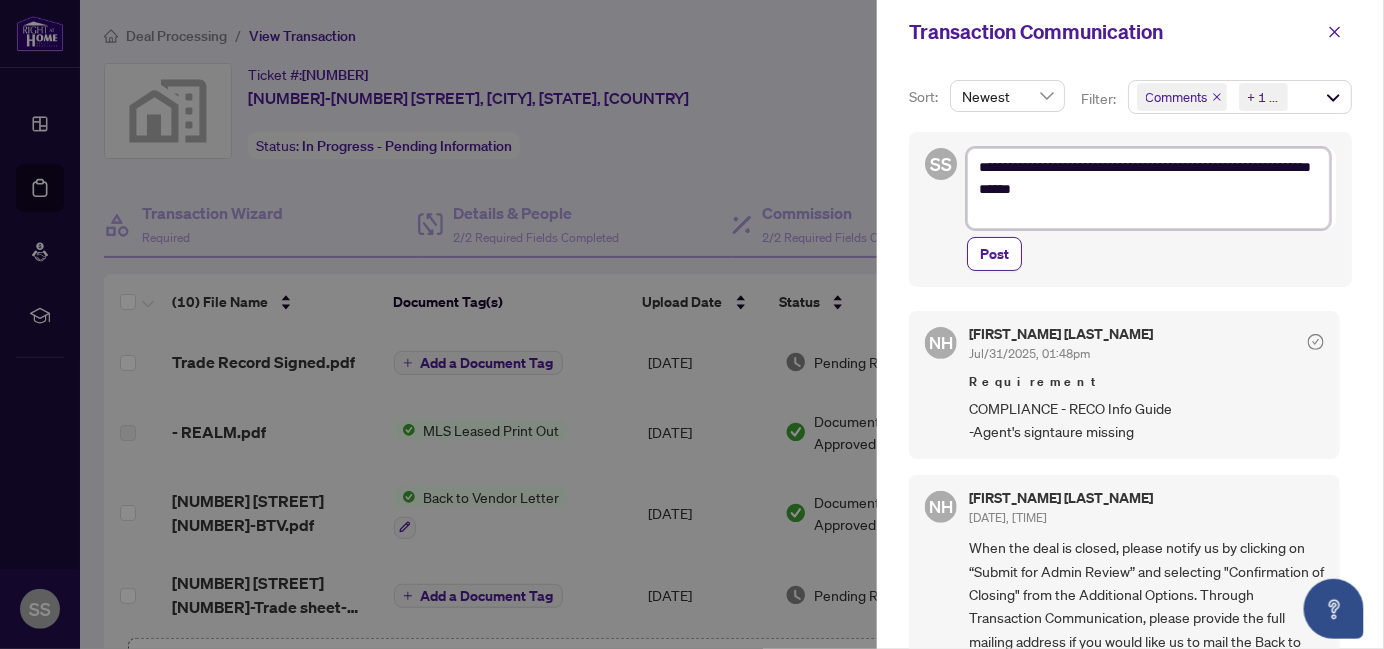 type on "**********" 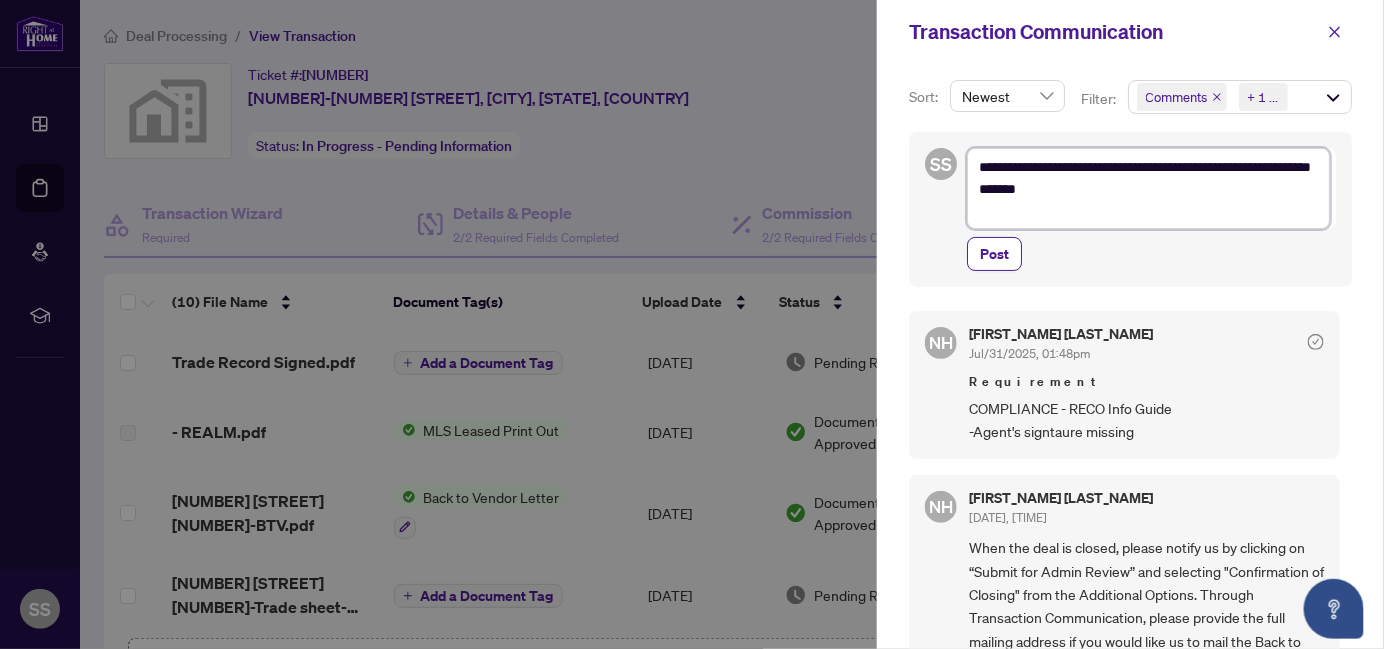 type on "**********" 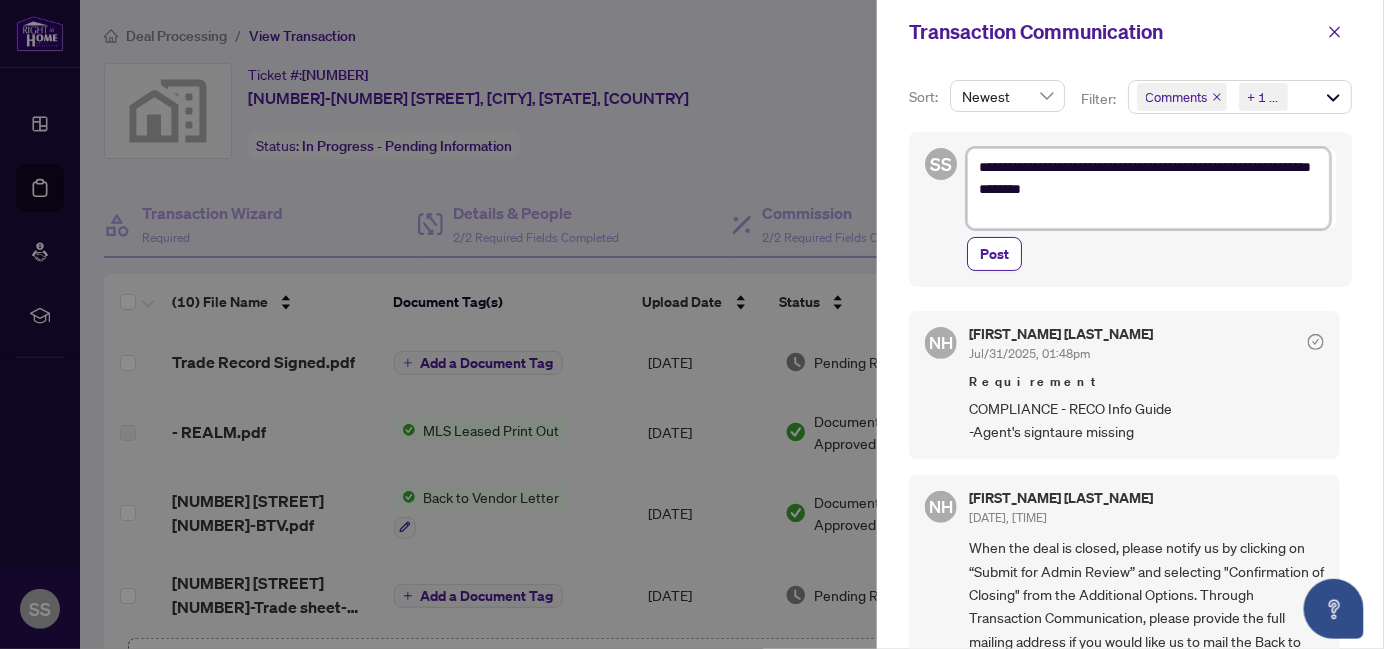 type on "**********" 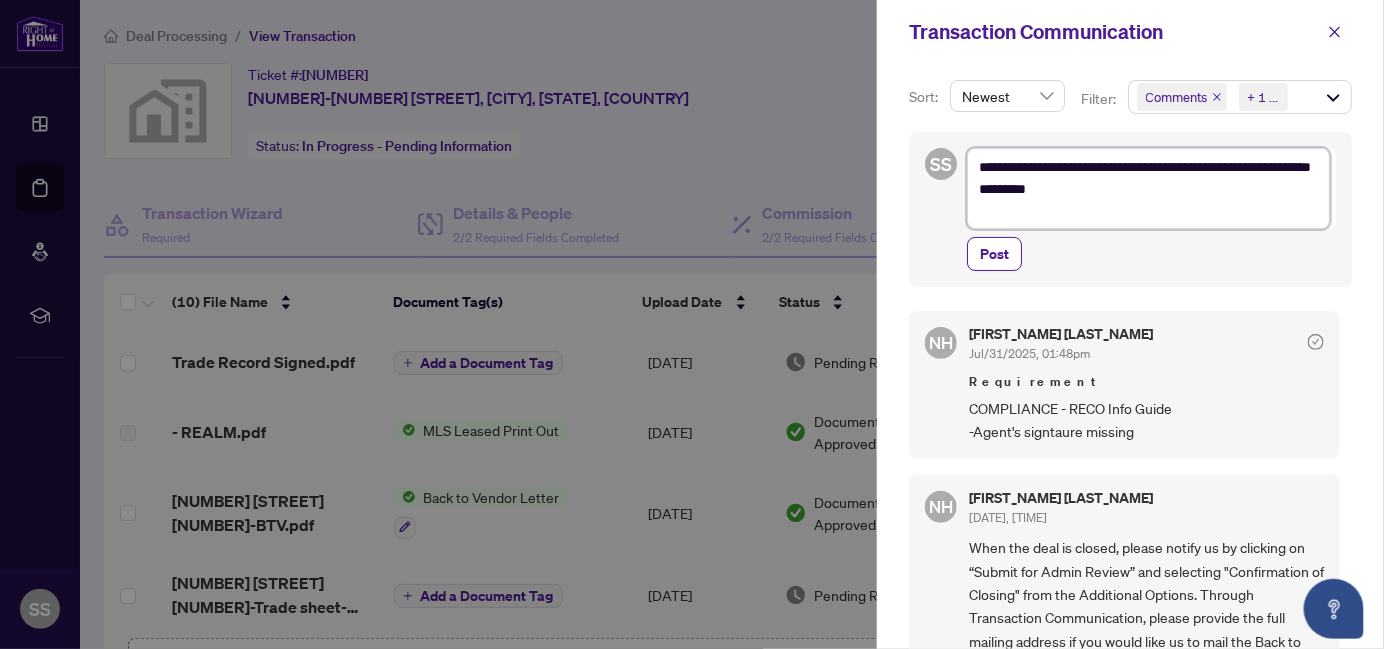 type on "**********" 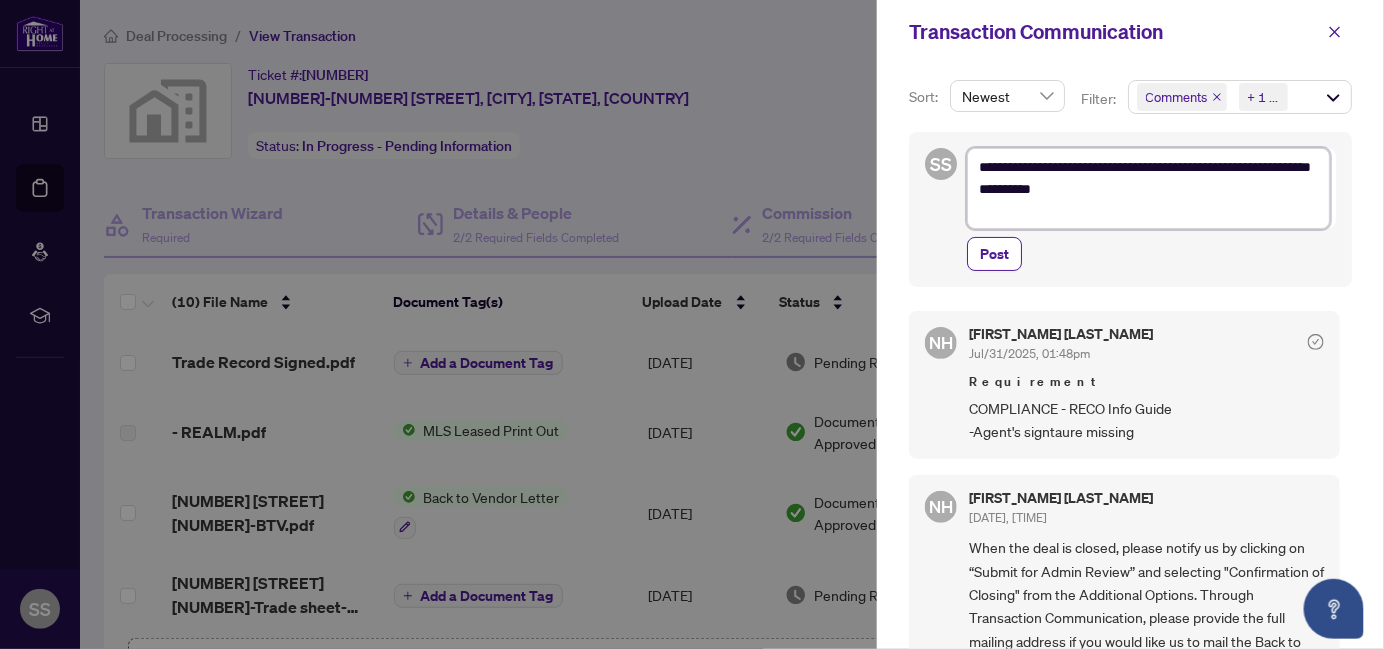 type on "**********" 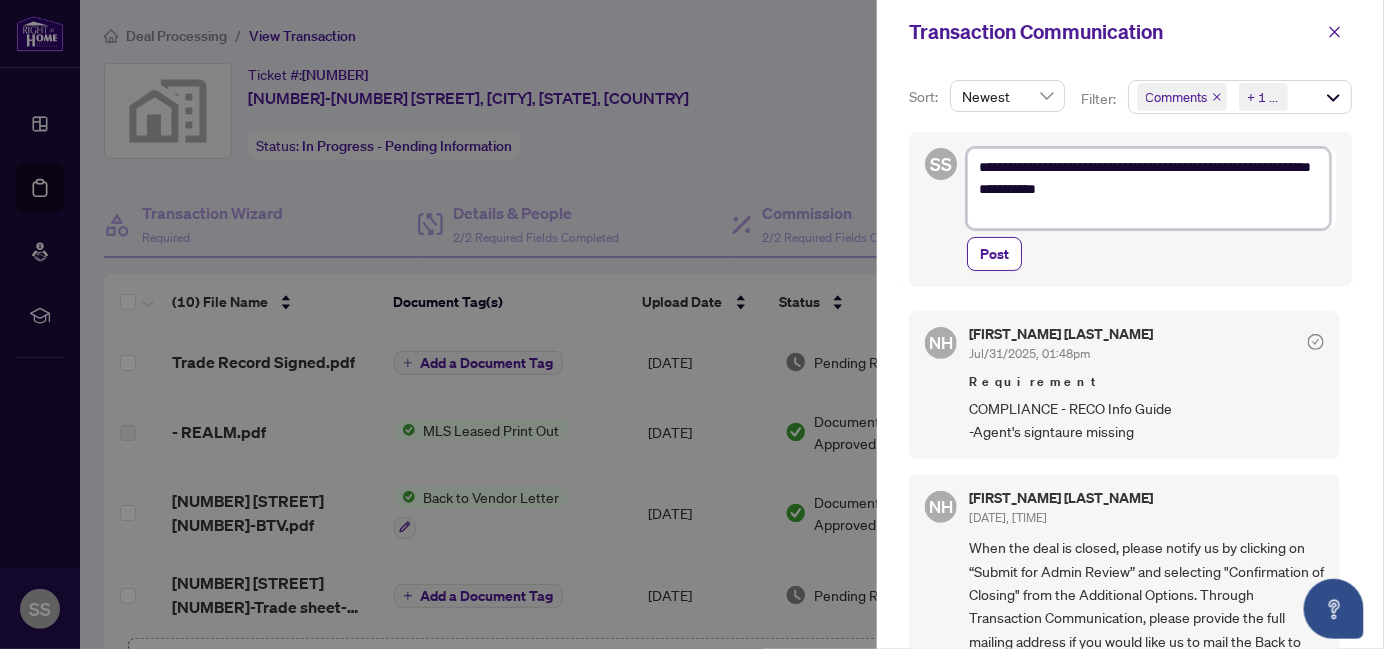 type on "**********" 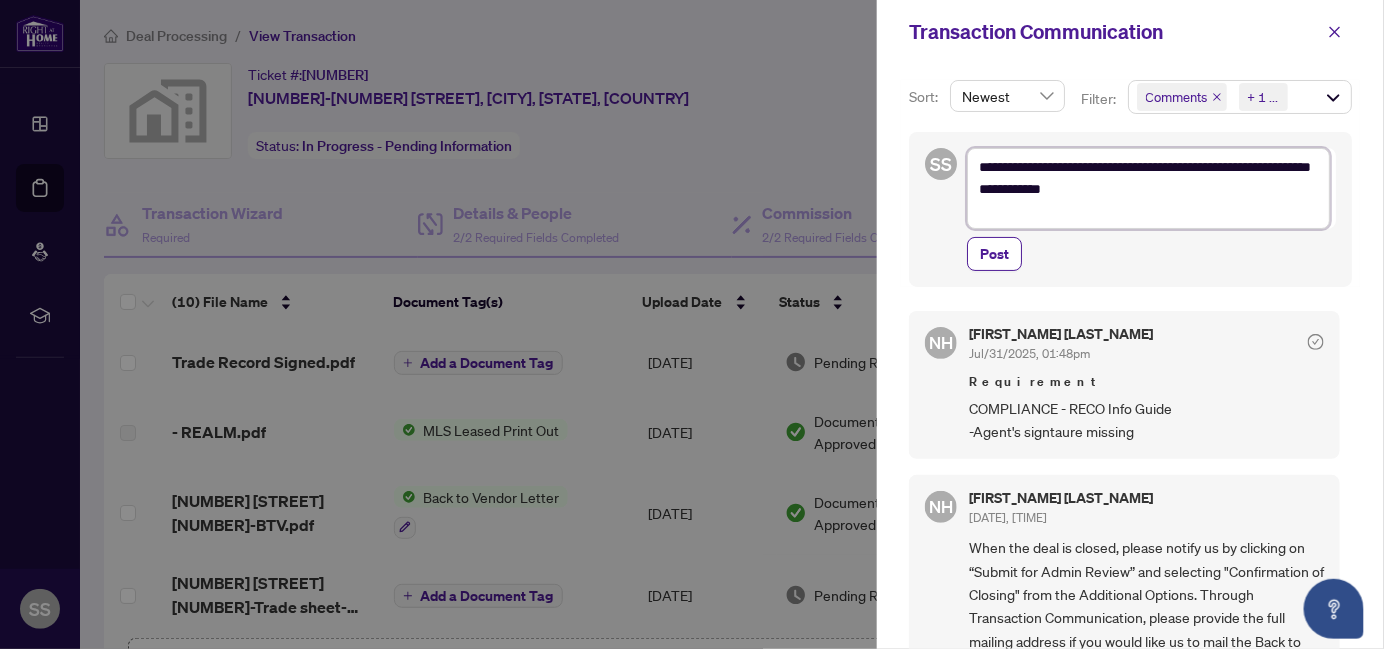 type on "**********" 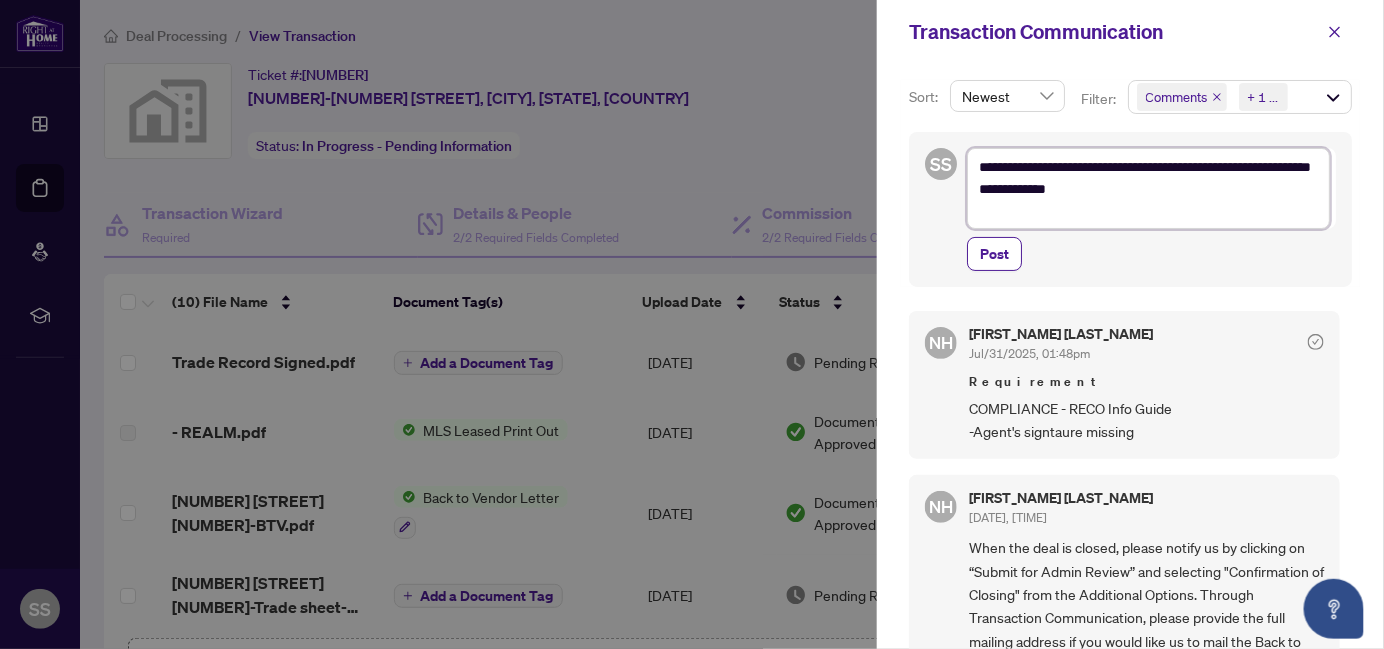 type on "**********" 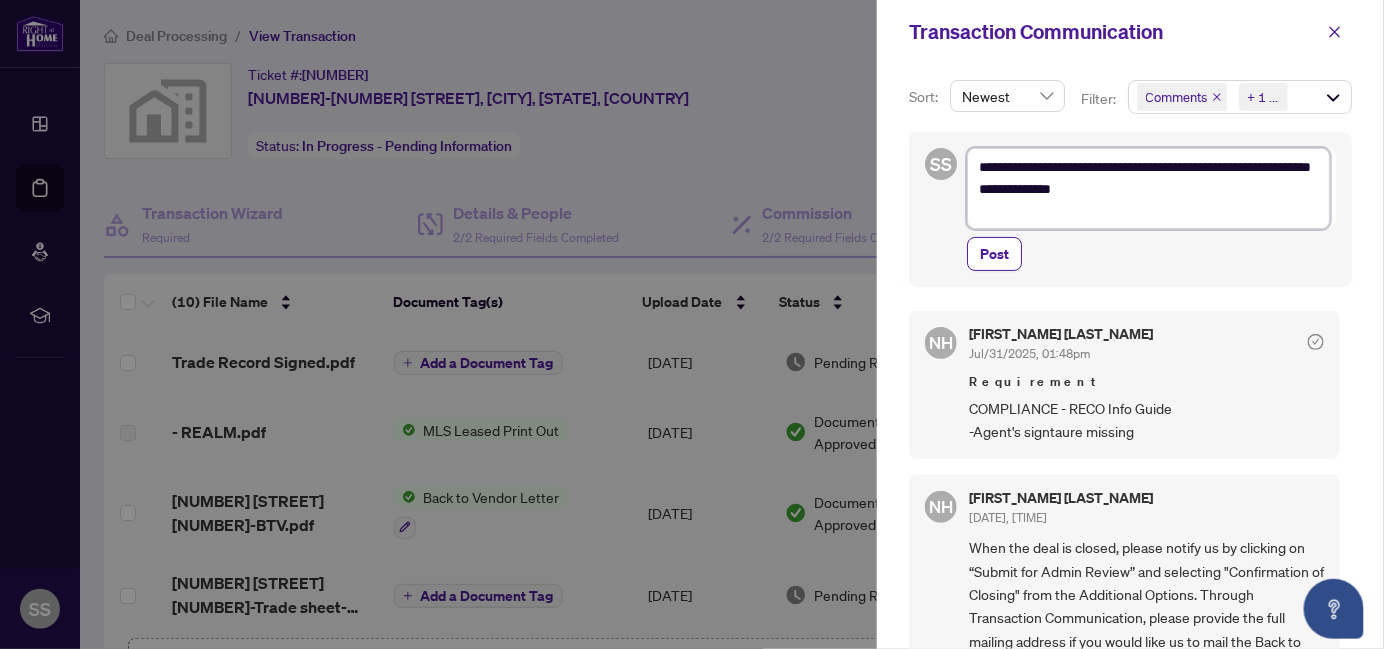 type on "**********" 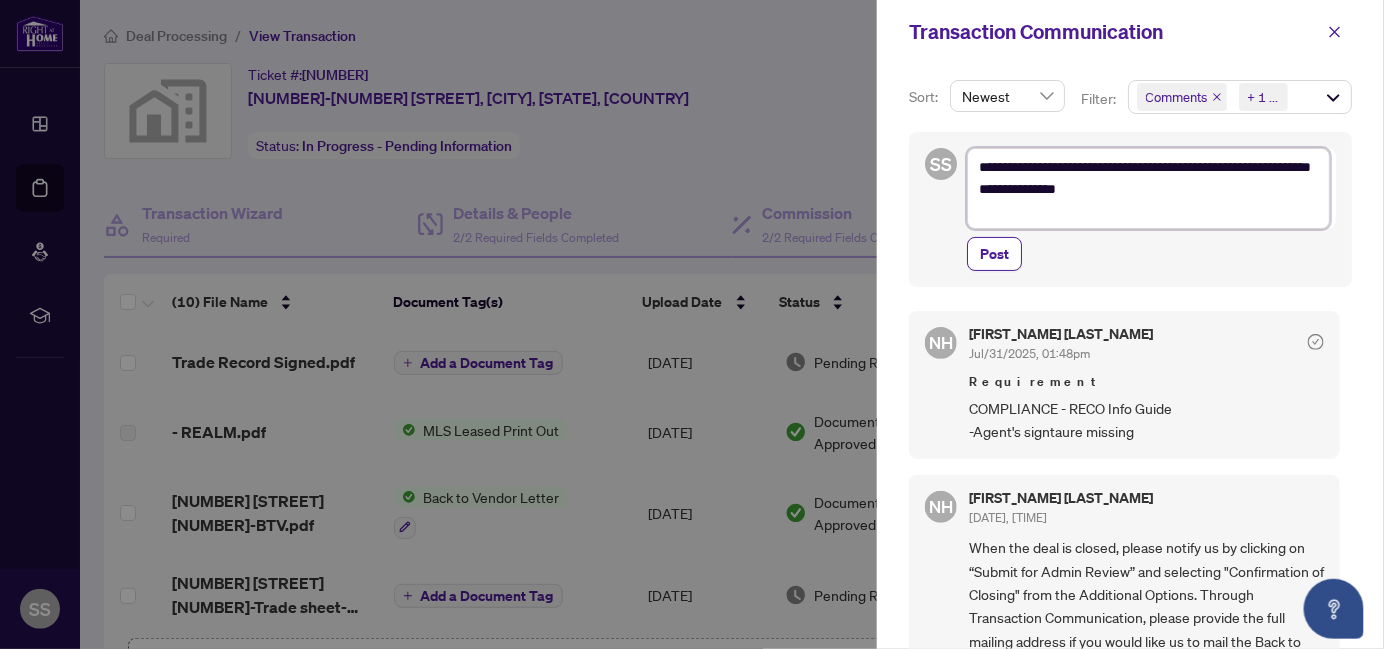 type on "**********" 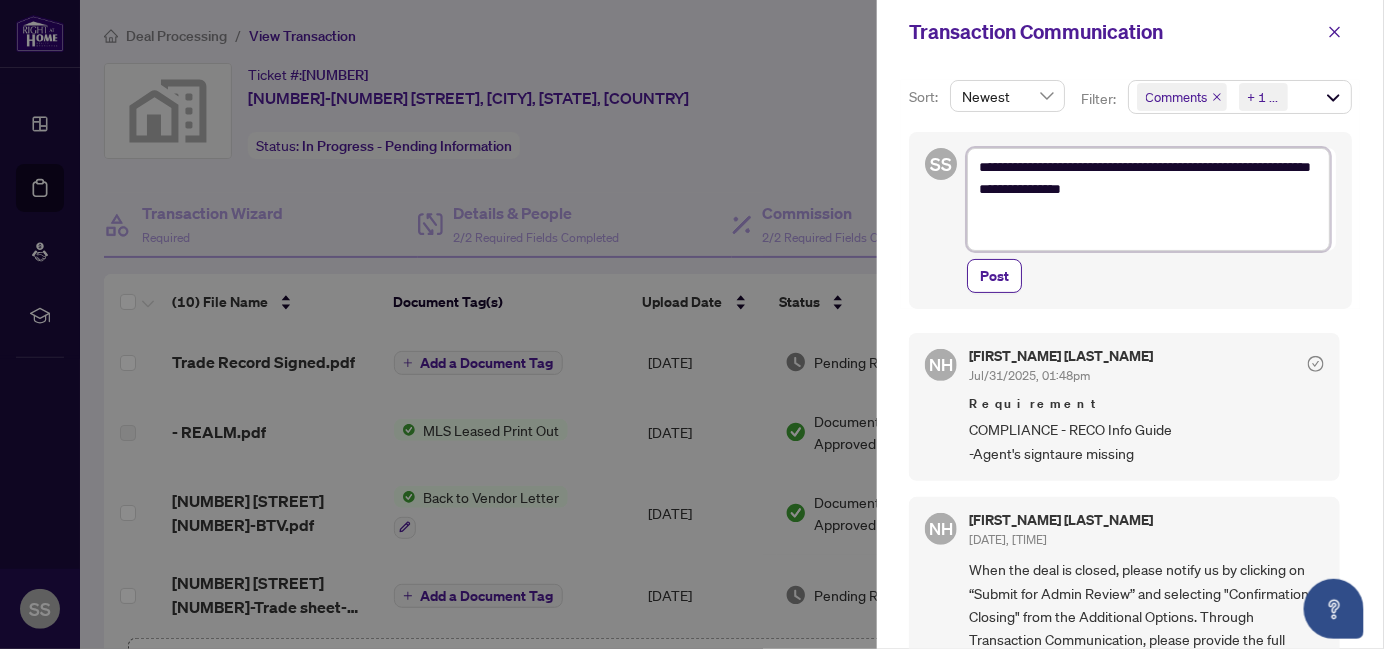 type on "**********" 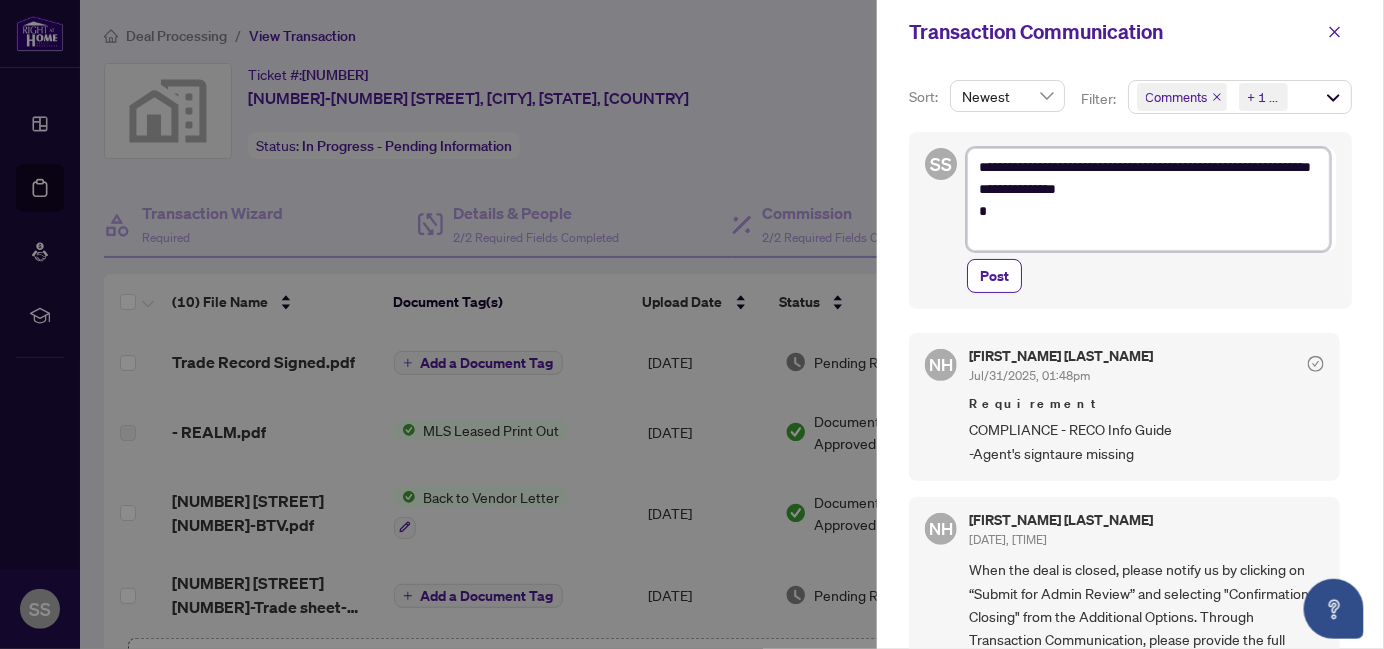 type on "**********" 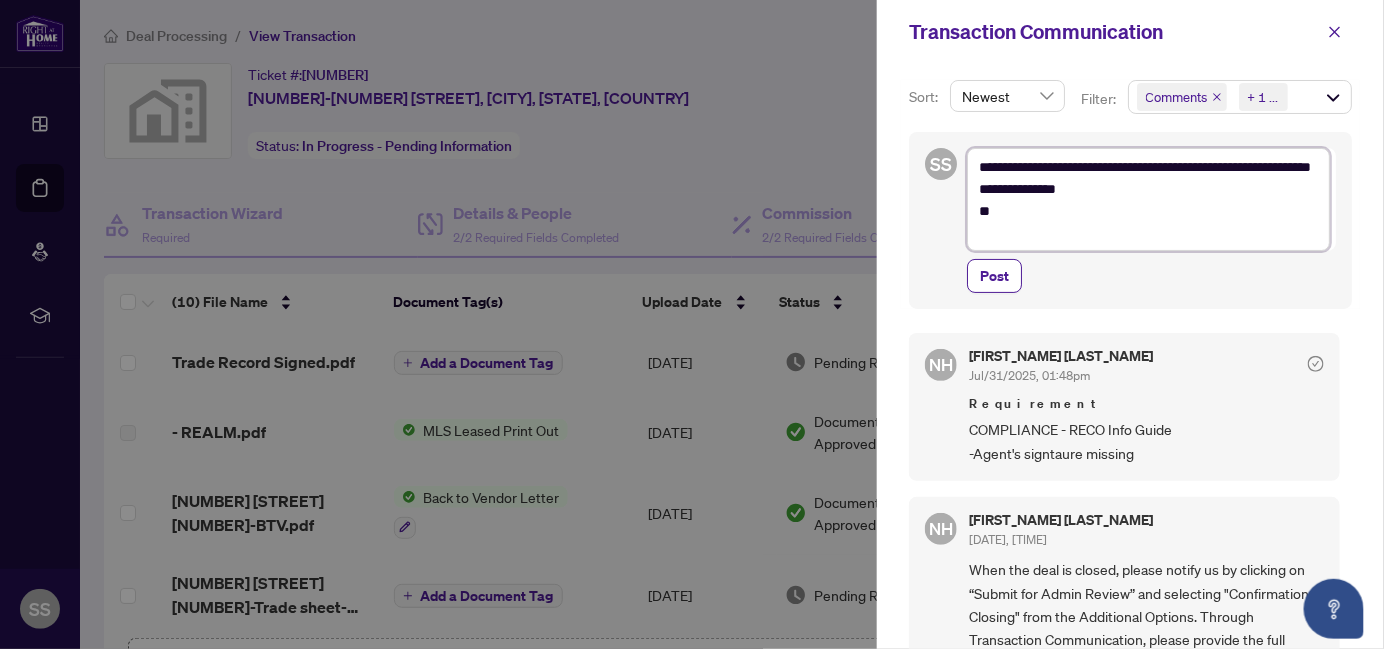type on "**********" 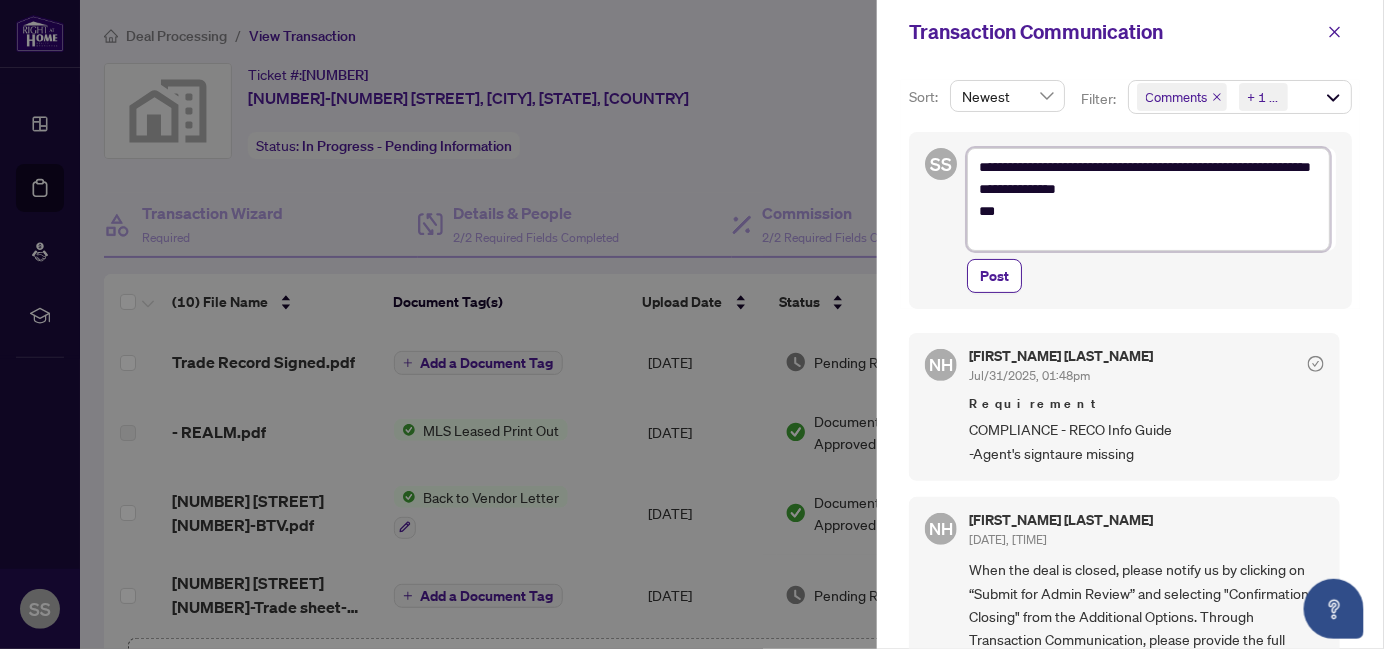 type on "**********" 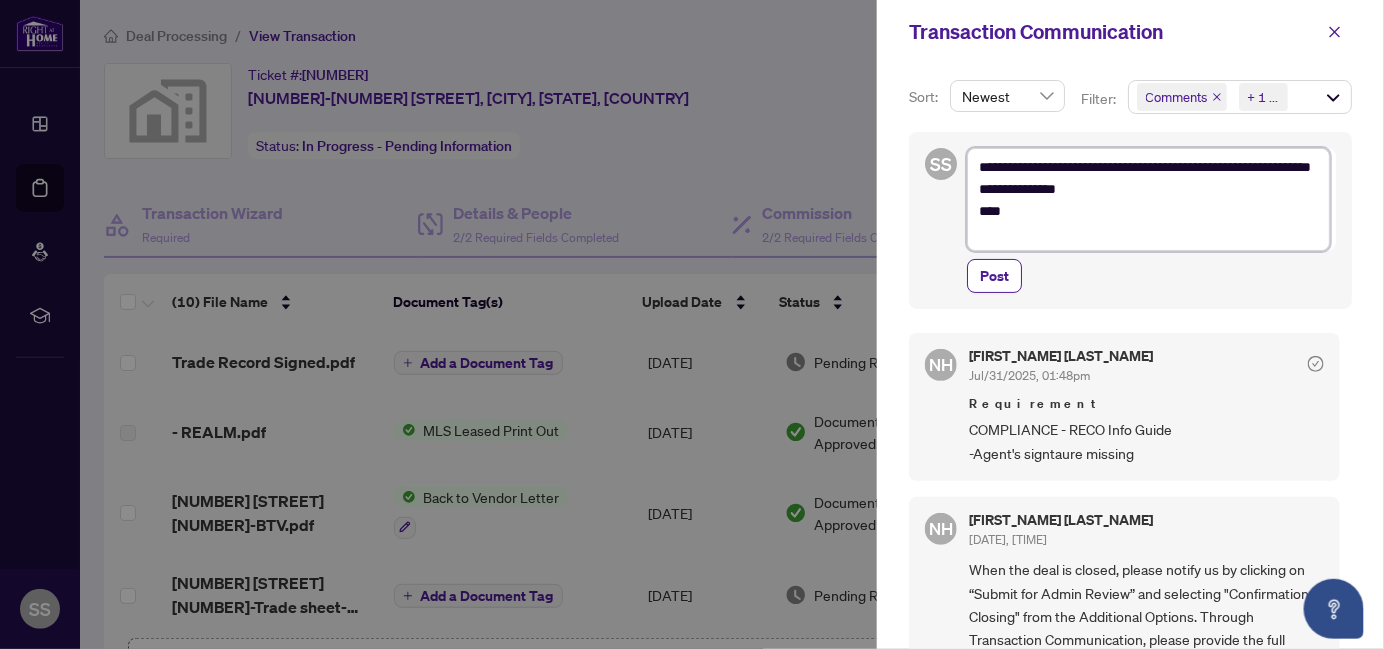 type on "**********" 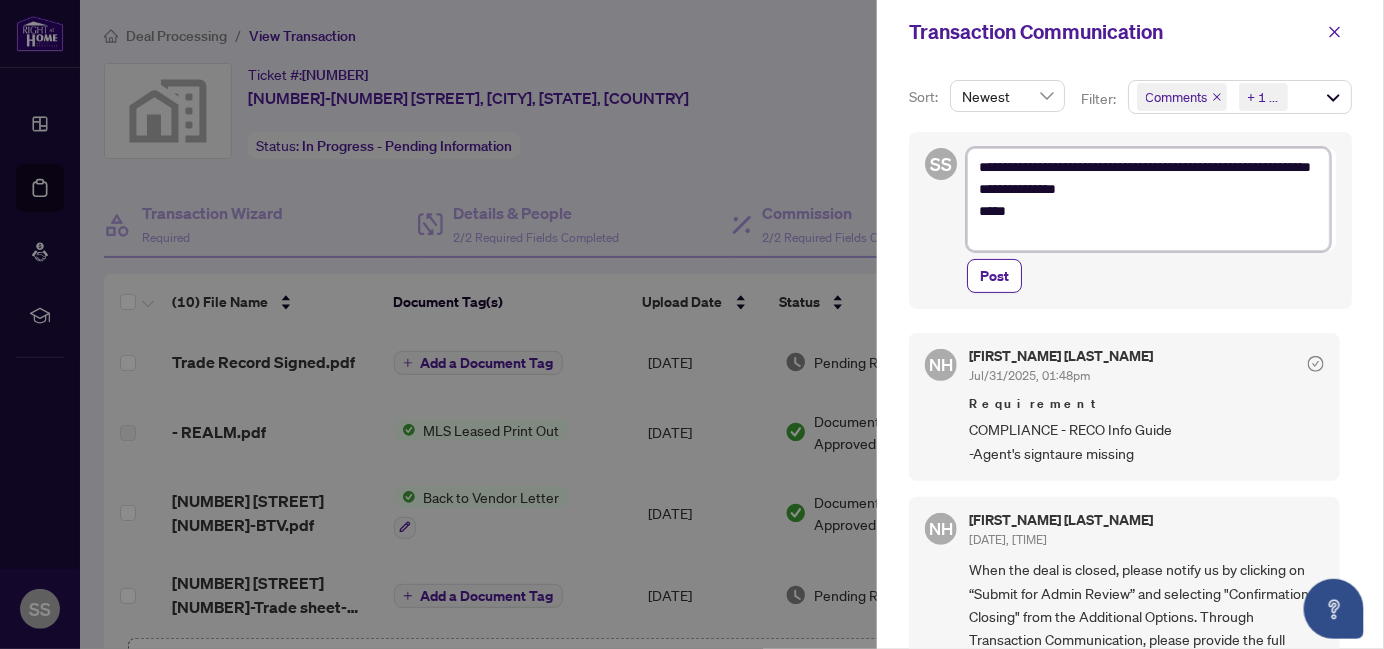 type on "**********" 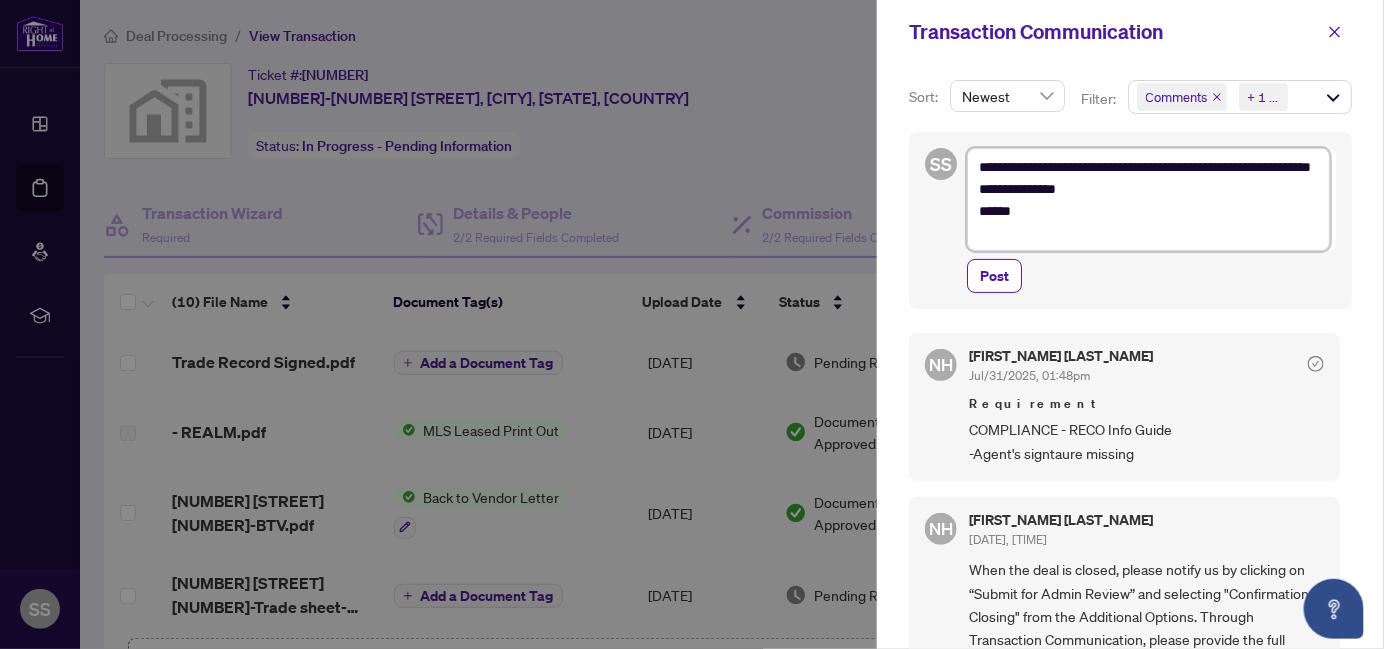 type on "**********" 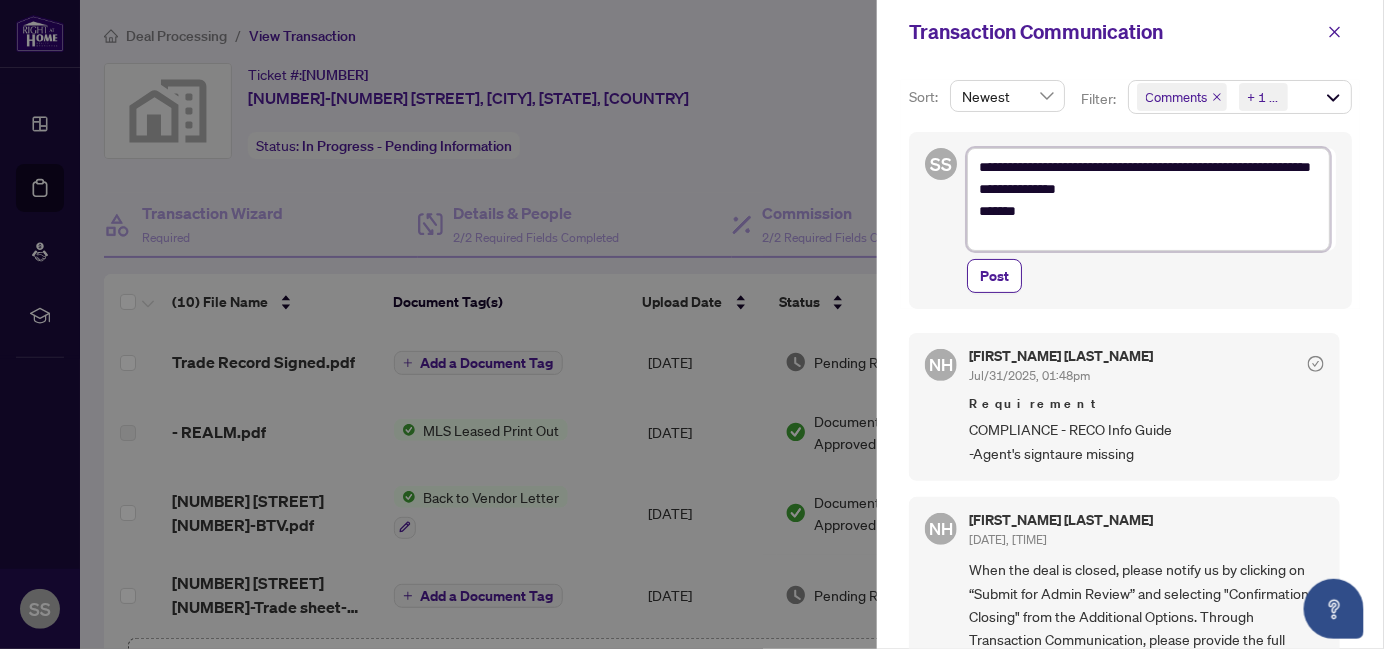 type 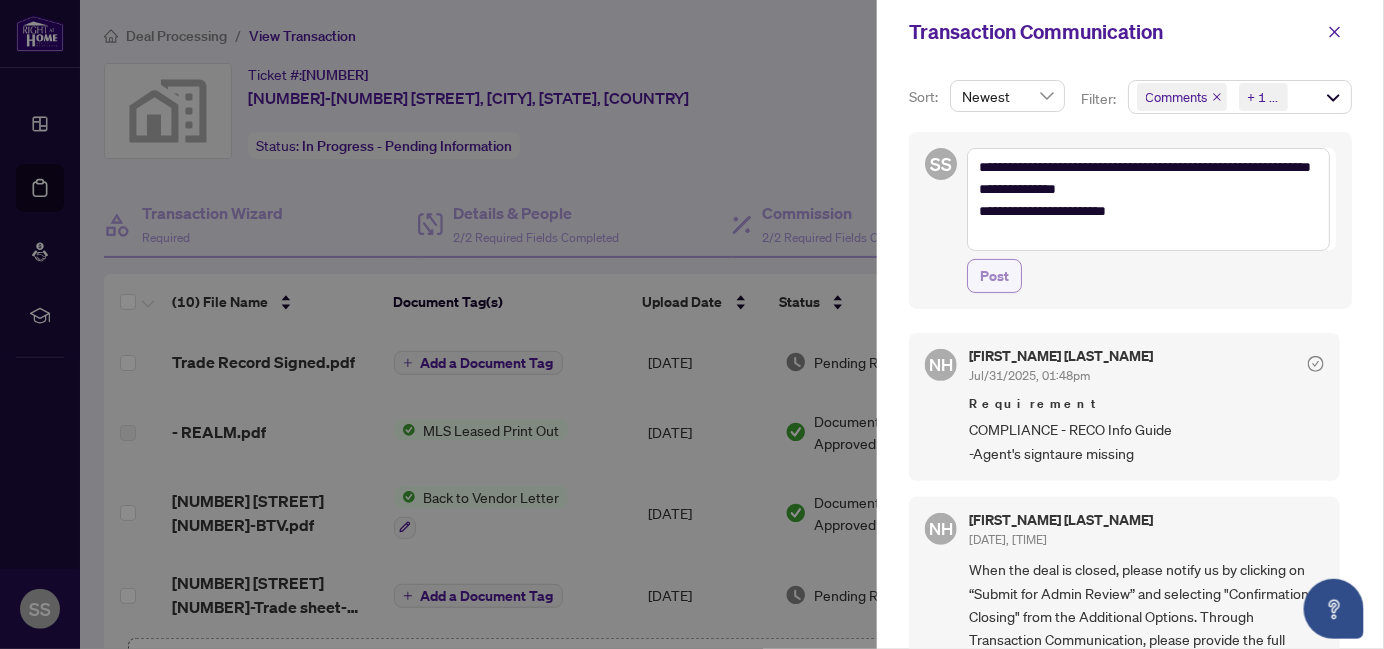 click on "Post" at bounding box center (994, 276) 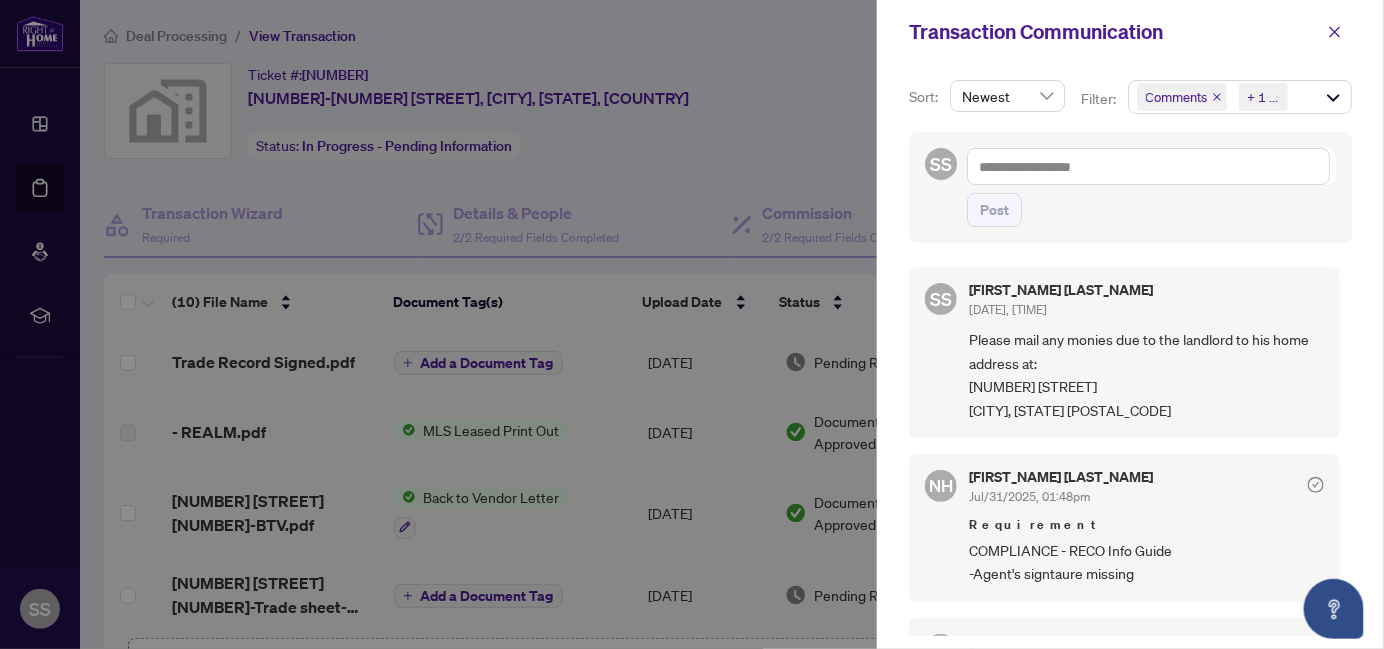 click at bounding box center (692, 324) 